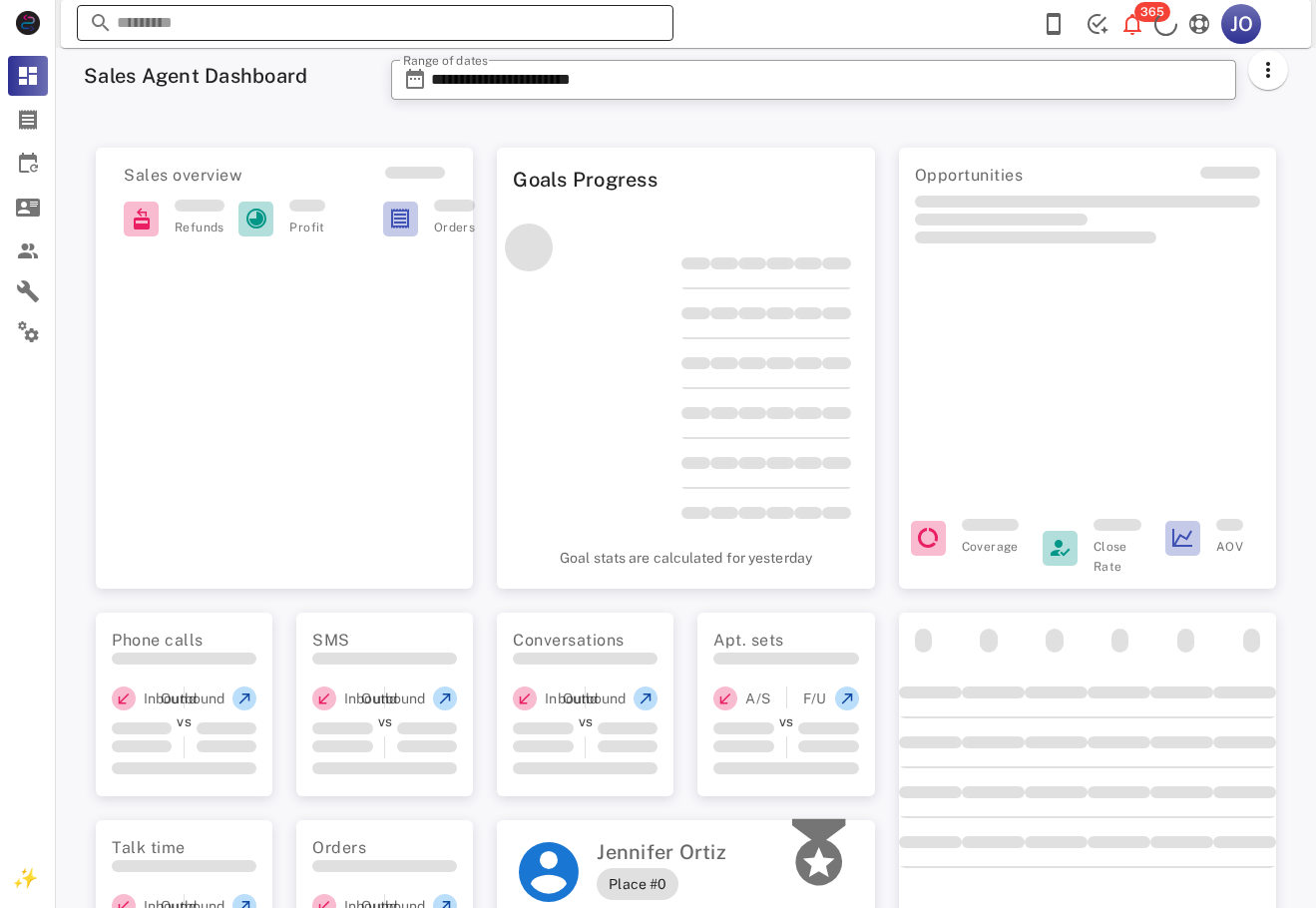 click at bounding box center (375, 23) 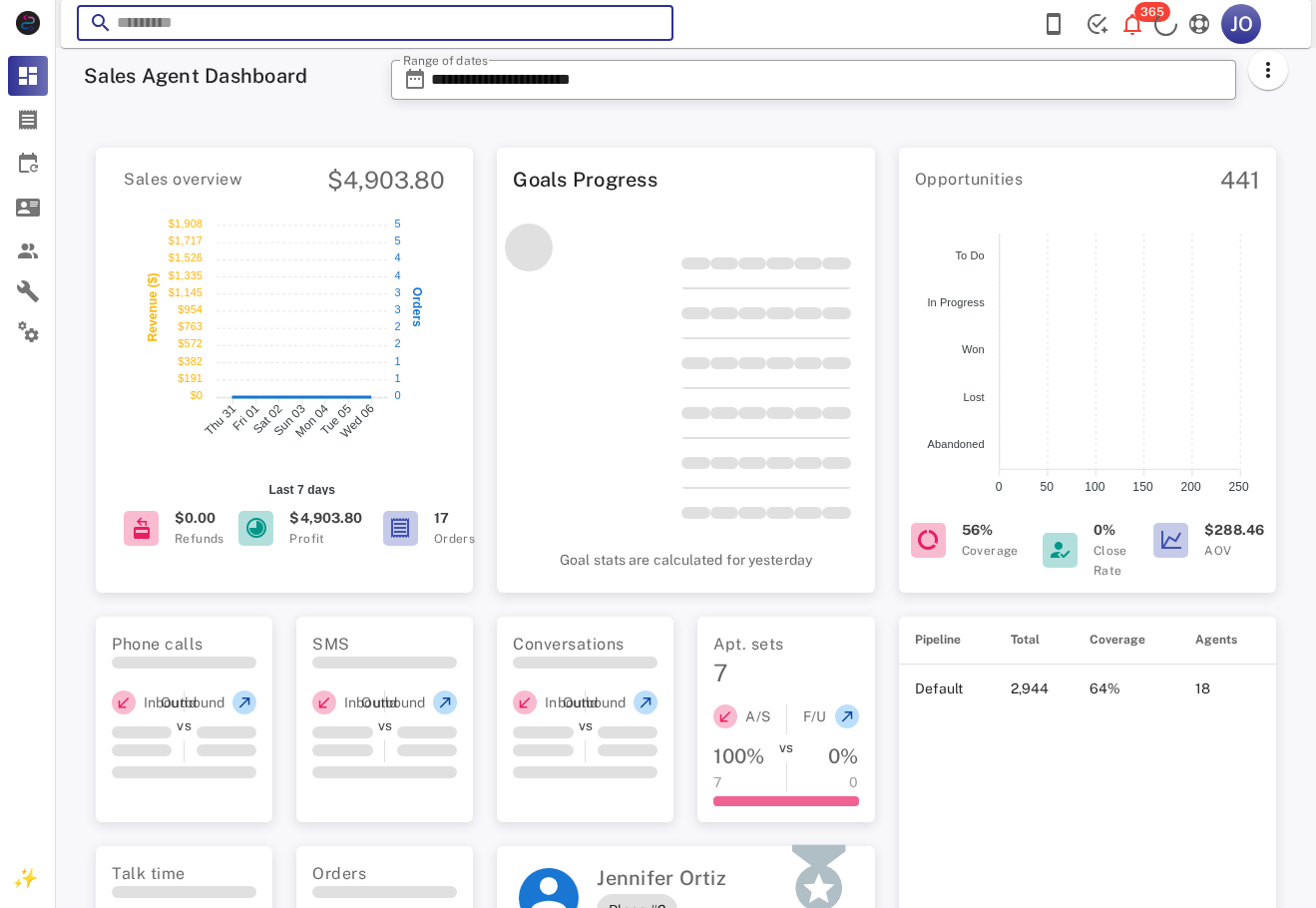 paste on "**********" 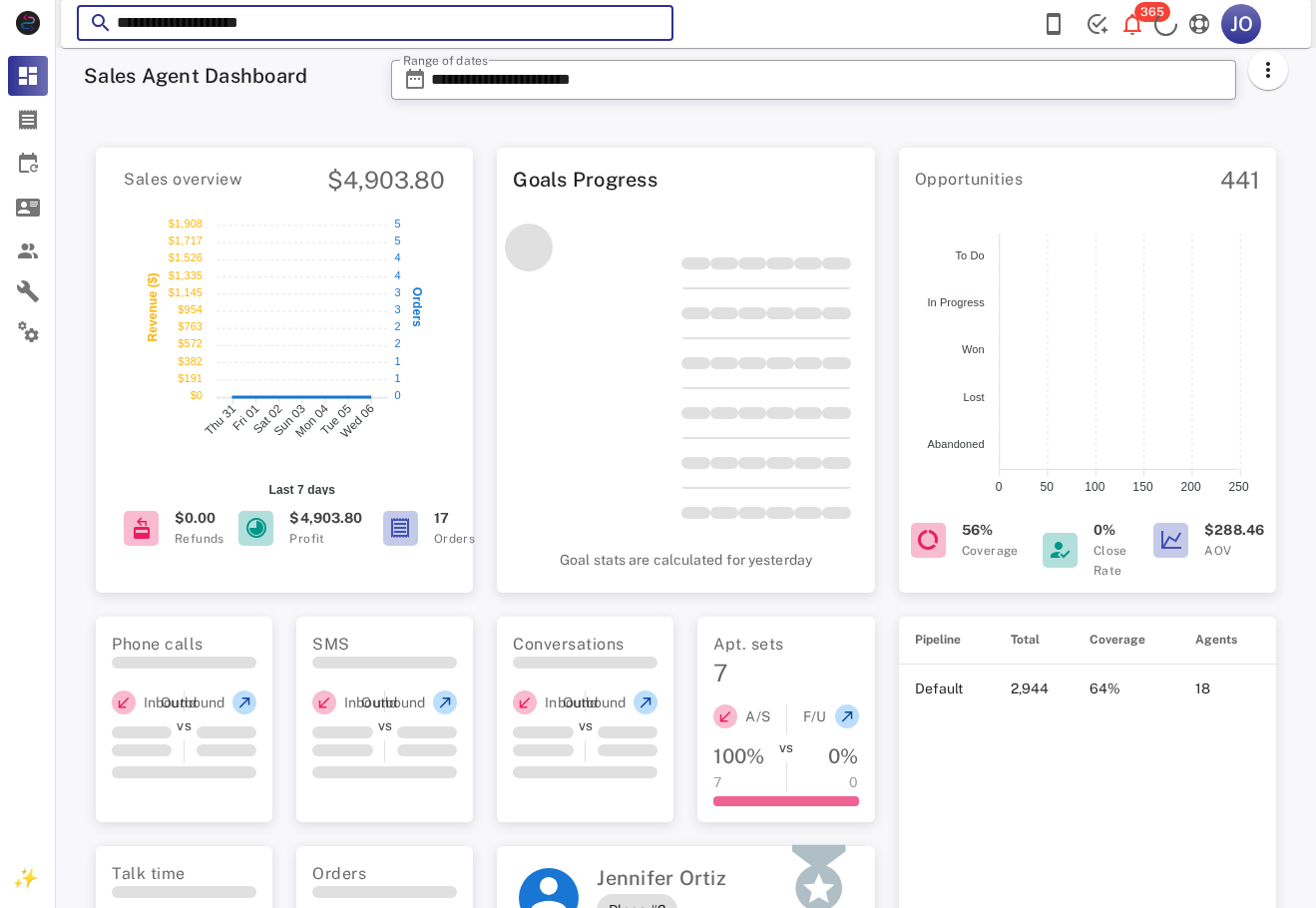 scroll, scrollTop: 0, scrollLeft: 0, axis: both 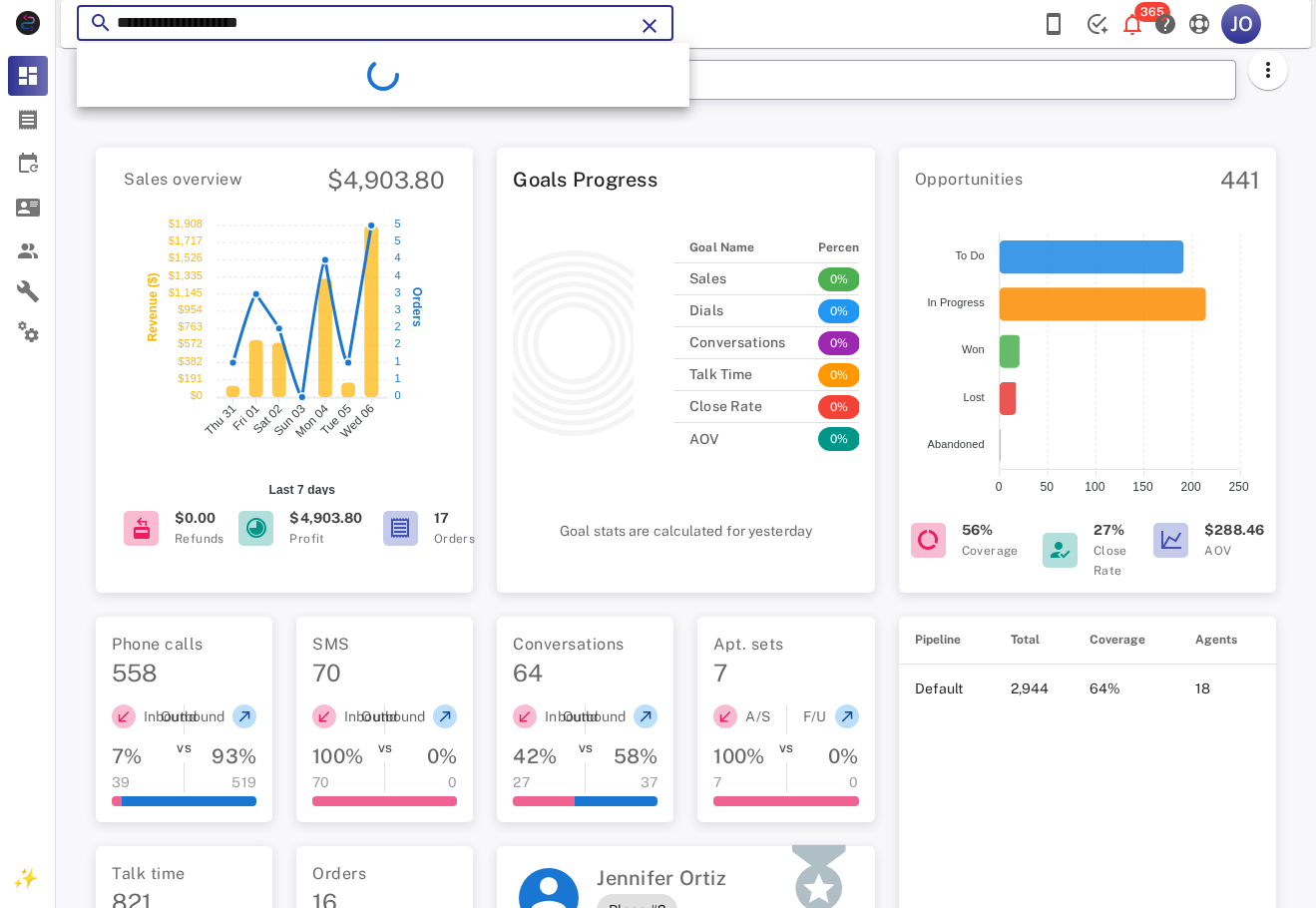 click on "**********" at bounding box center (375, 23) 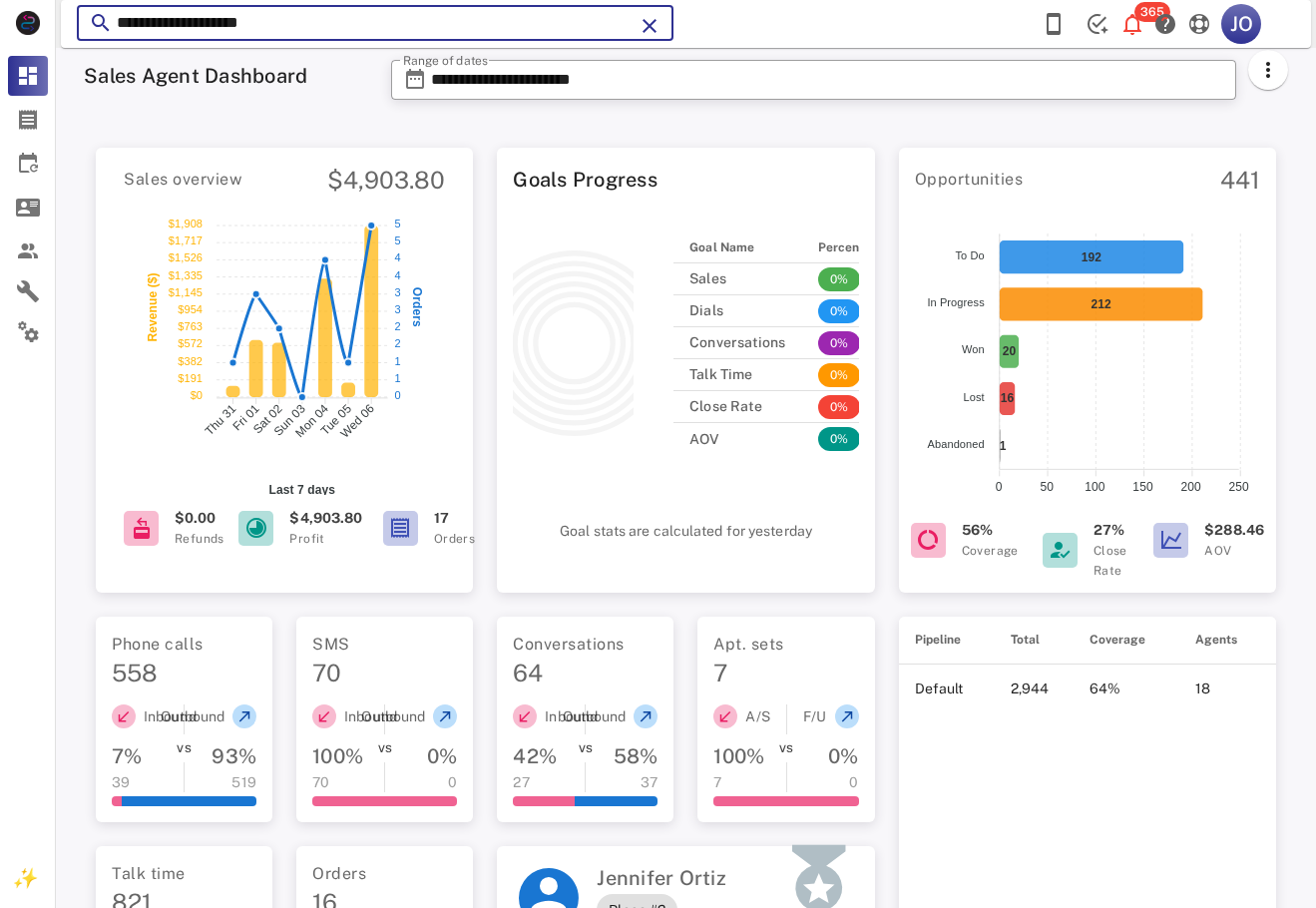 scroll, scrollTop: 0, scrollLeft: 0, axis: both 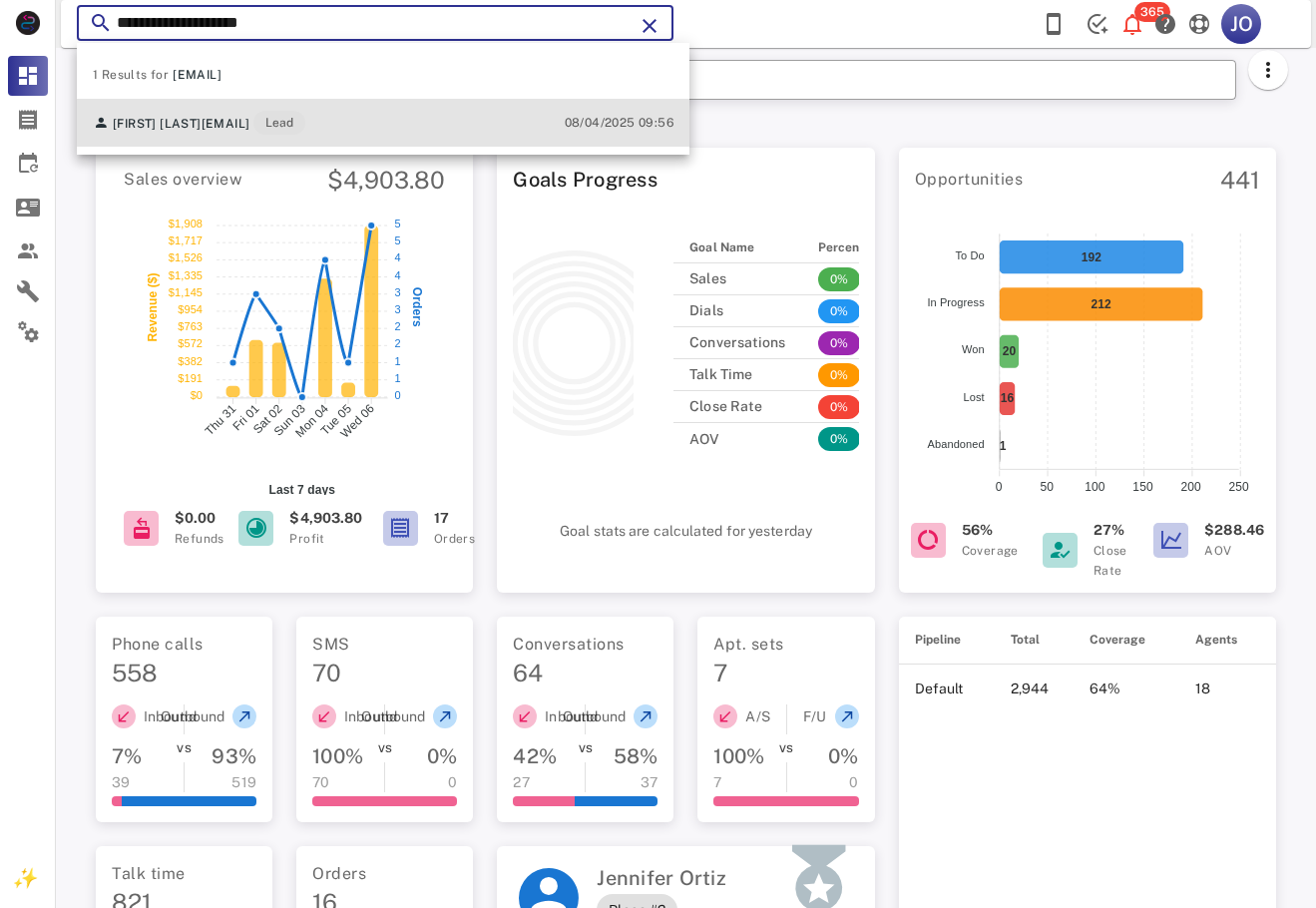 click on "[EMAIL]" at bounding box center [225, 124] 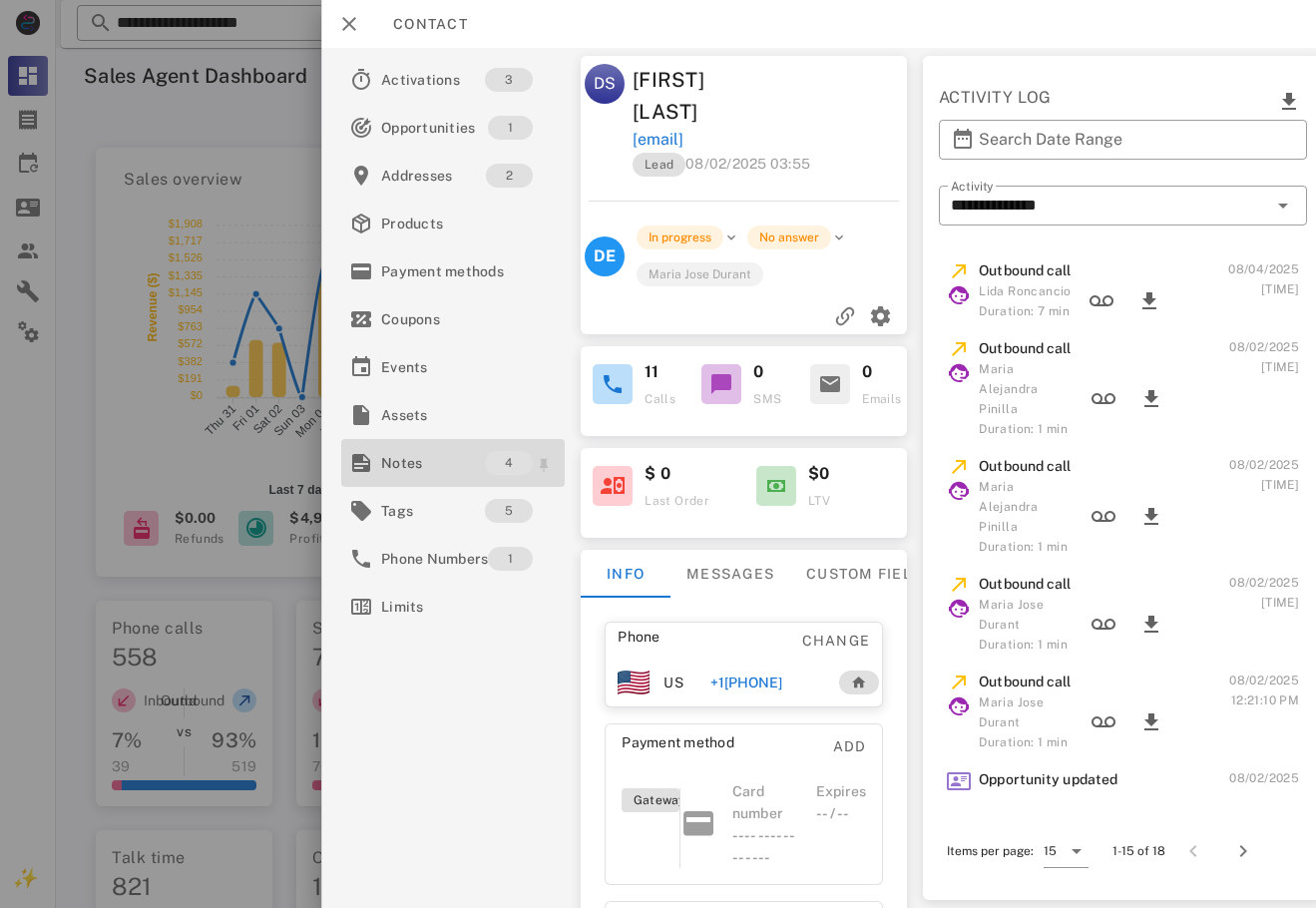 click on "Notes" at bounding box center [433, 463] 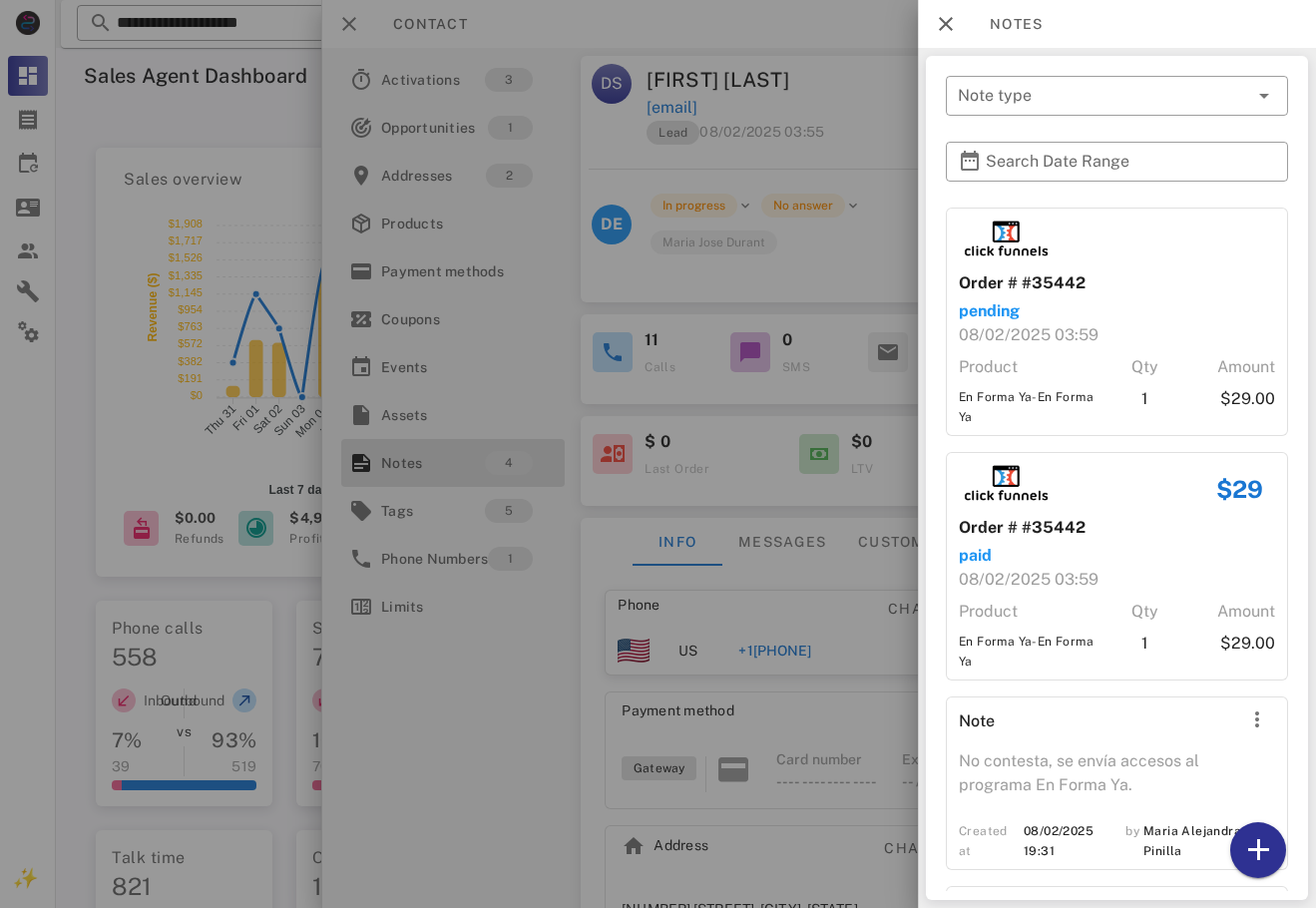 click on "​ Note type ​ Search Date Range Order # #35442 pending [DATE] [TIME] Product Qty Amount En Forma Ya-En Forma Ya 1 $29.00 $29 Order # #35442 paid [DATE] [TIME] Product Qty Amount En Forma Ya-En Forma Ya 1 $29.00 Note No contesta, se envía accesos al programa En Forma Ya. Created at [DATE] [TIME] by [FIRST] [LAST] Note Se resuelven las preguntas, Todo en orden!! Indica que va a empezar efy el 11 agosto se le indica que debe salir del grupo actual de WhatsApp, se envia link para el grupo 11 agosto Created at [DATE] [TIME] by [FIRST] [LAST]" at bounding box center (1116, 478) 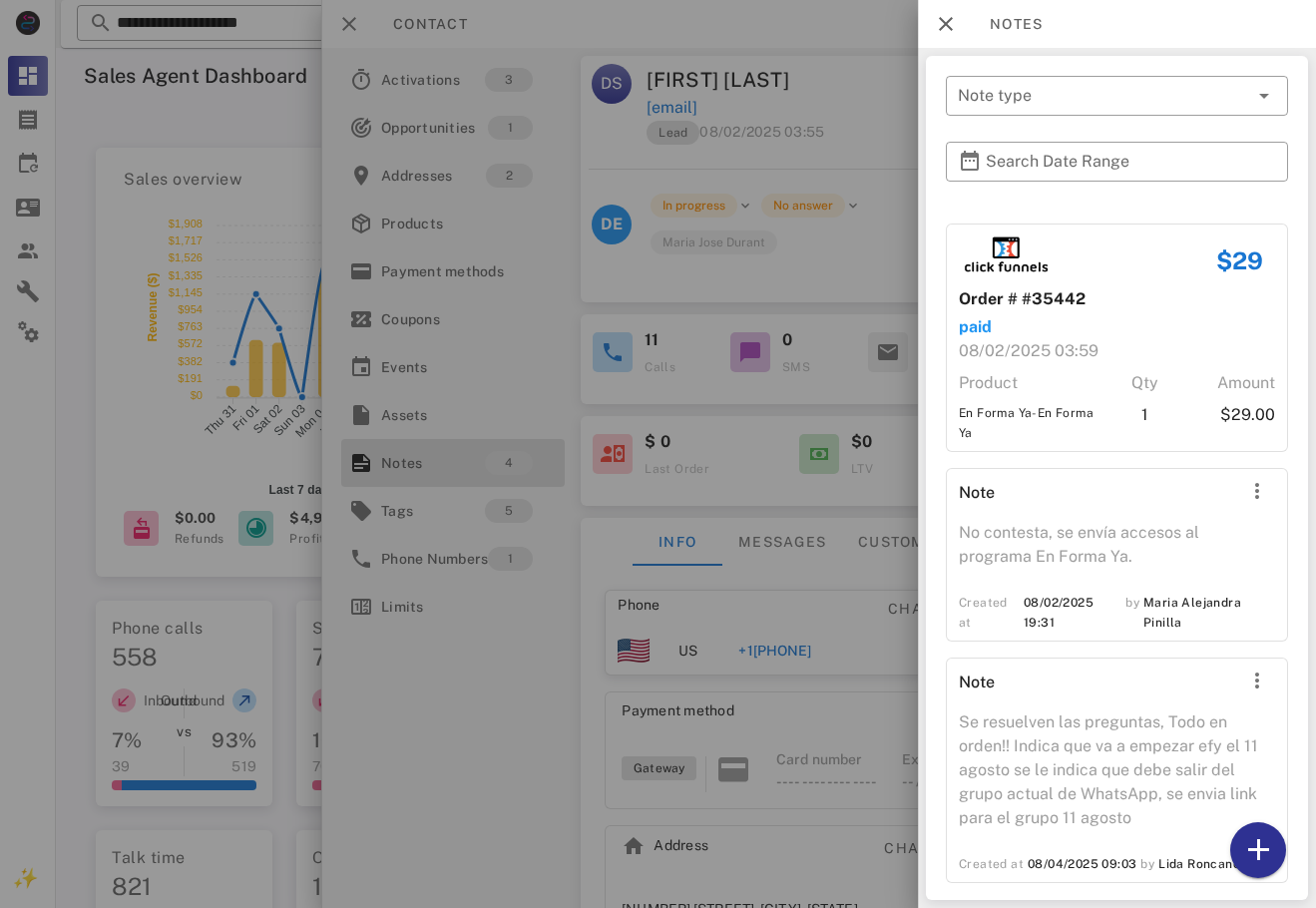 scroll, scrollTop: 245, scrollLeft: 0, axis: vertical 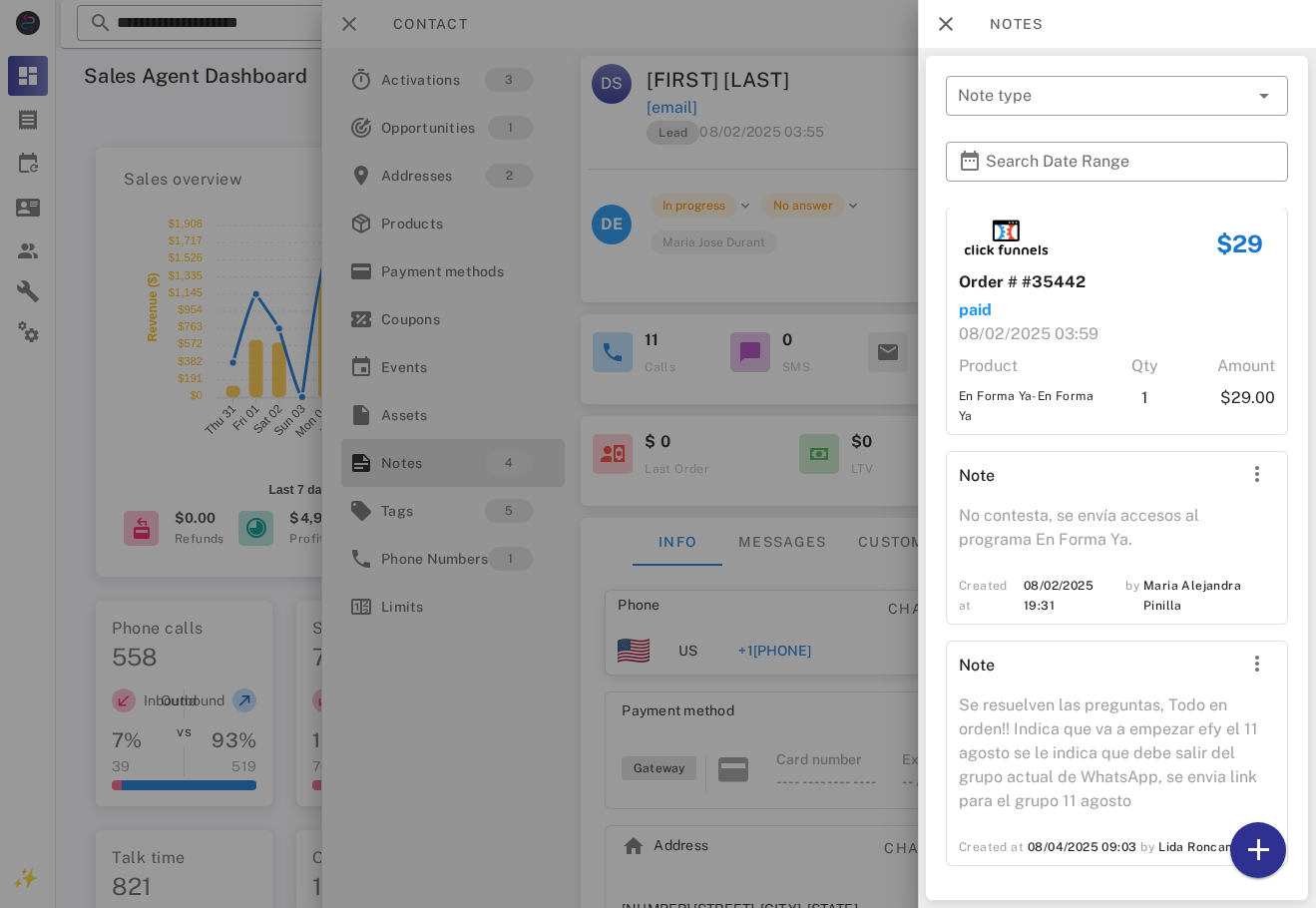 click at bounding box center (658, 454) 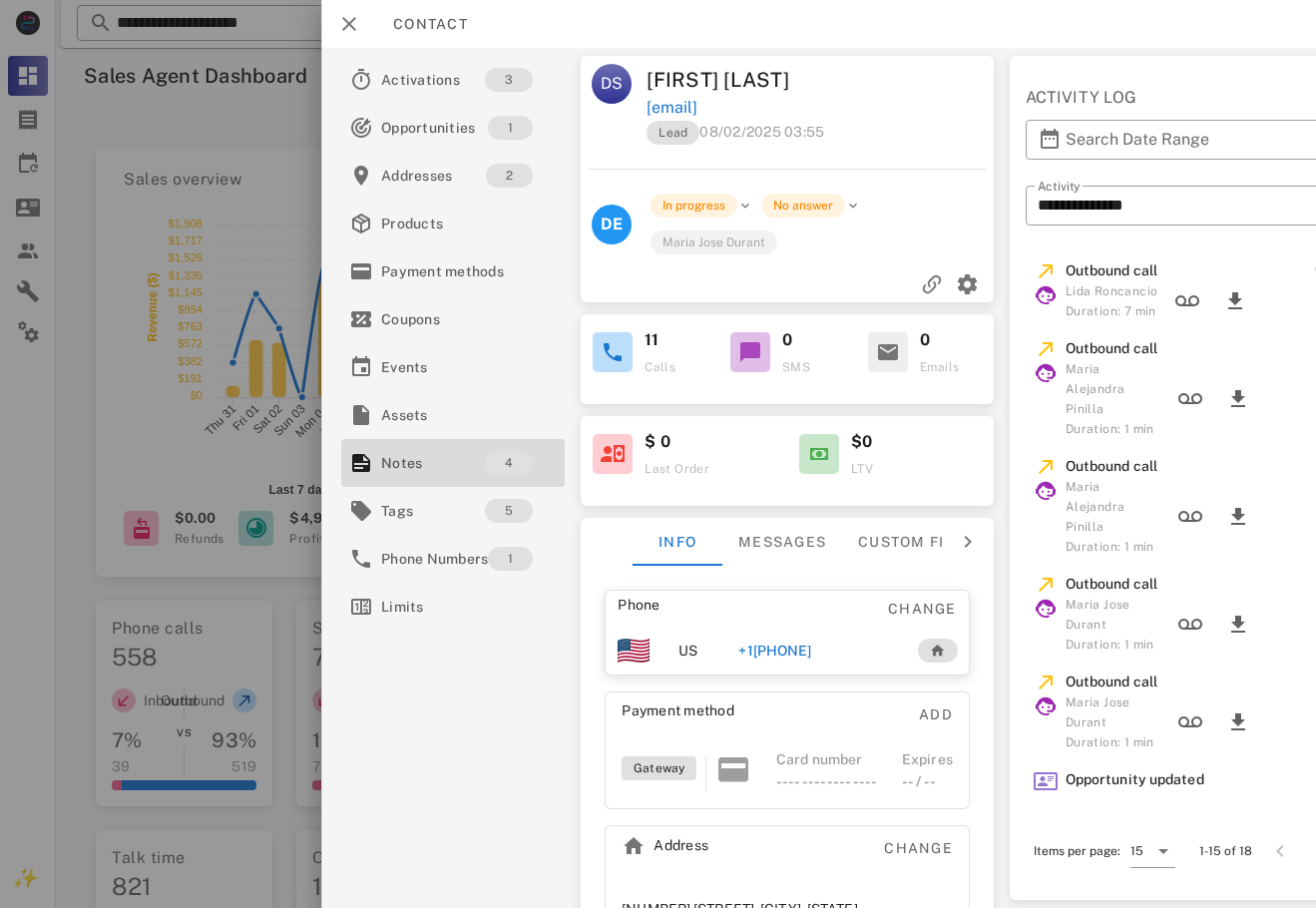 drag, startPoint x: 868, startPoint y: 102, endPoint x: 760, endPoint y: 121, distance: 109.65856 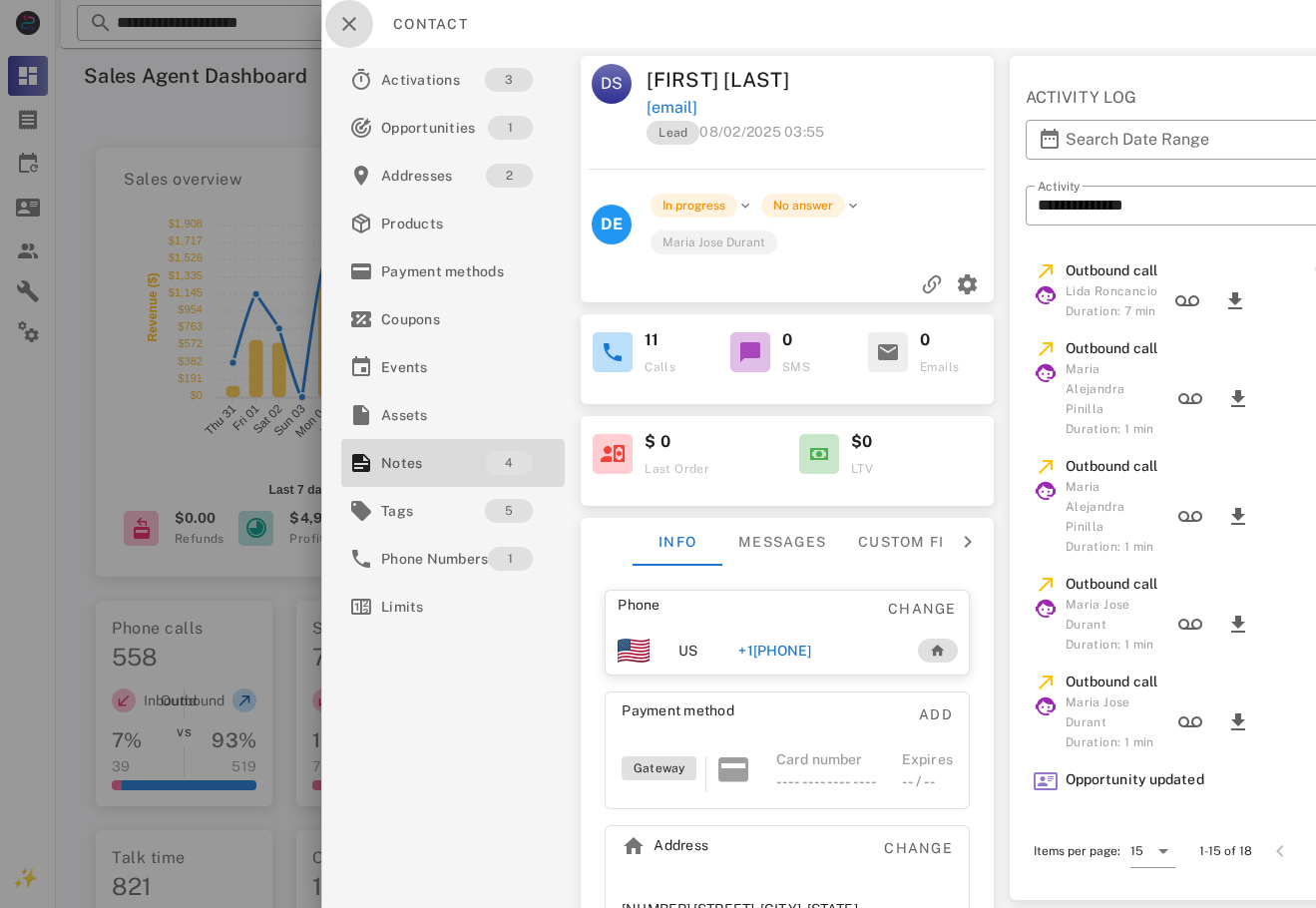 click at bounding box center [349, 24] 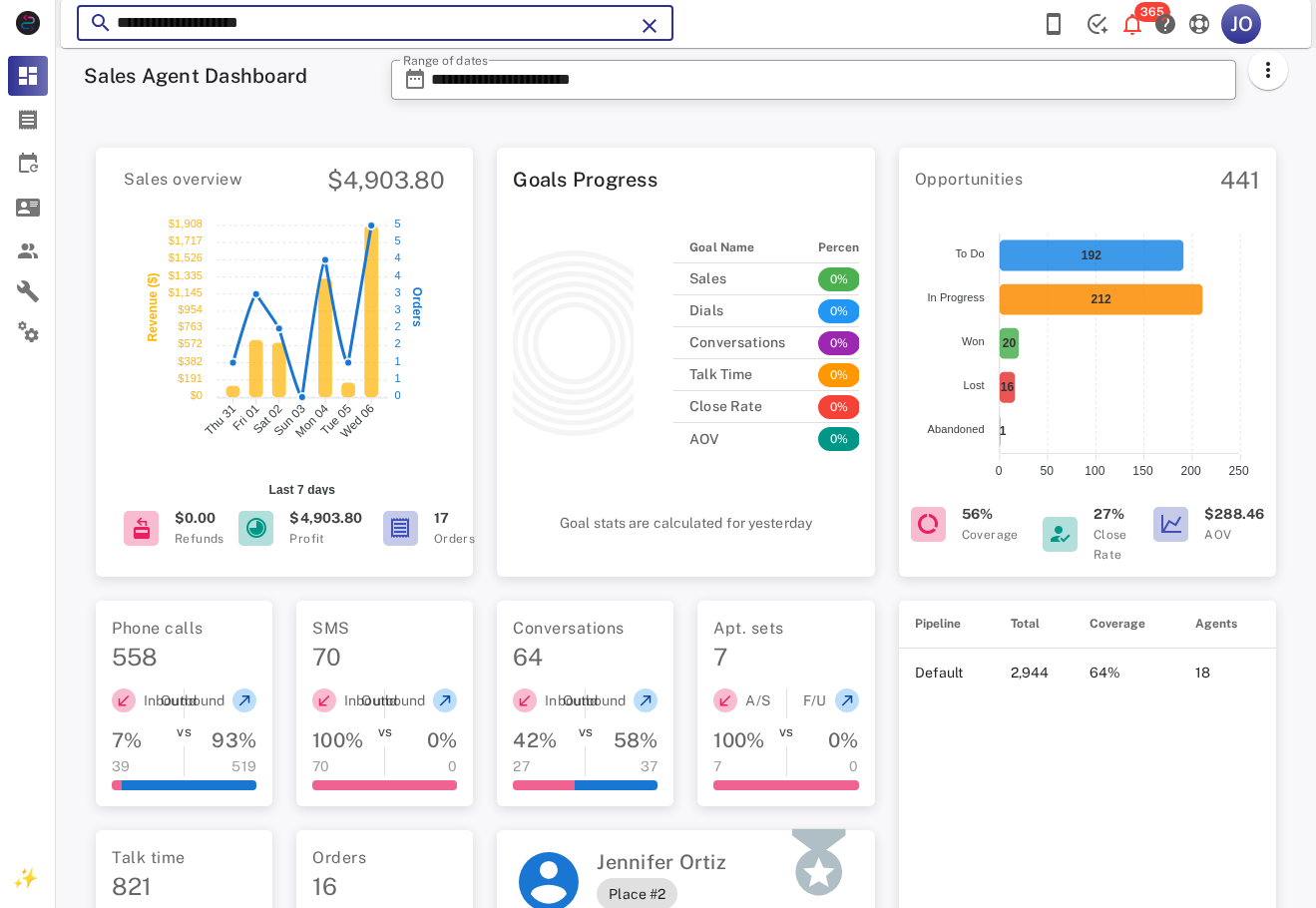 click on "**********" at bounding box center (375, 23) 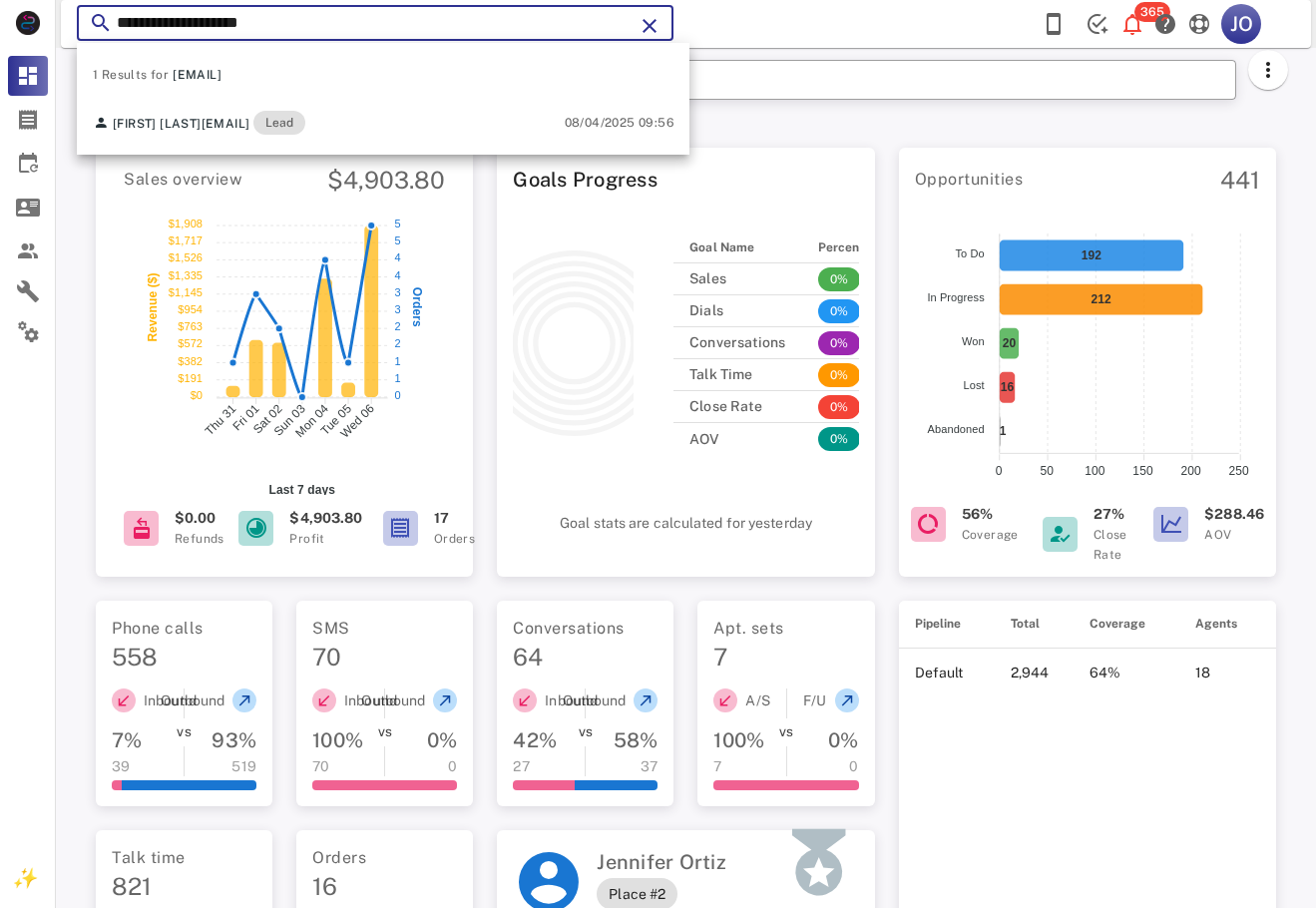 drag, startPoint x: 335, startPoint y: 16, endPoint x: 310, endPoint y: 16, distance: 25 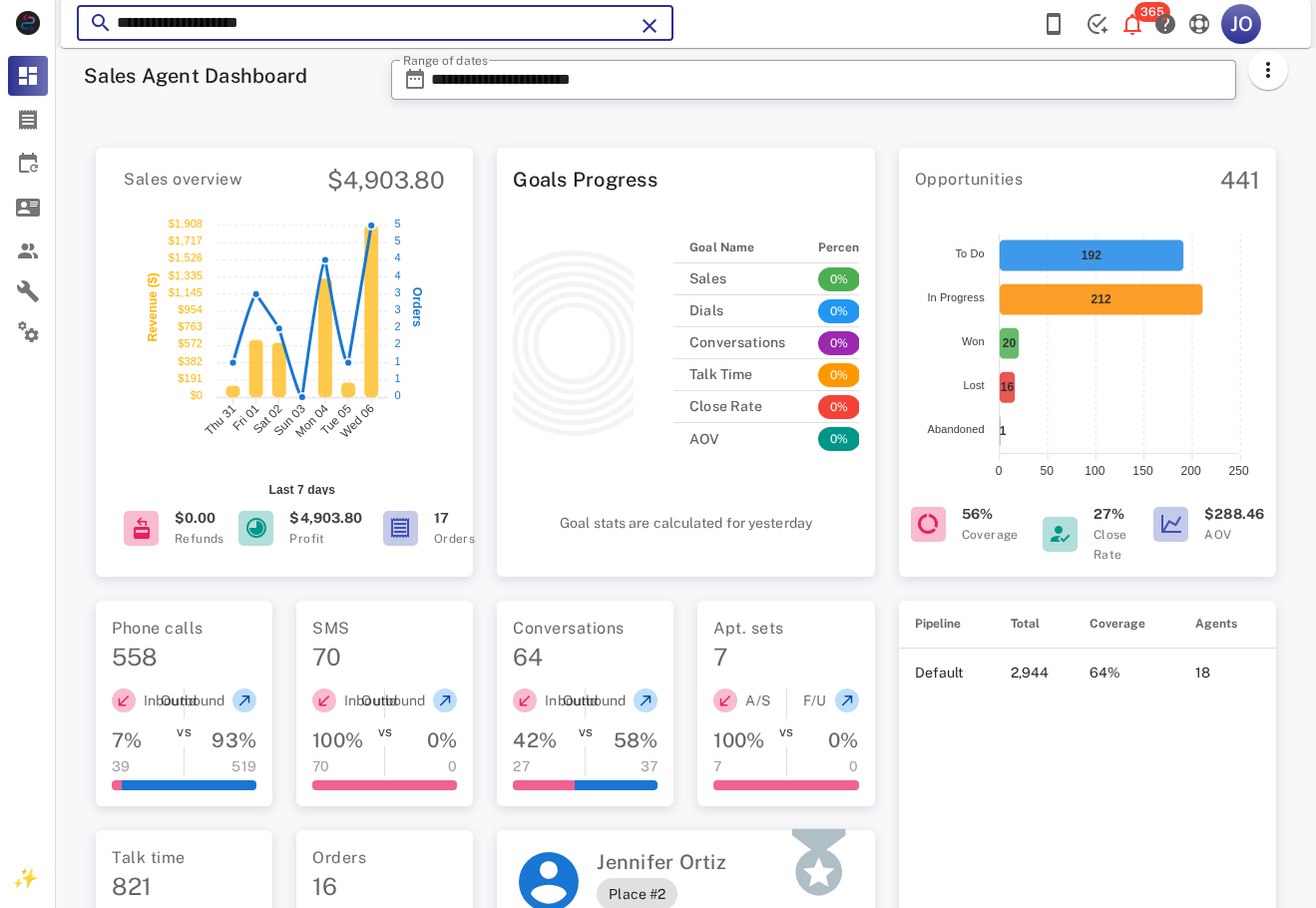 paste on "*" 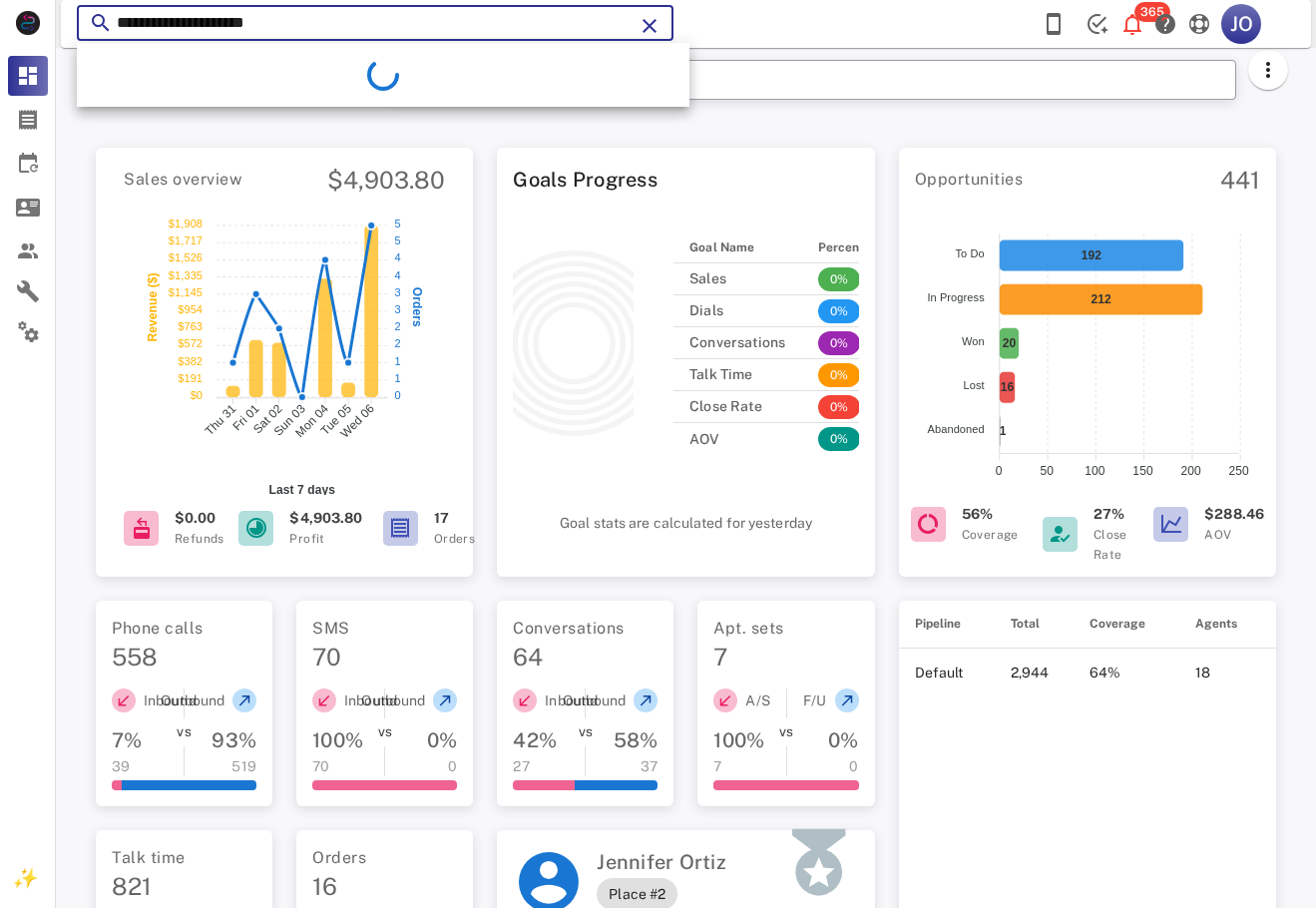 type on "**********" 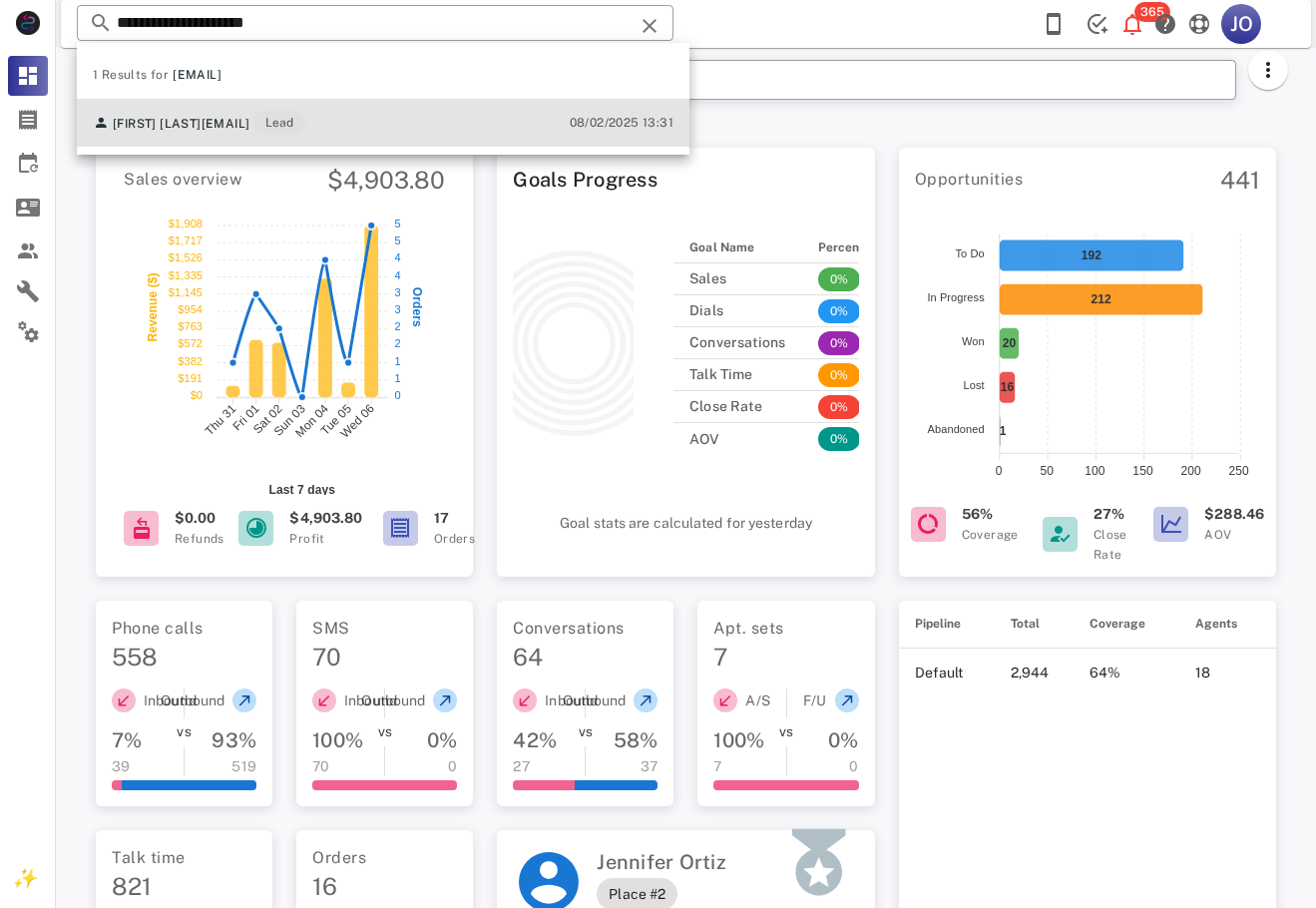 click on "[FIRST] [LAST] [EMAIL] Lead [DATE] [TIME]" at bounding box center (383, 123) 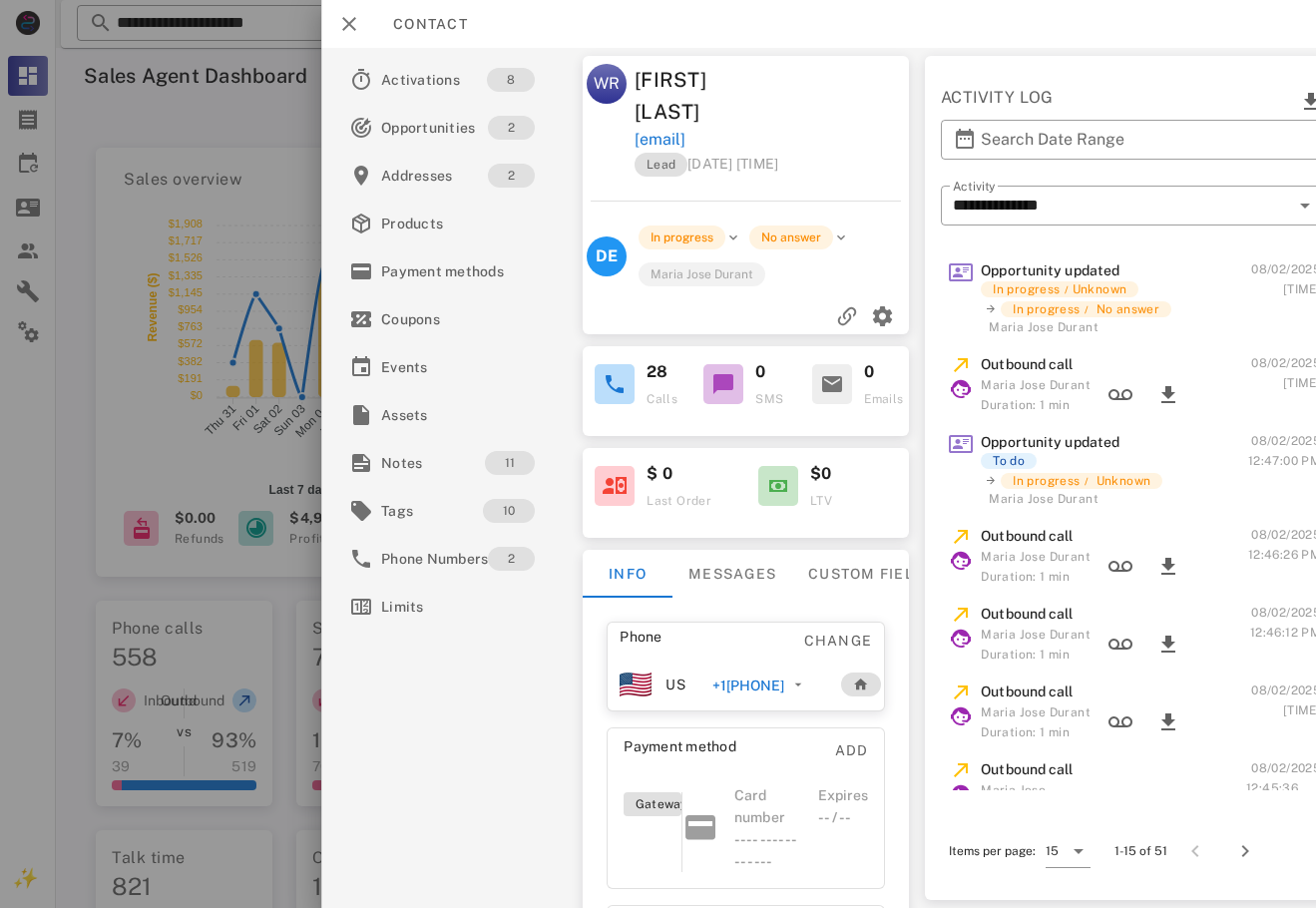 click on "[EMAIL]" at bounding box center (773, 140) 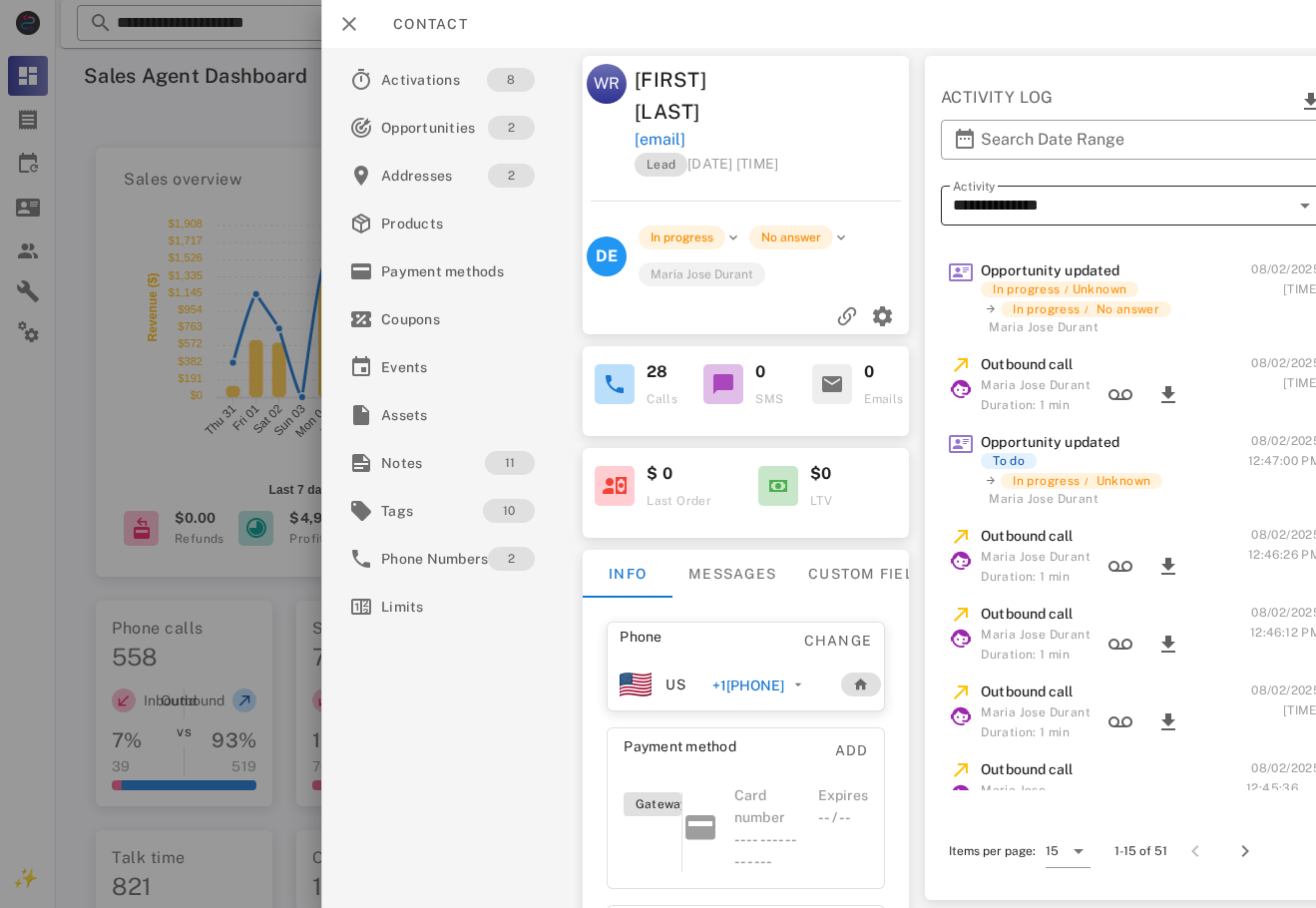 click on "**********" at bounding box center (1121, 206) 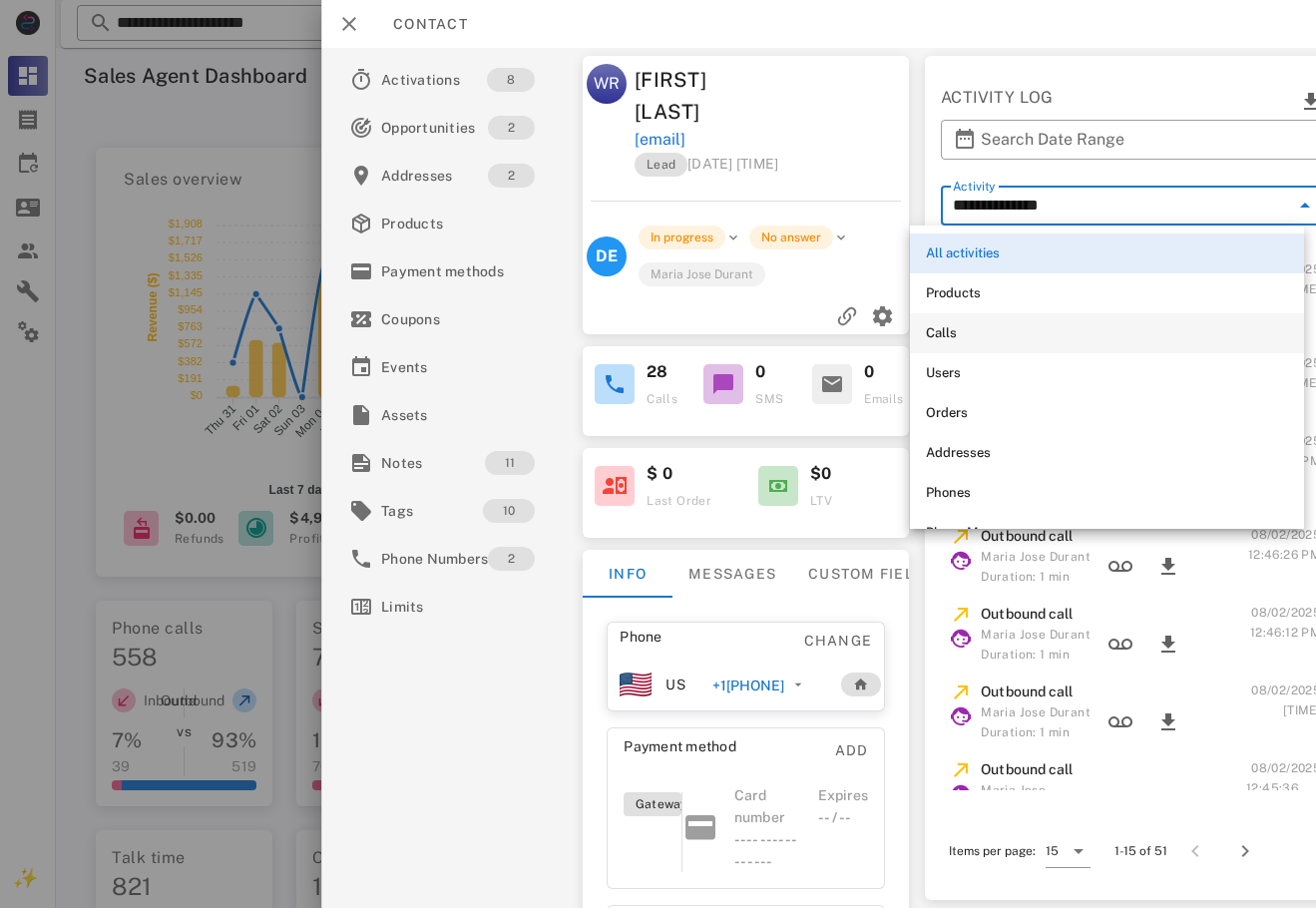 click on "Calls" at bounding box center [1106, 333] 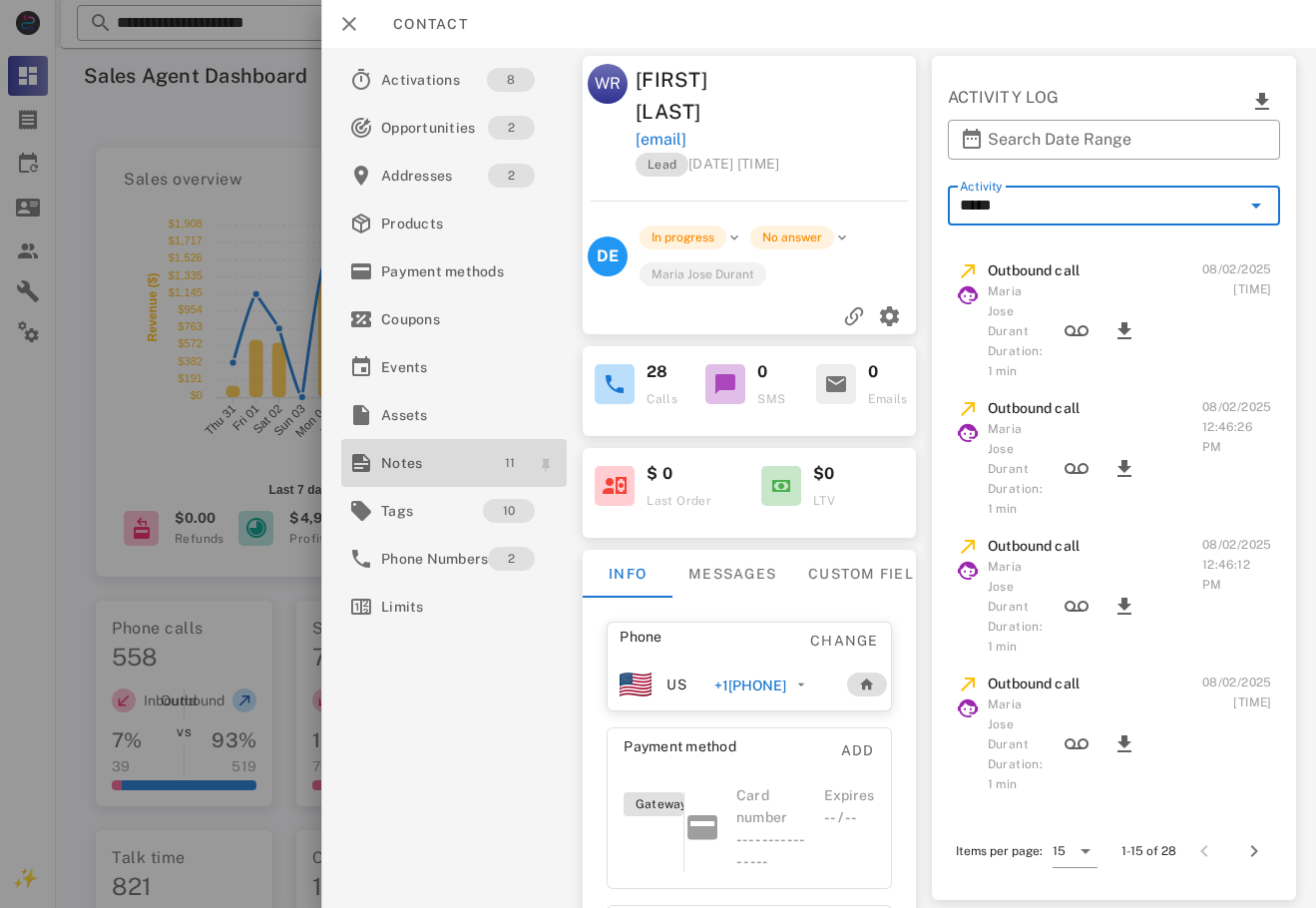 click on "11" at bounding box center (511, 463) 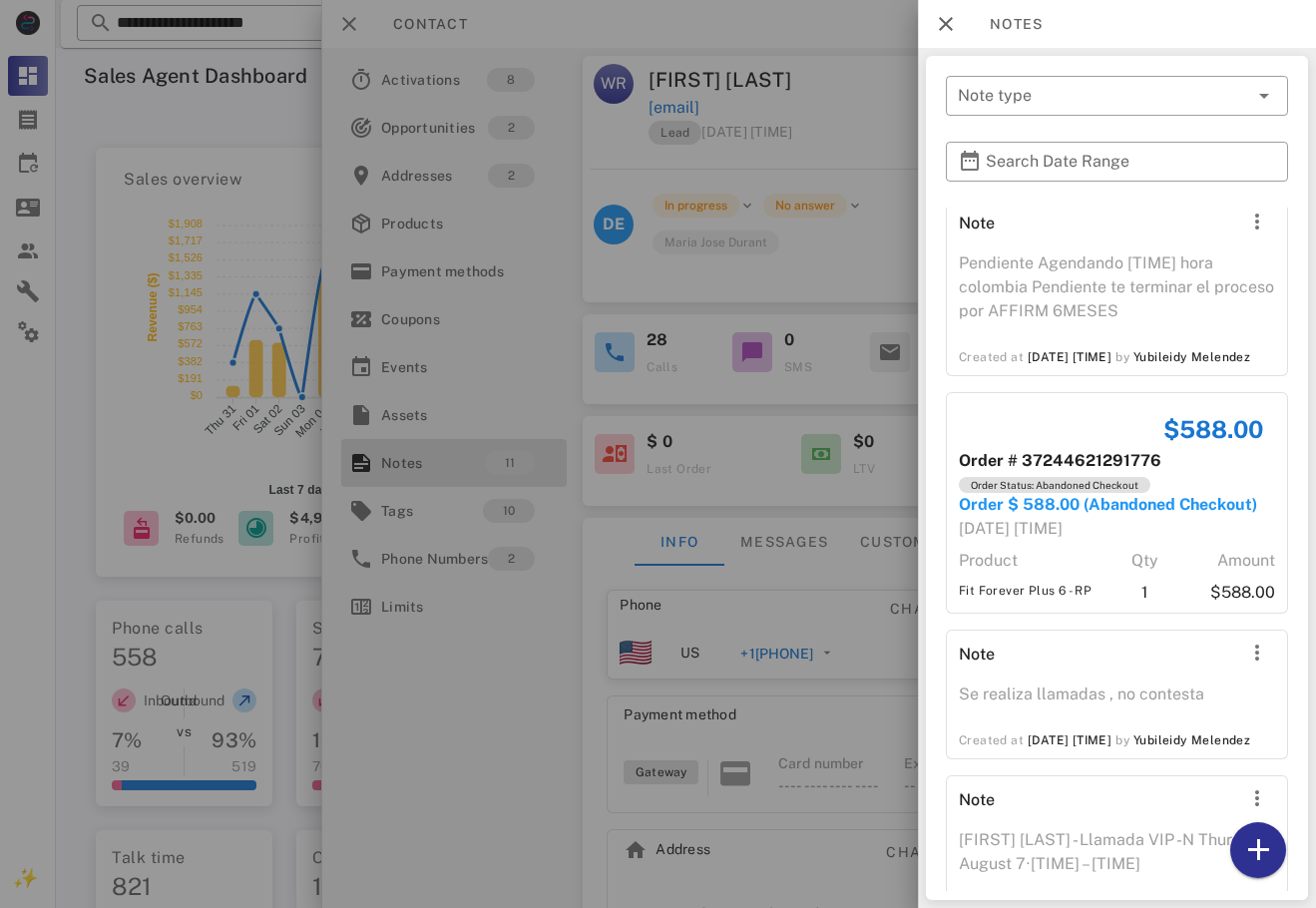 scroll, scrollTop: 1603, scrollLeft: 0, axis: vertical 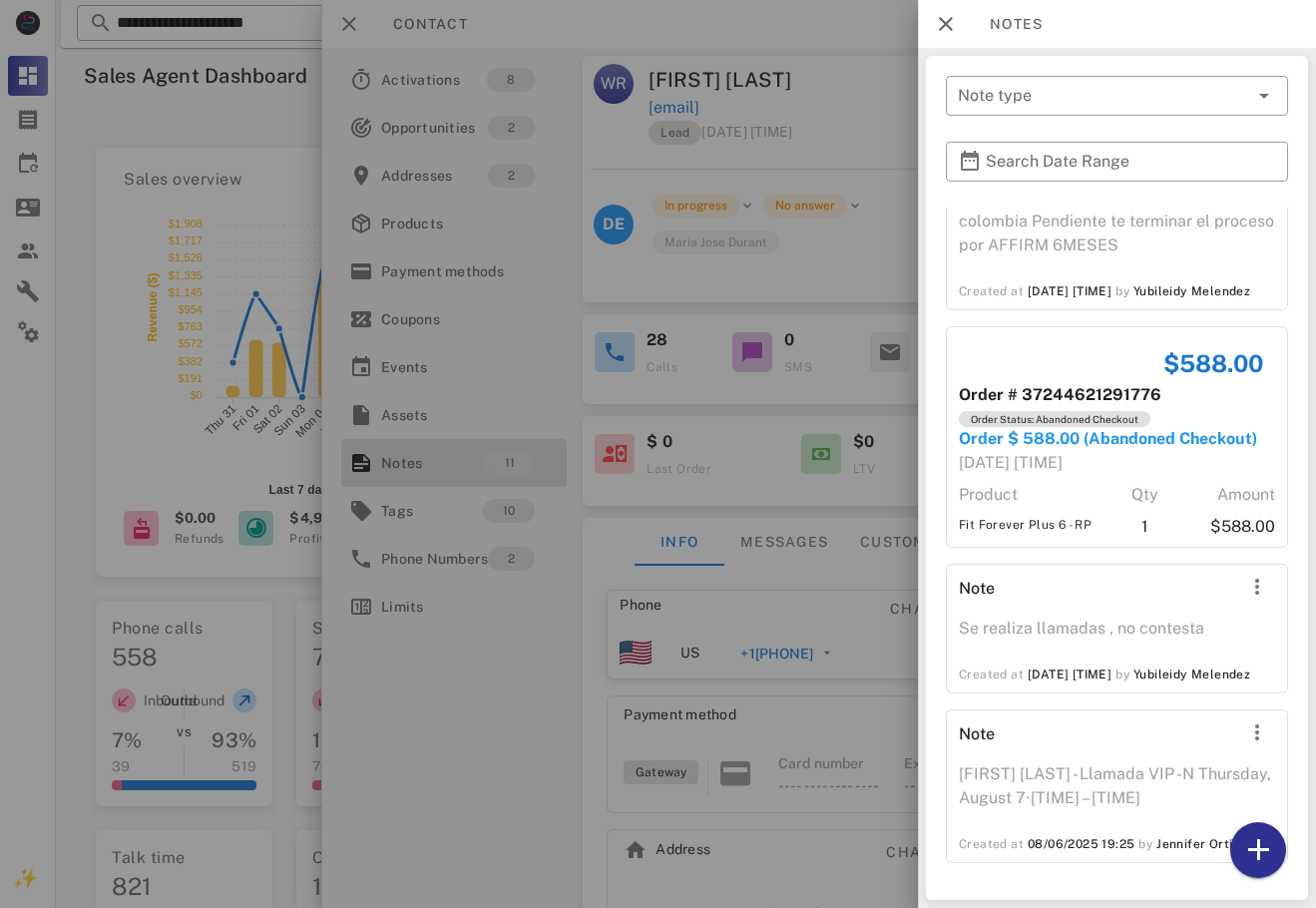 click at bounding box center [658, 454] 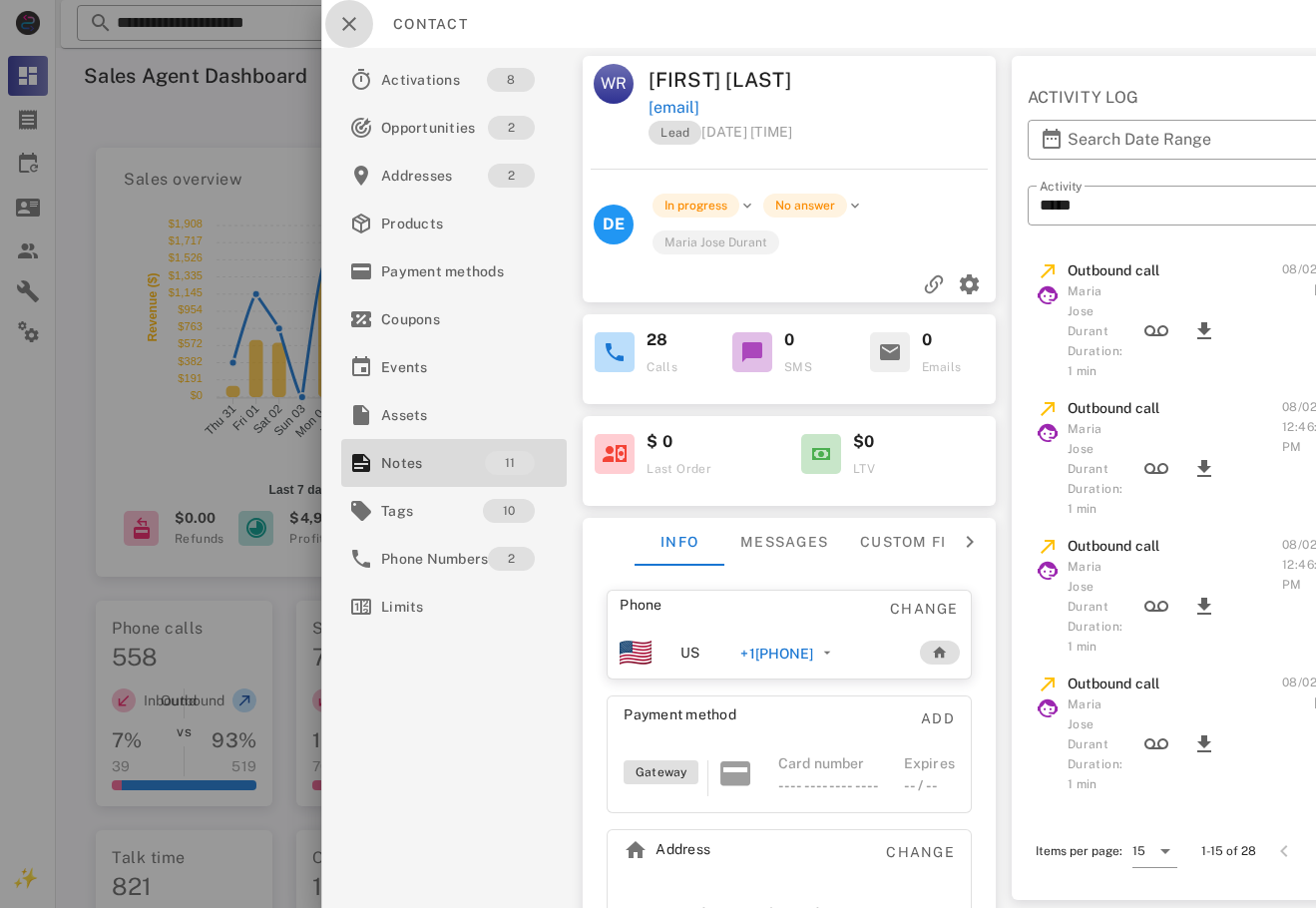 click at bounding box center (349, 24) 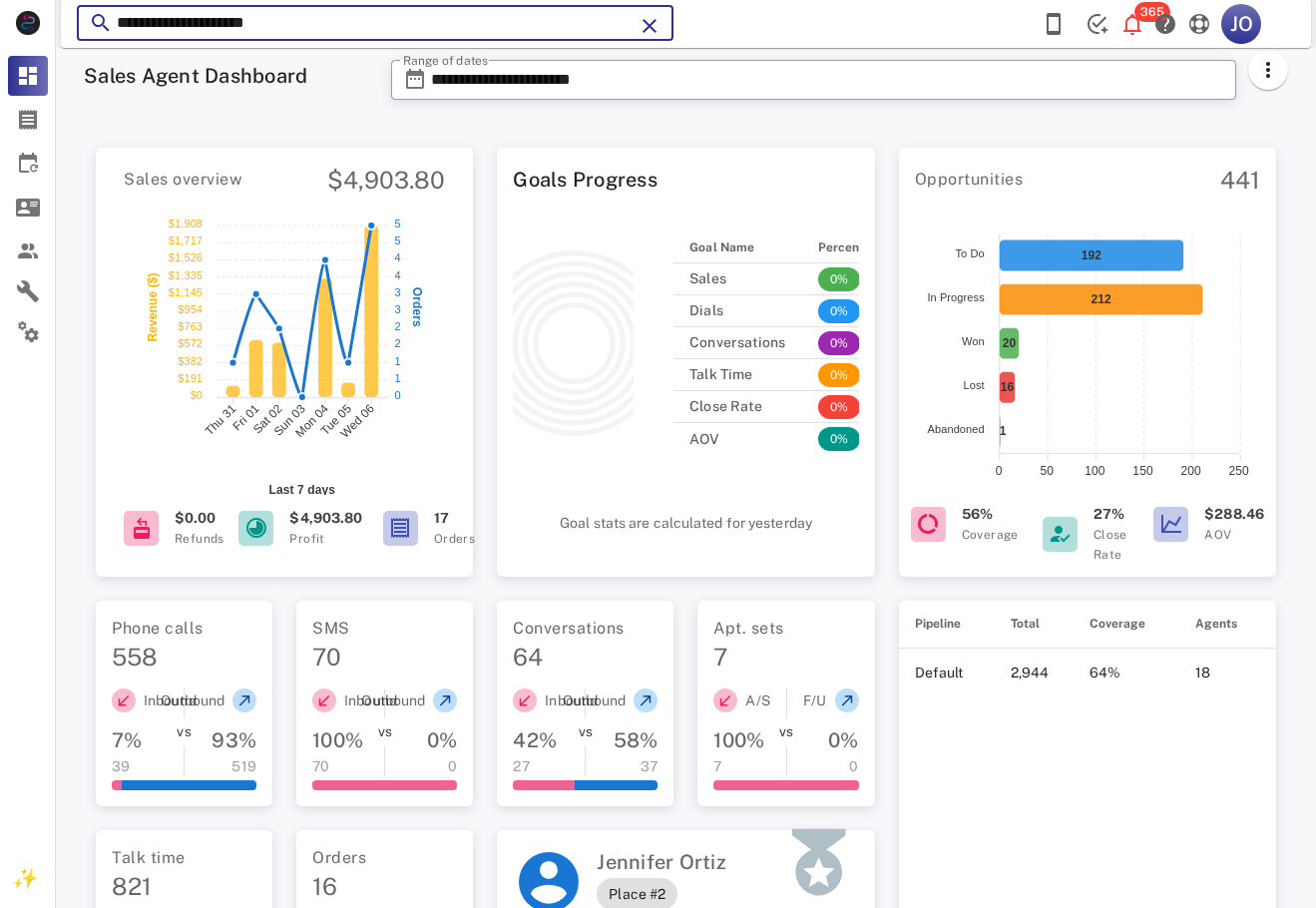 drag, startPoint x: 326, startPoint y: 27, endPoint x: 286, endPoint y: 26, distance: 40.012498 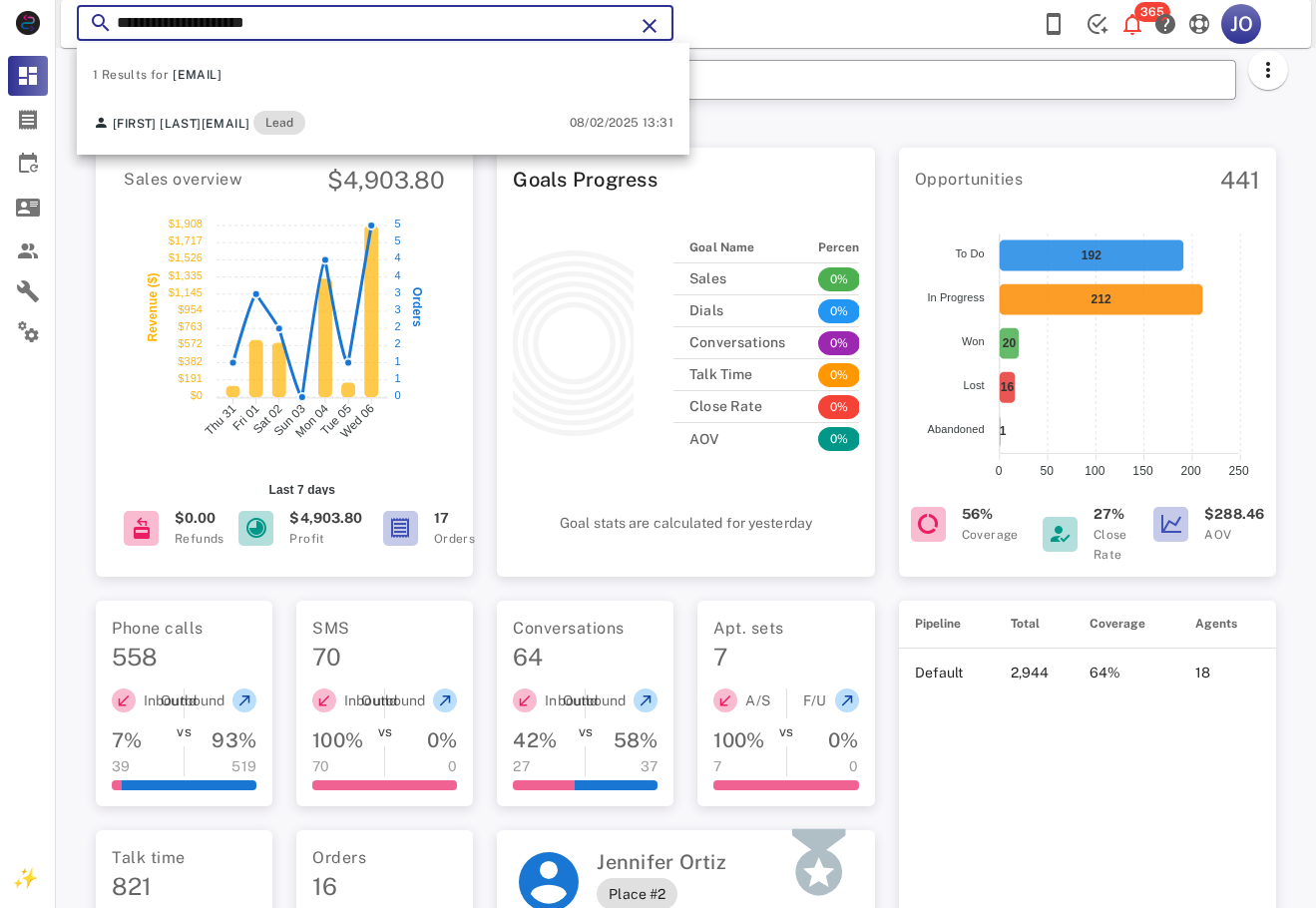 click on "**********" at bounding box center [375, 23] 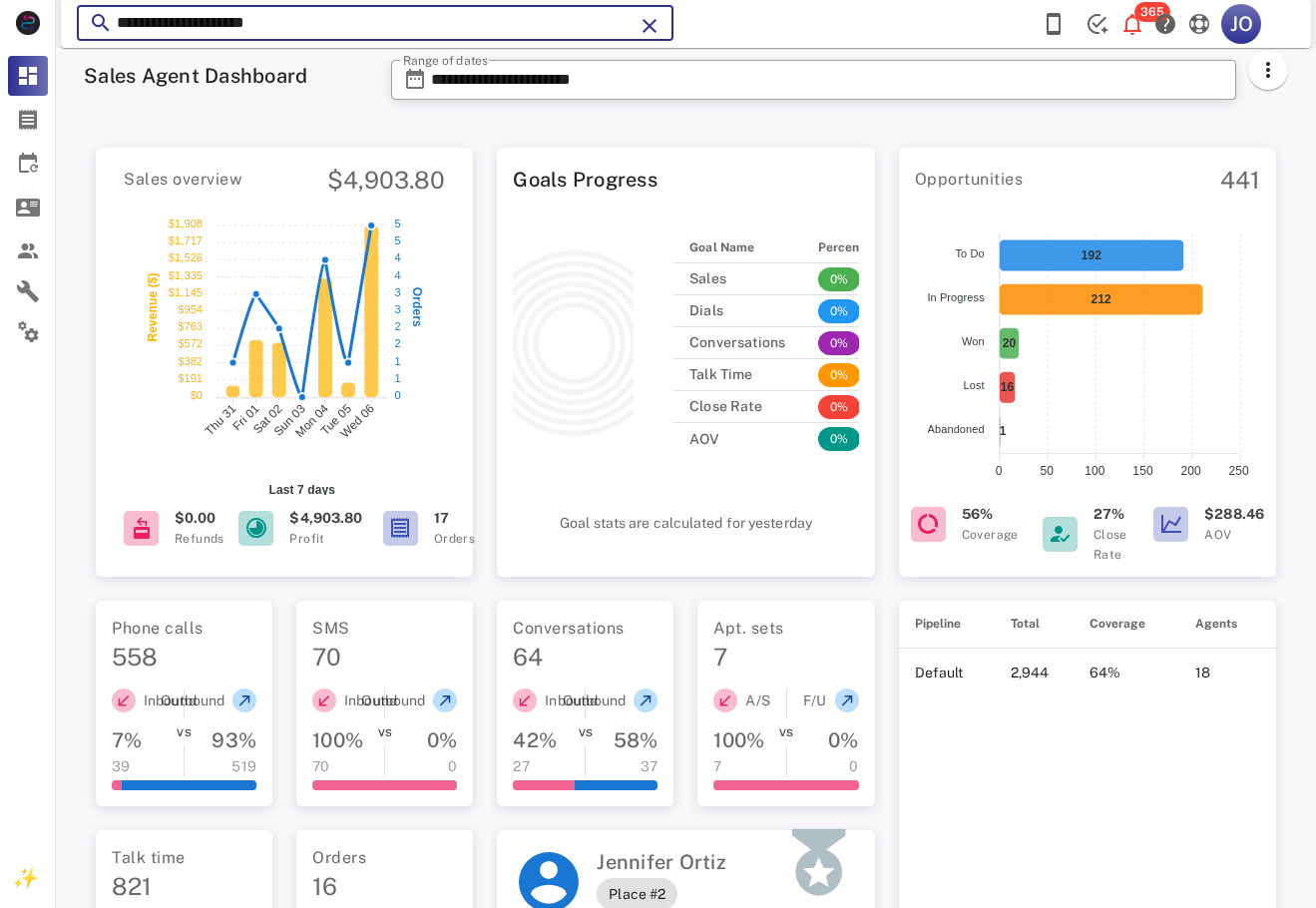 drag, startPoint x: 294, startPoint y: 25, endPoint x: 106, endPoint y: 27, distance: 188.01064 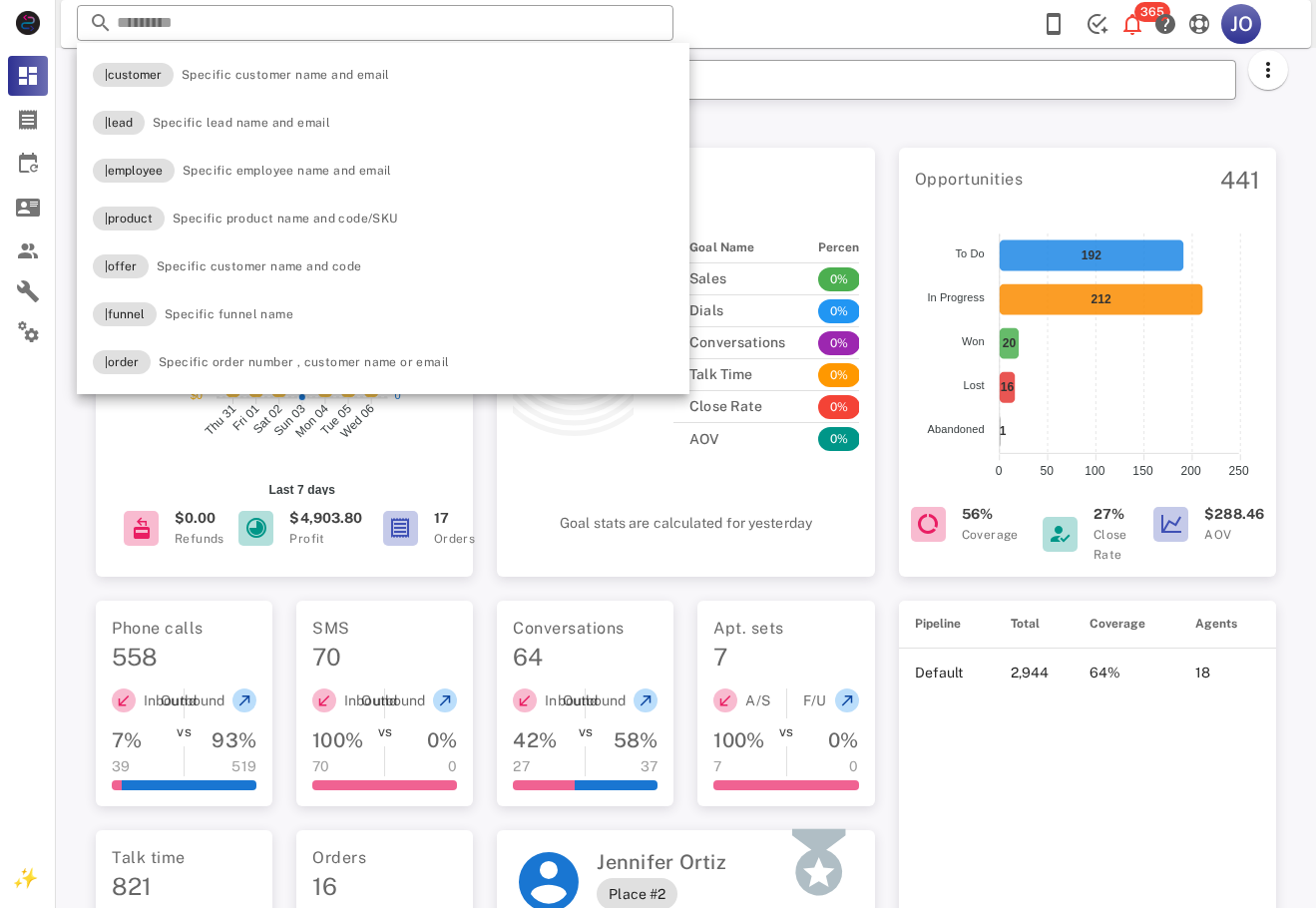 click on "**********" at bounding box center [813, 86] 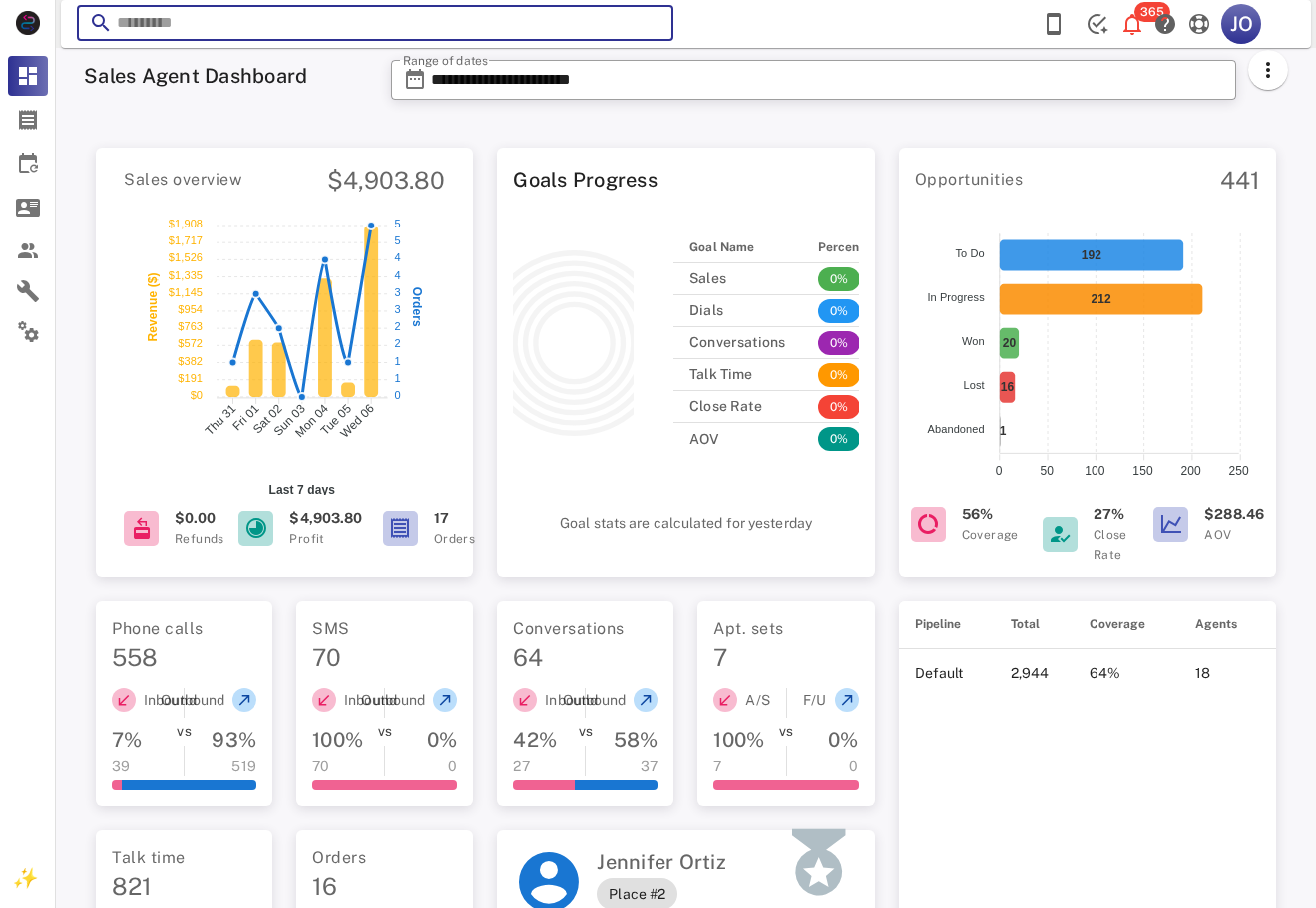 click at bounding box center [375, 23] 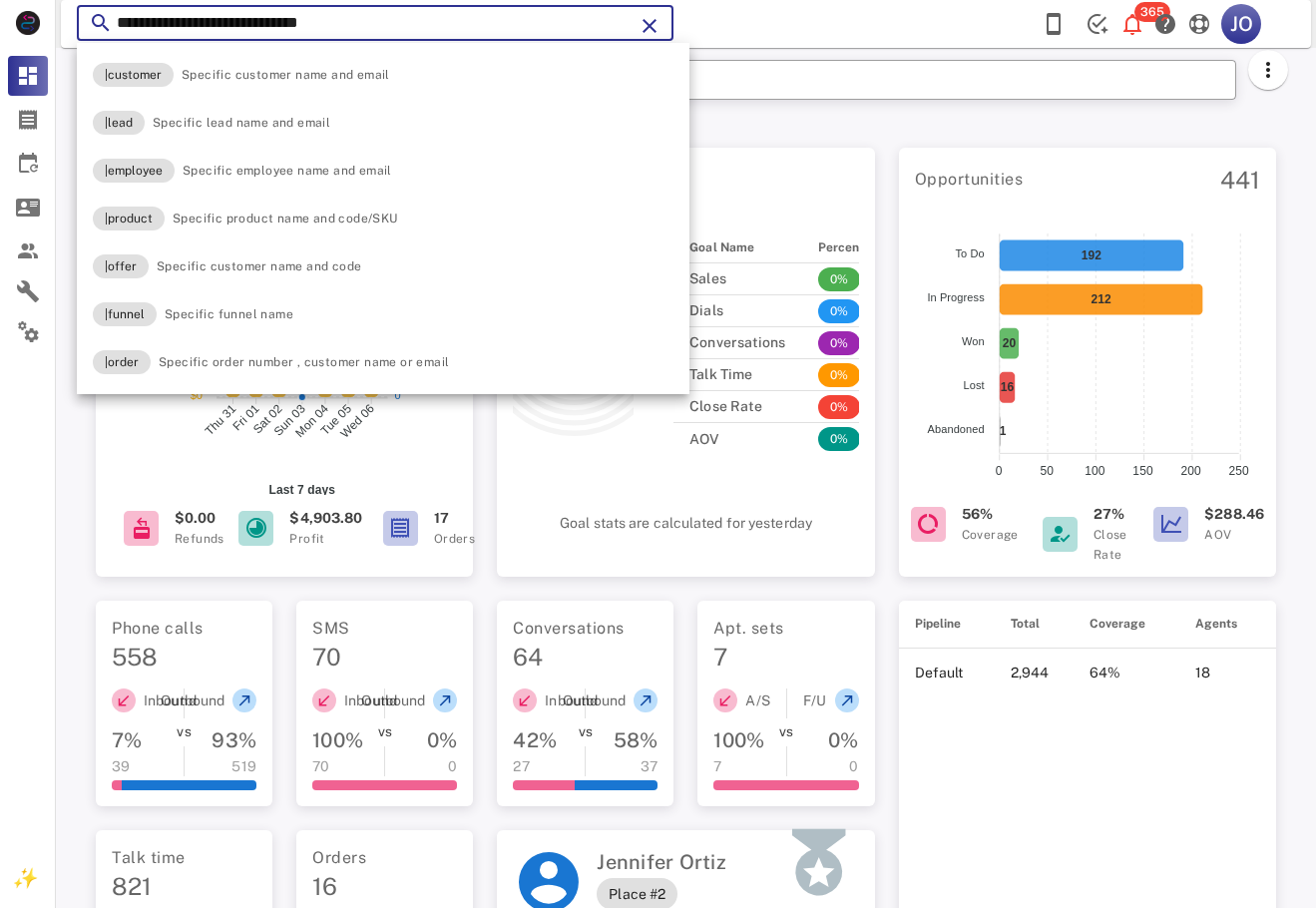 click on "**********" at bounding box center [375, 23] 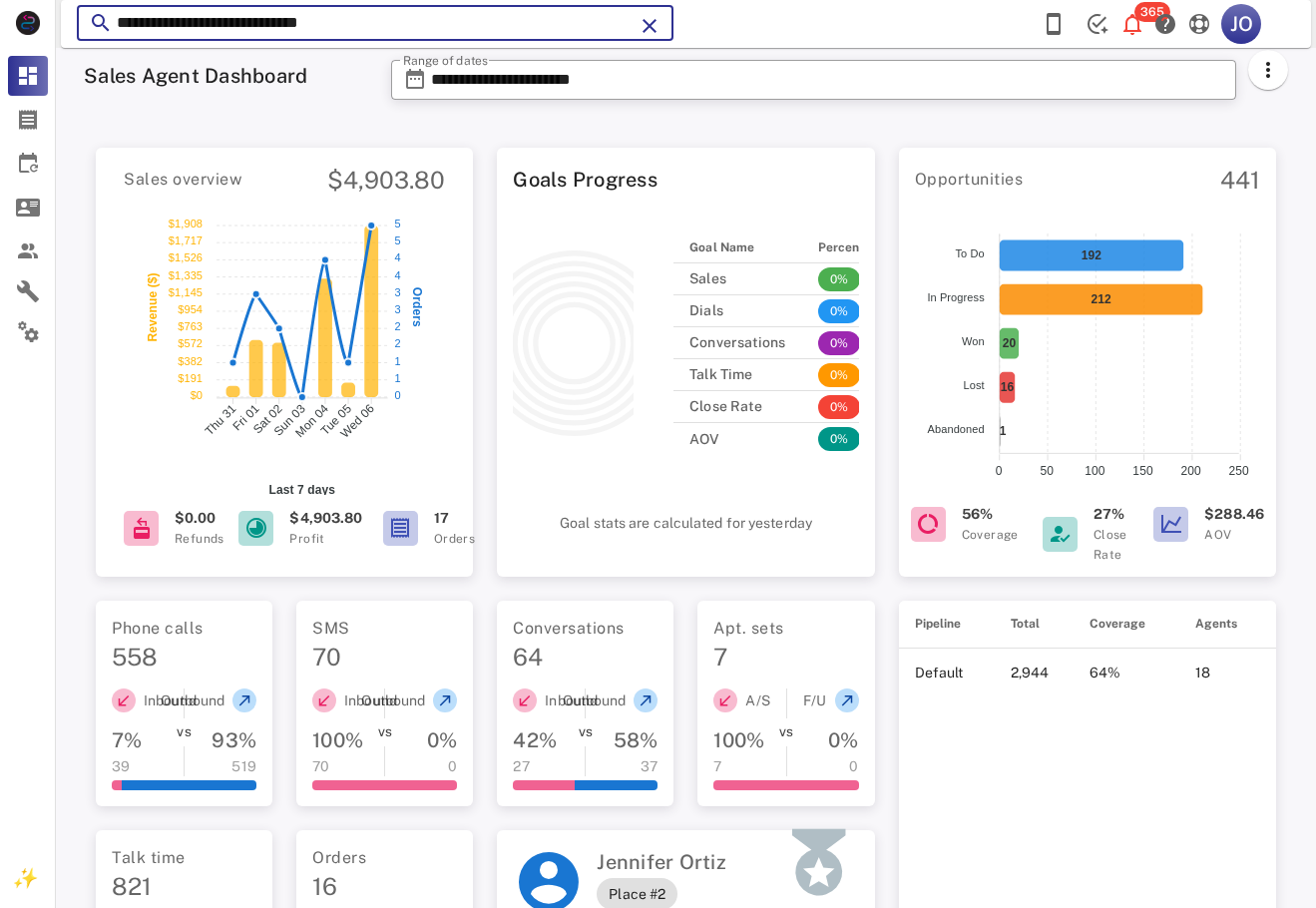 click on "**********" at bounding box center (375, 23) 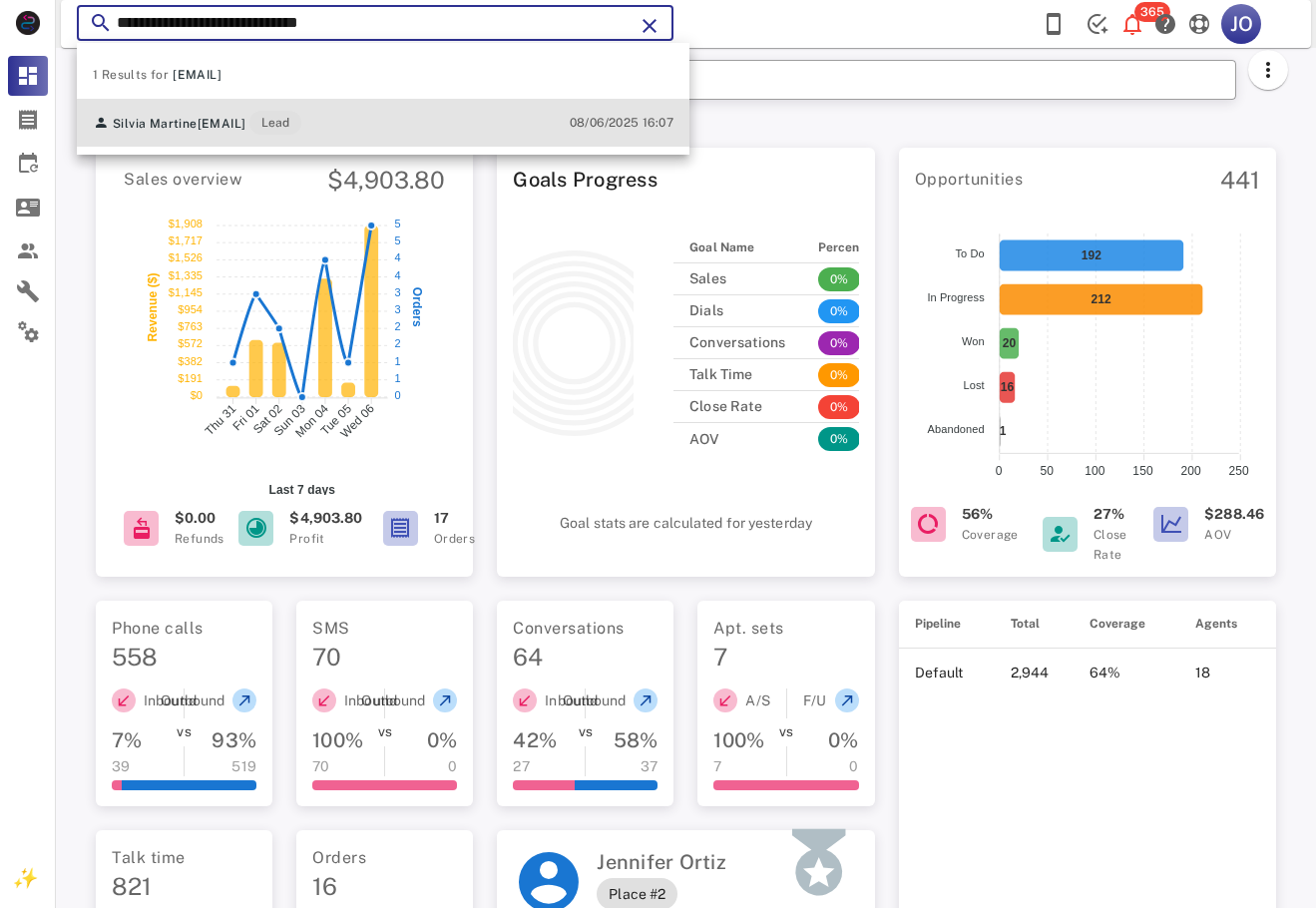 click on "Silvia Martine" at bounding box center (155, 124) 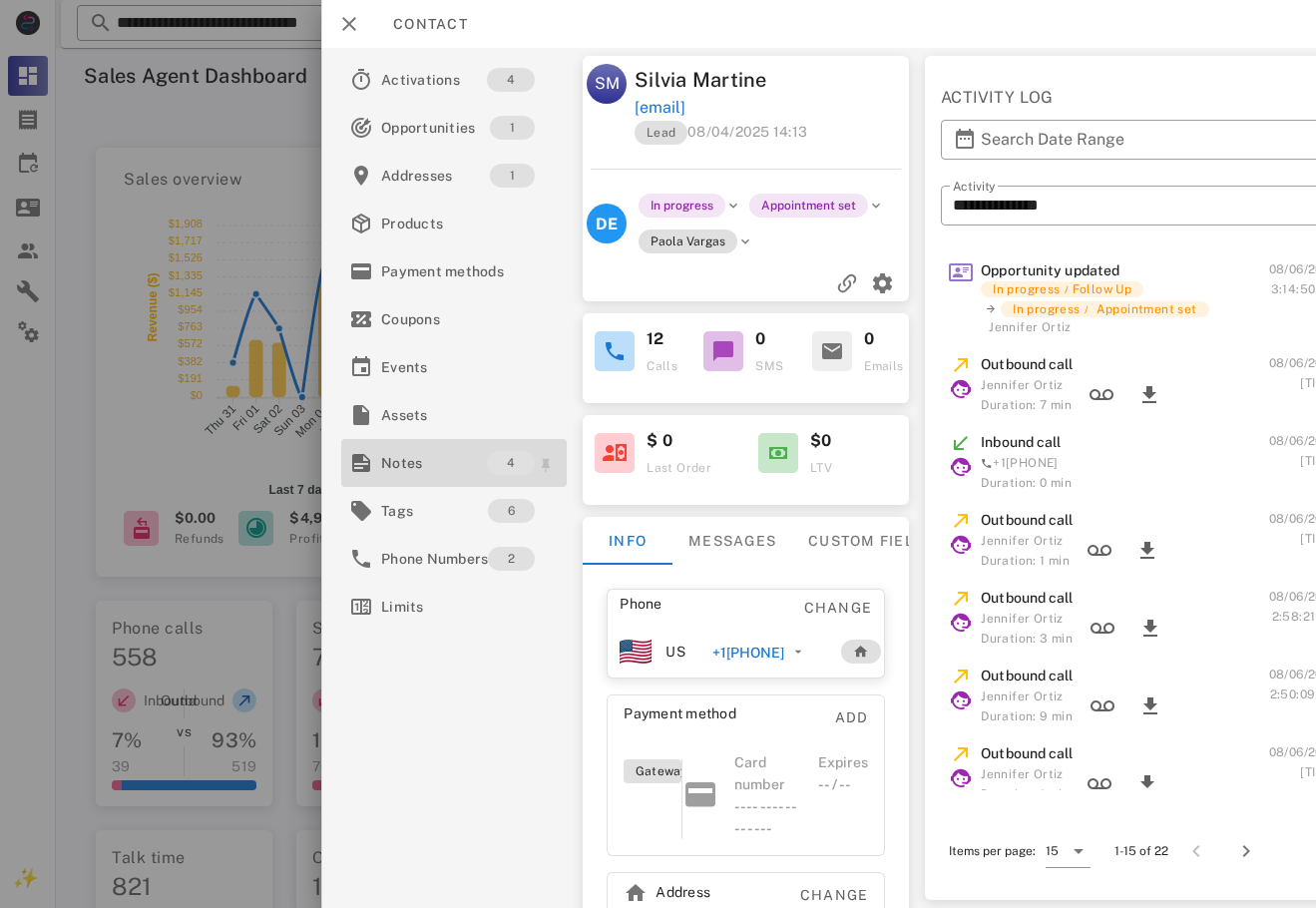 click on "Notes" at bounding box center [434, 463] 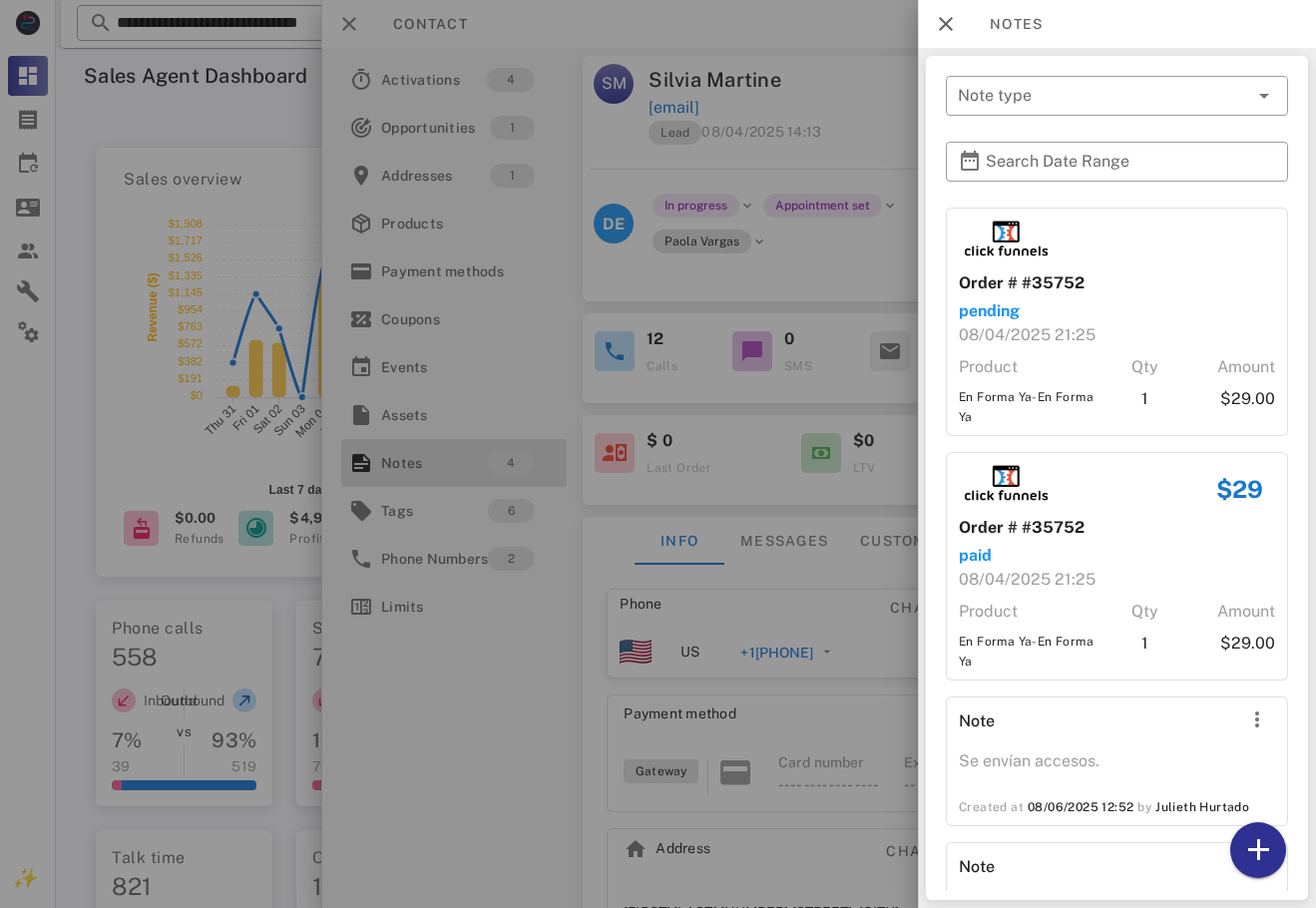 scroll, scrollTop: 130, scrollLeft: 0, axis: vertical 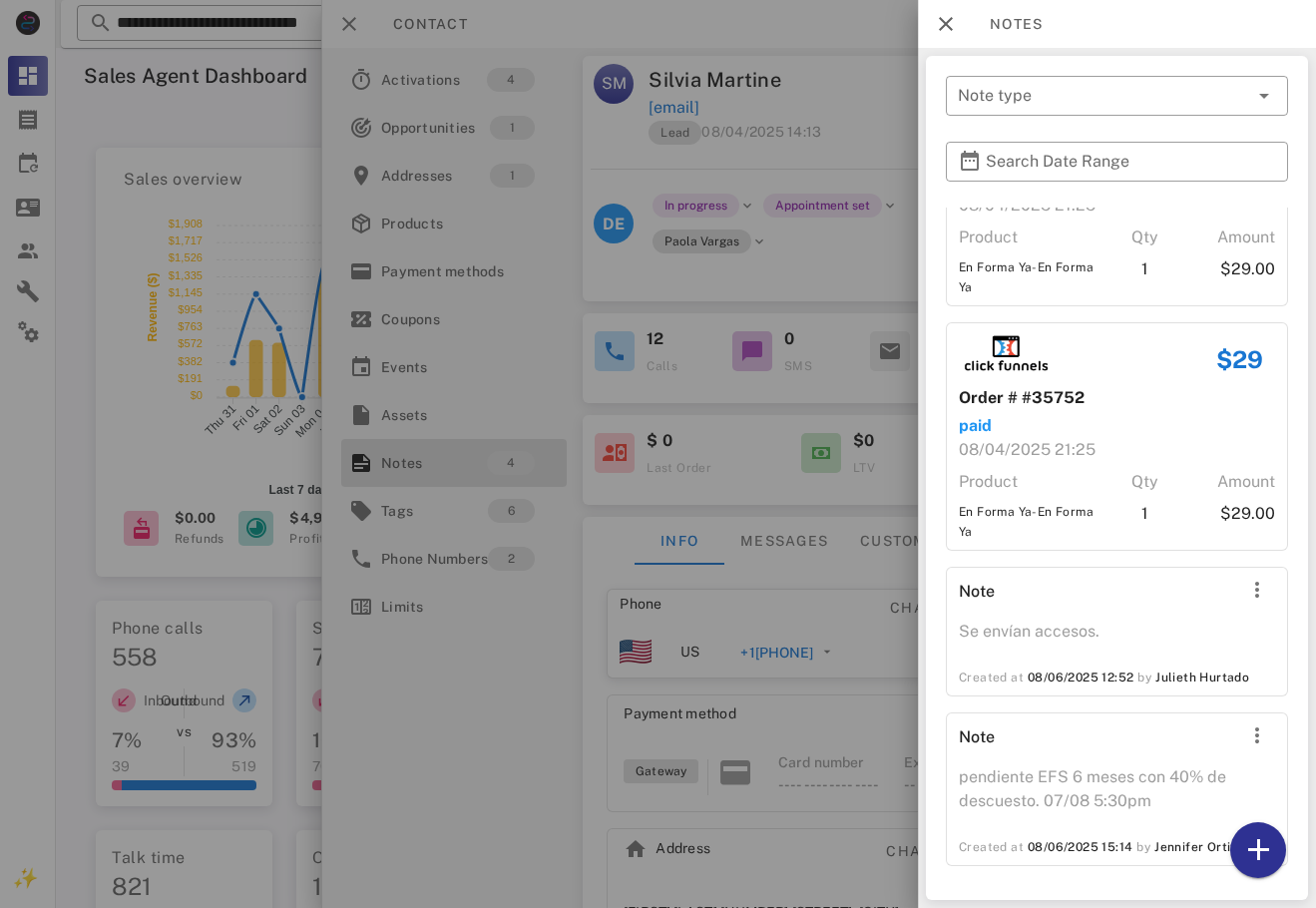 click at bounding box center [658, 454] 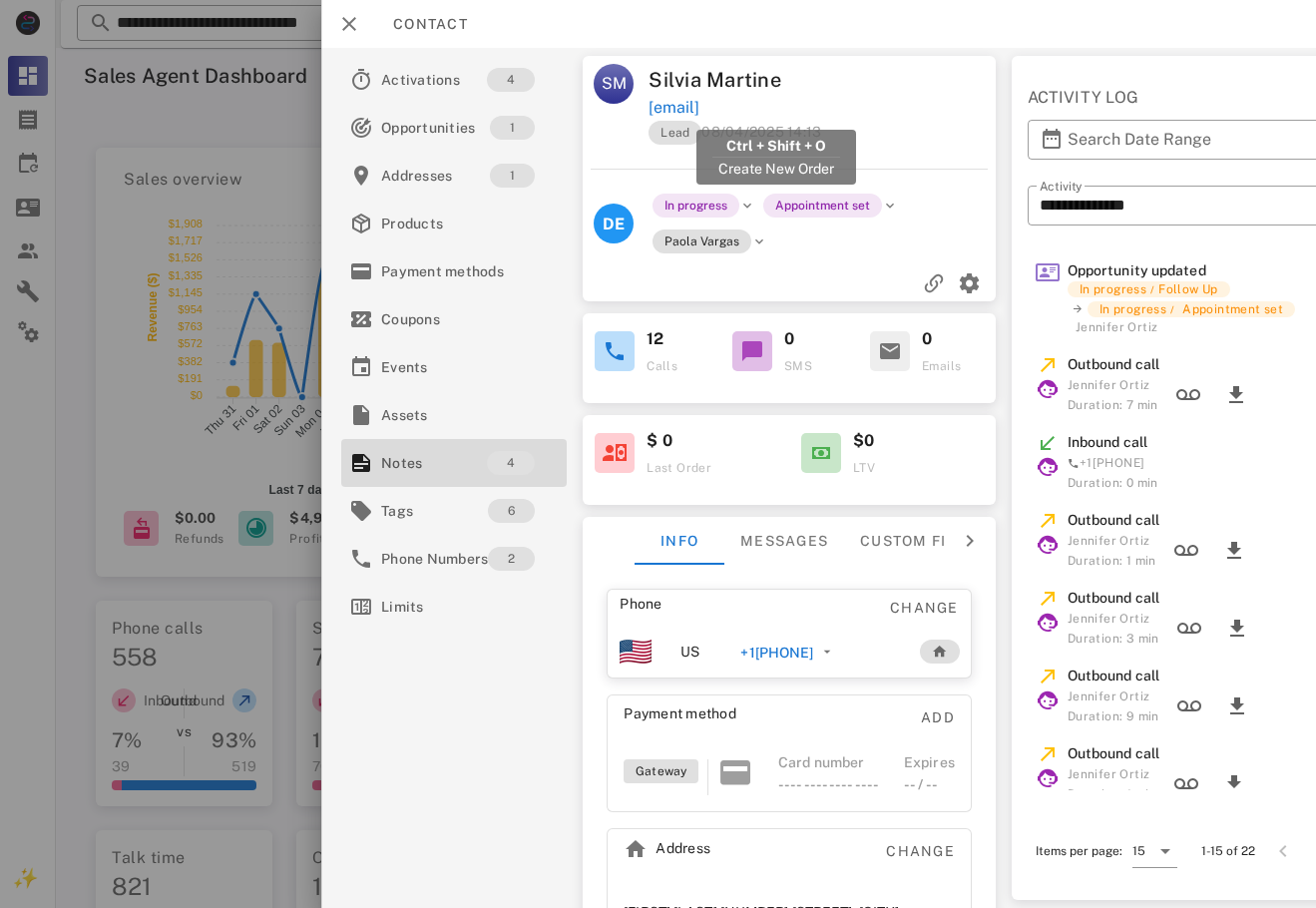 drag, startPoint x: 906, startPoint y: 104, endPoint x: 651, endPoint y: 108, distance: 255.03137 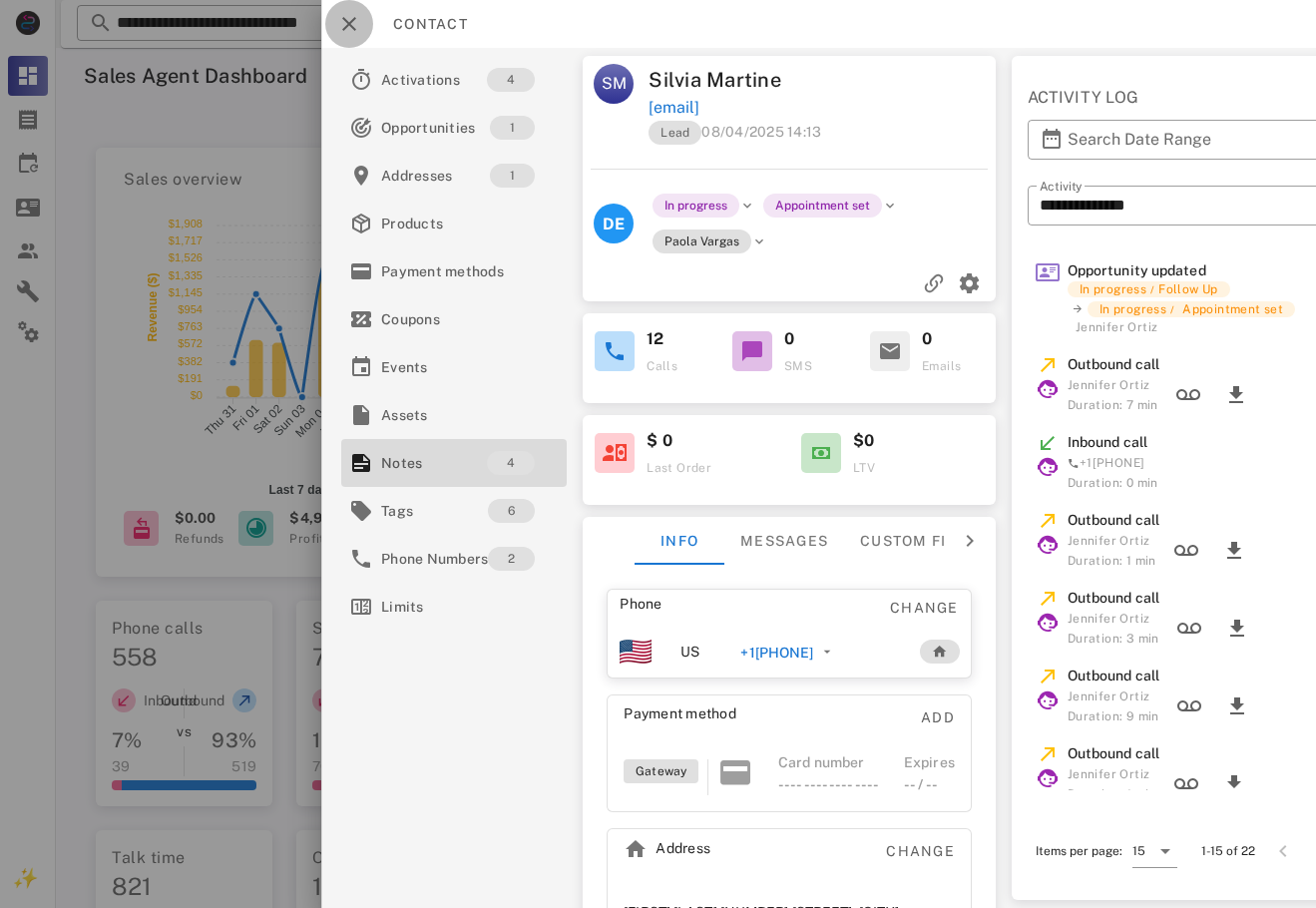click at bounding box center [349, 24] 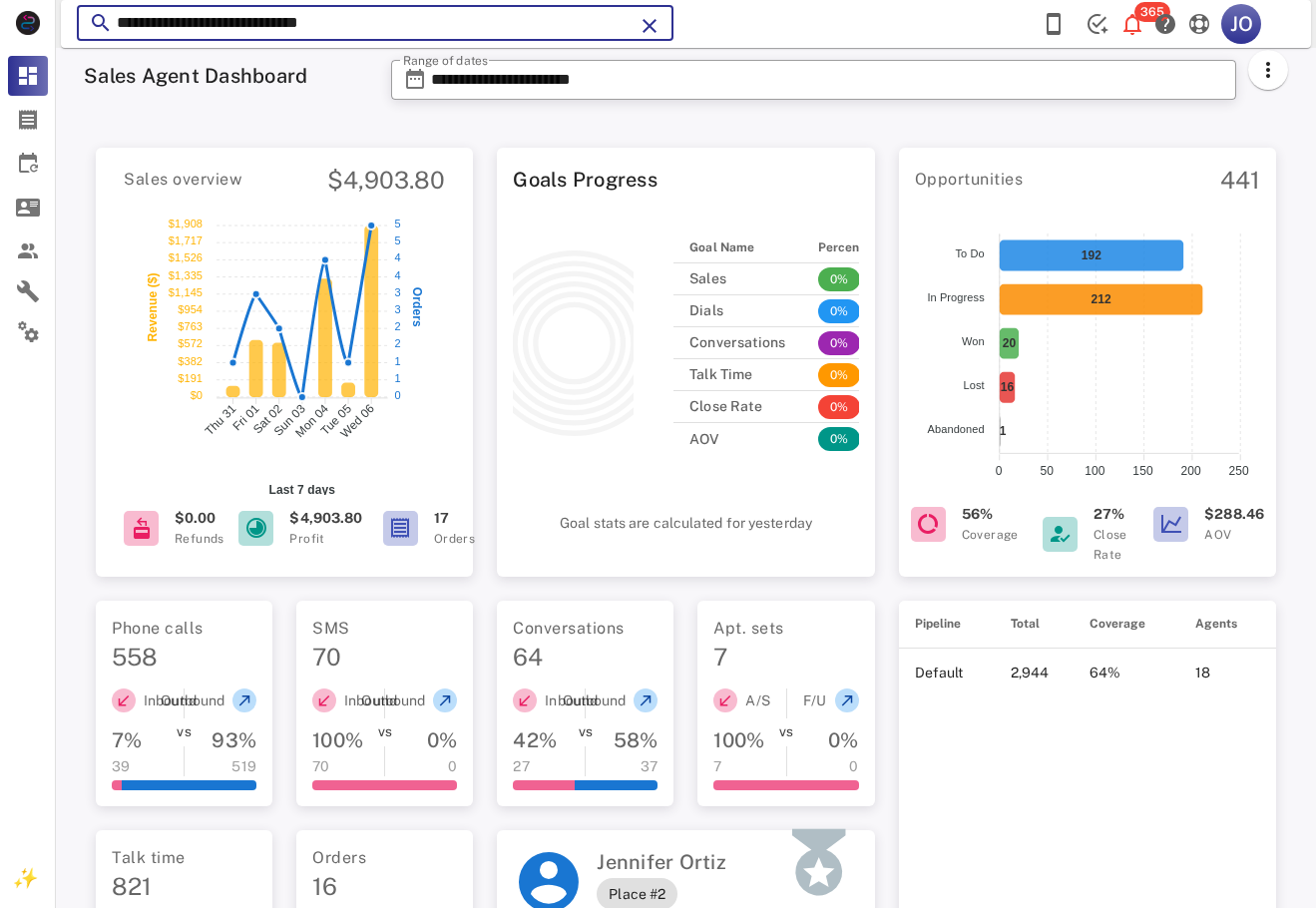 click on "**********" at bounding box center (375, 23) 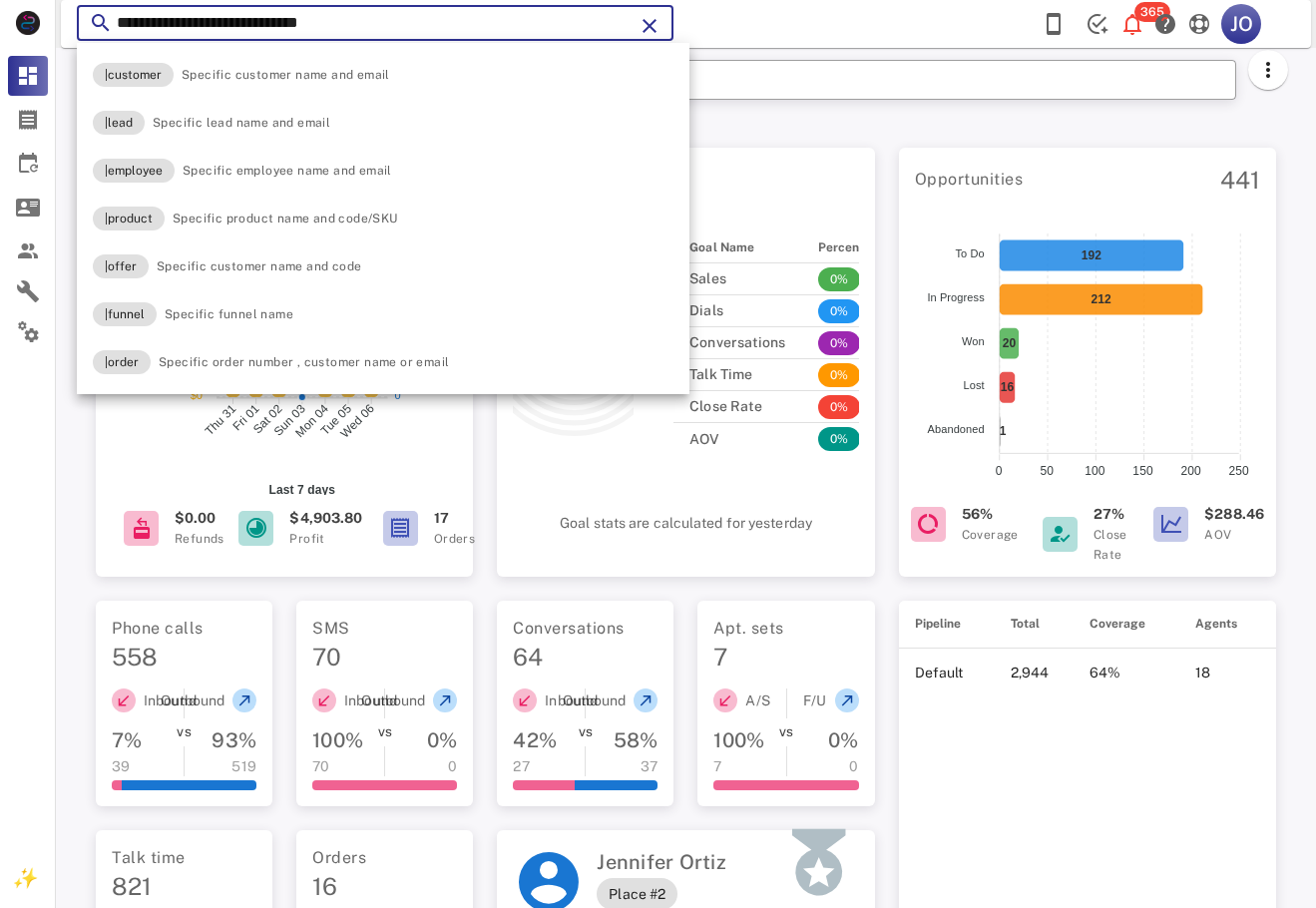 drag, startPoint x: 418, startPoint y: 32, endPoint x: 88, endPoint y: 29, distance: 330.01364 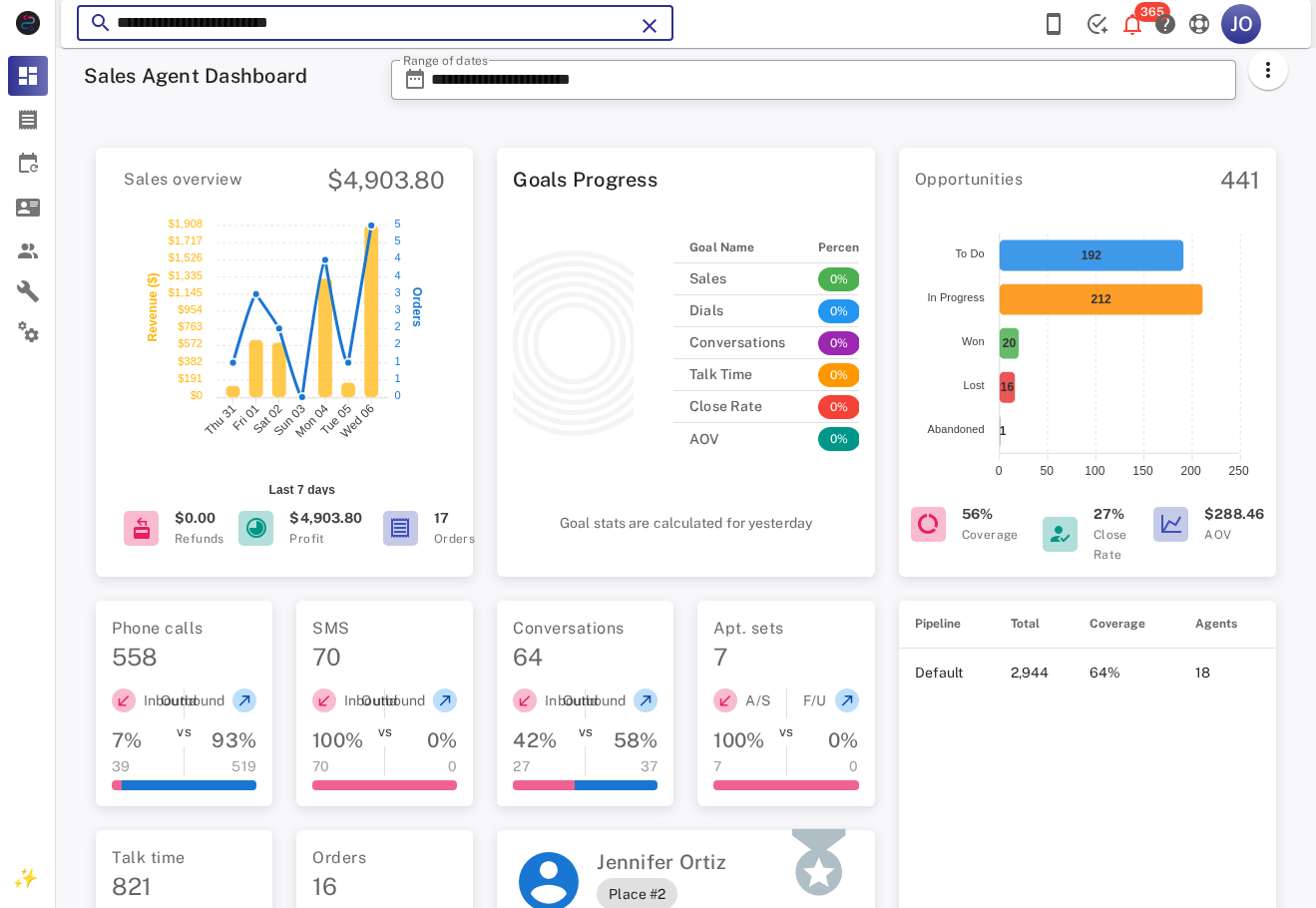 click on "**********" at bounding box center (375, 23) 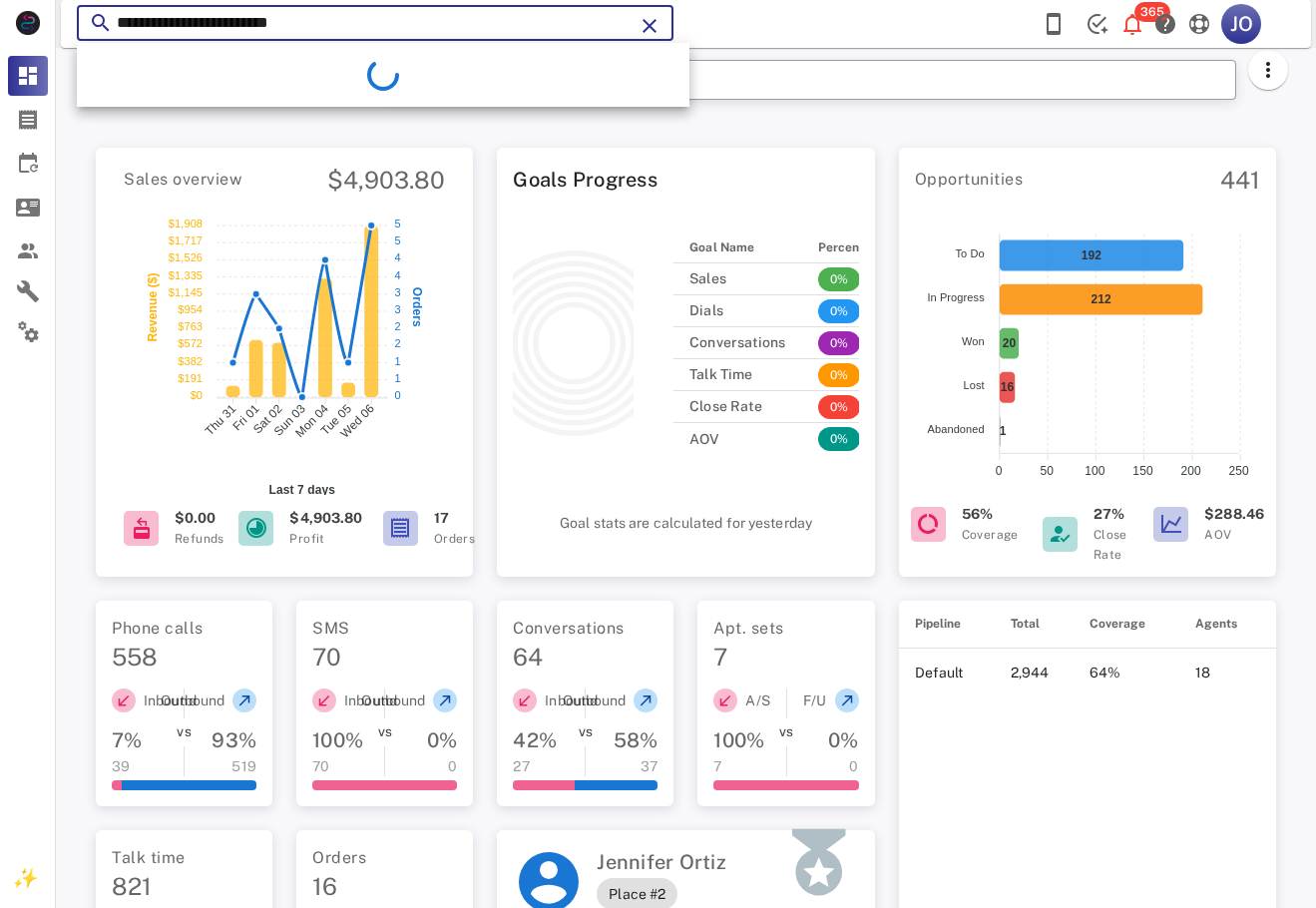 click on "**********" at bounding box center [375, 23] 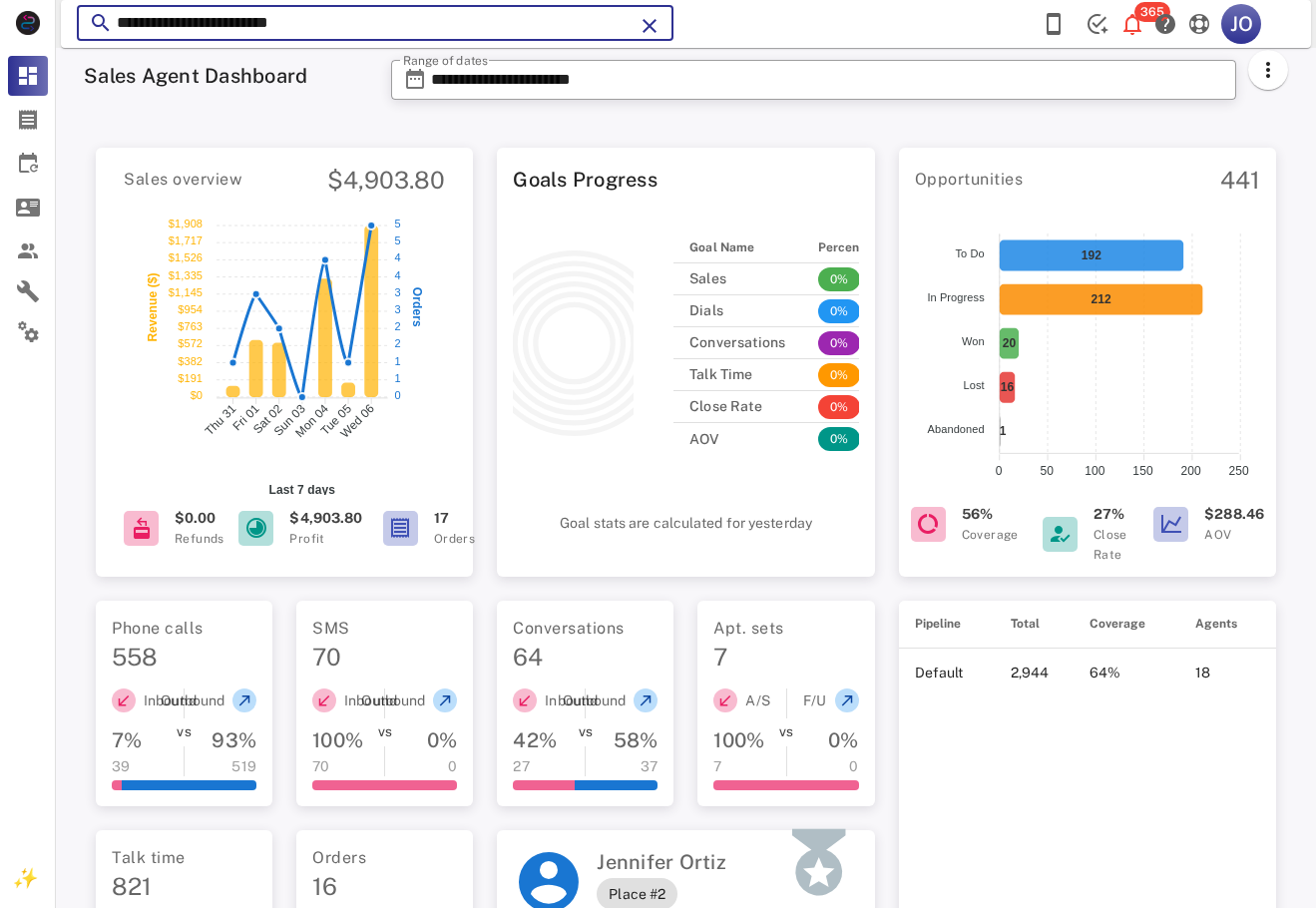 click on "**********" at bounding box center (375, 23) 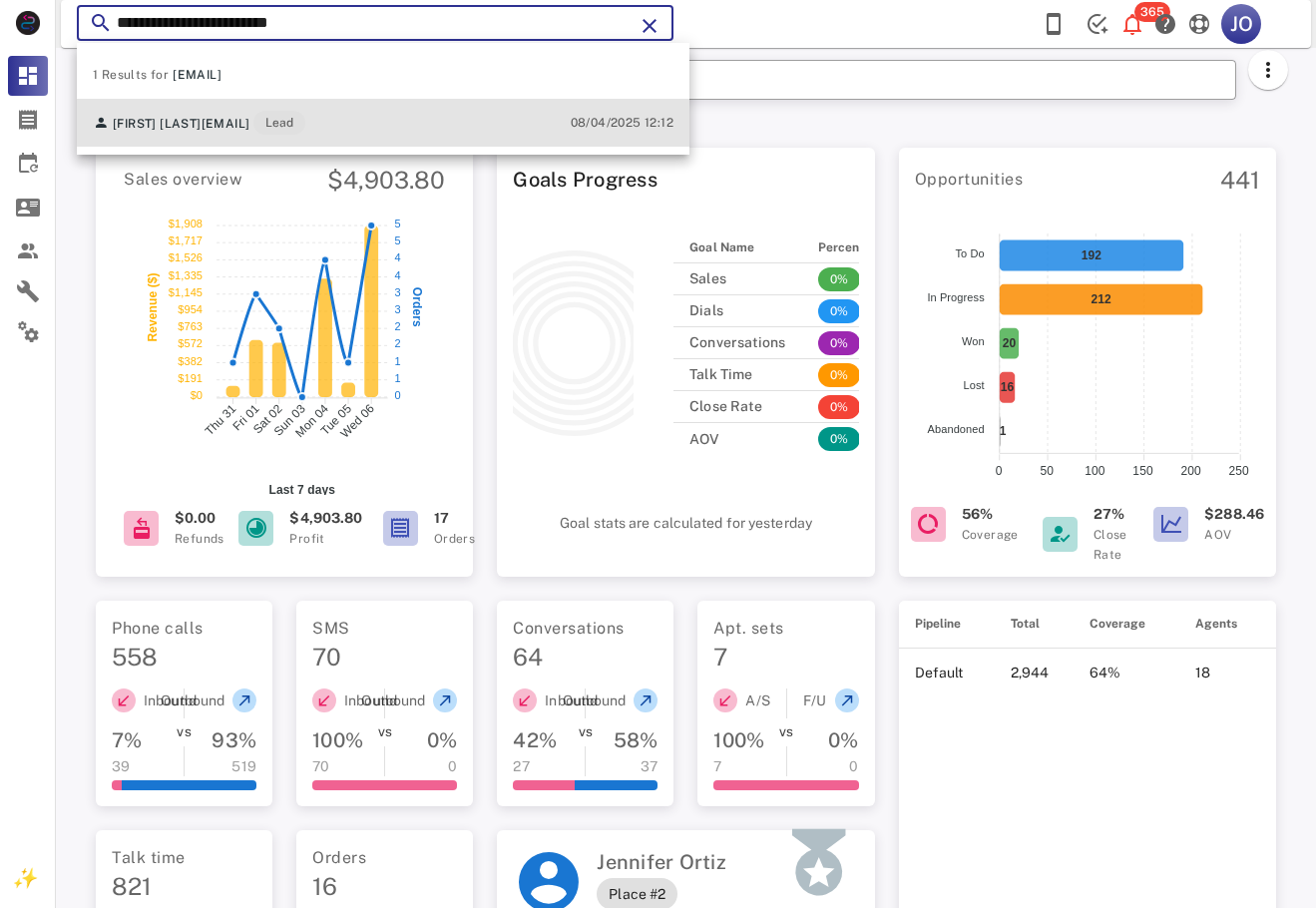 click on "[FIRST] [LAST] [EMAIL] Lead" at bounding box center (199, 123) 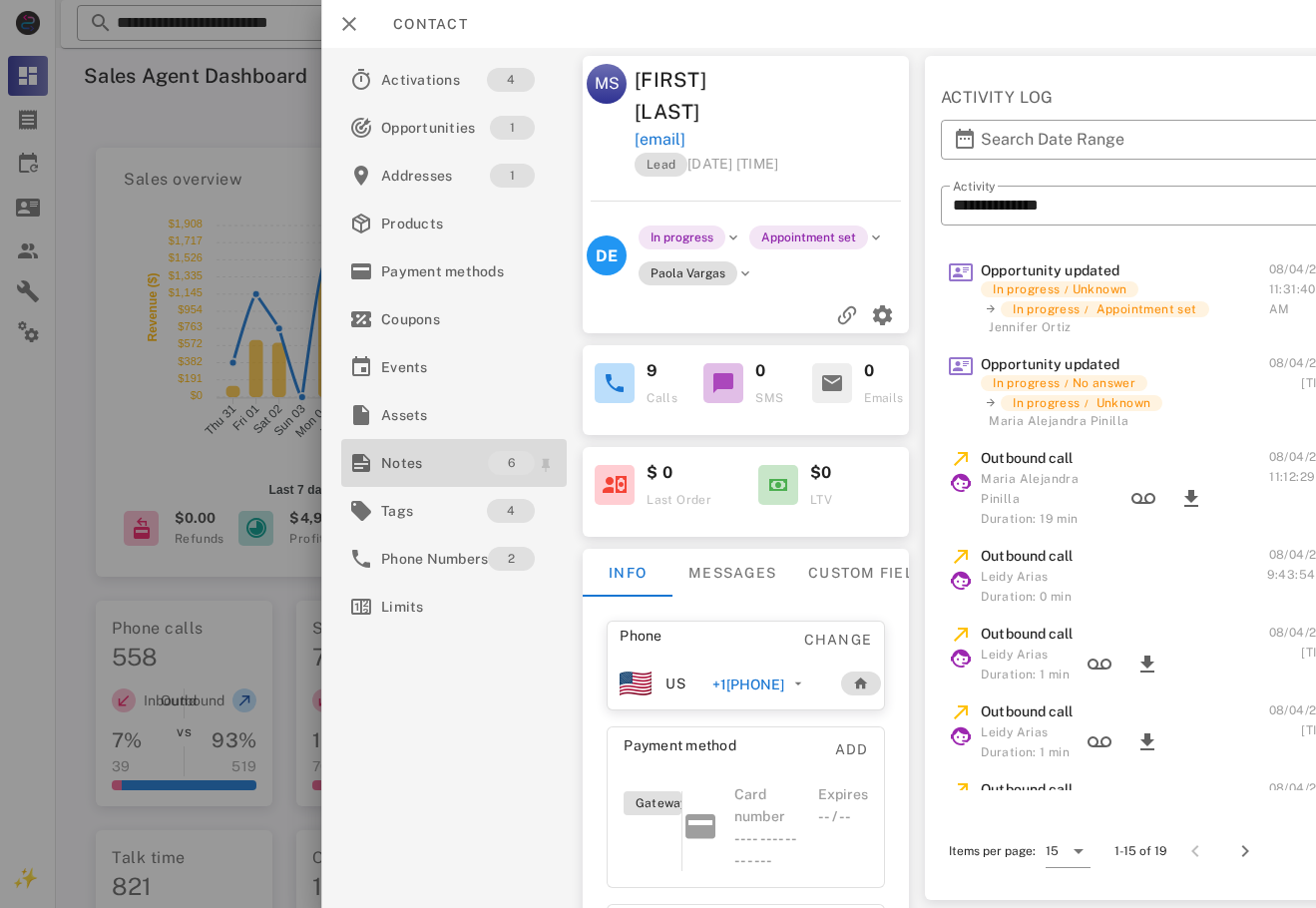 click on "Notes" at bounding box center [434, 463] 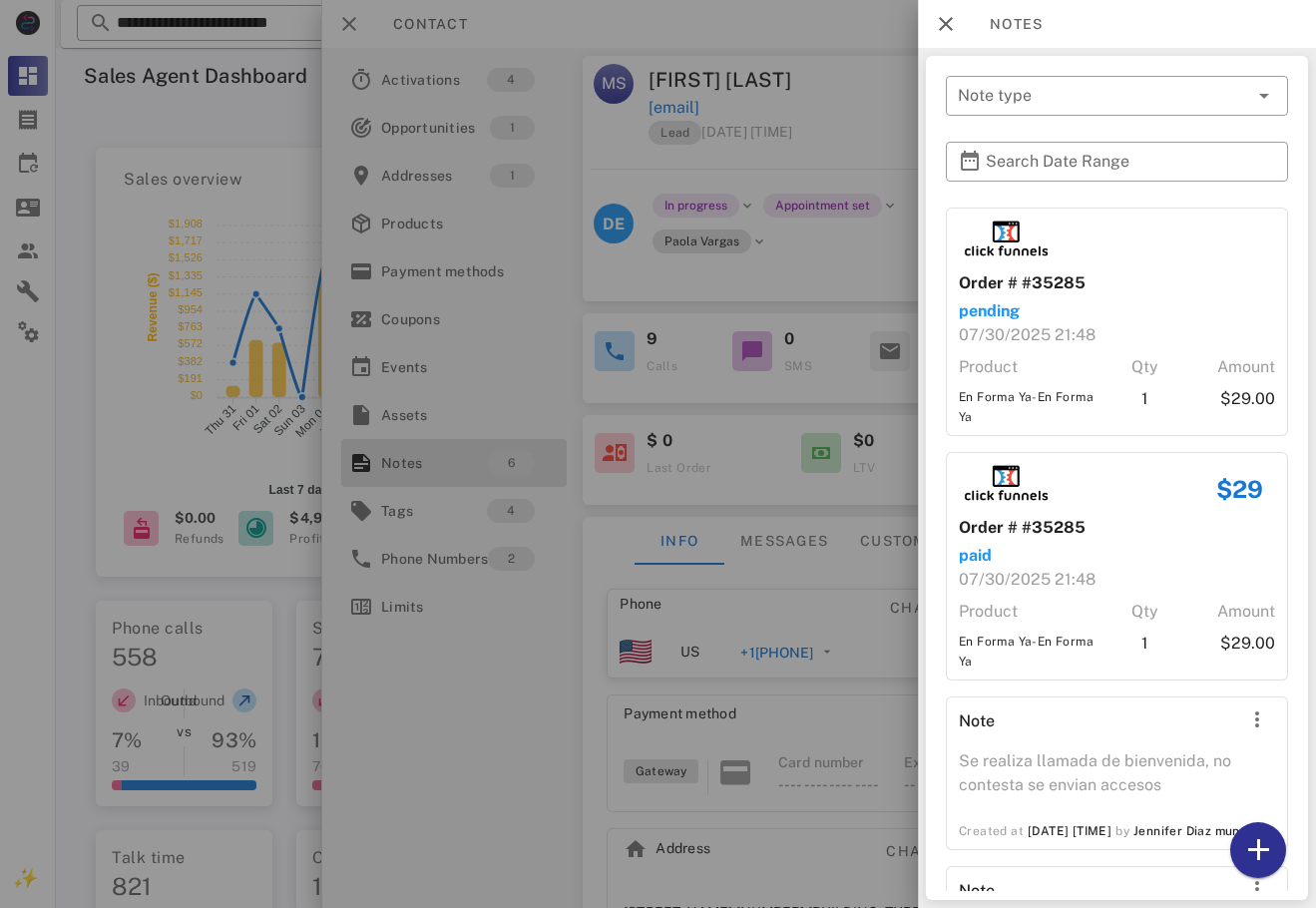 scroll, scrollTop: 509, scrollLeft: 0, axis: vertical 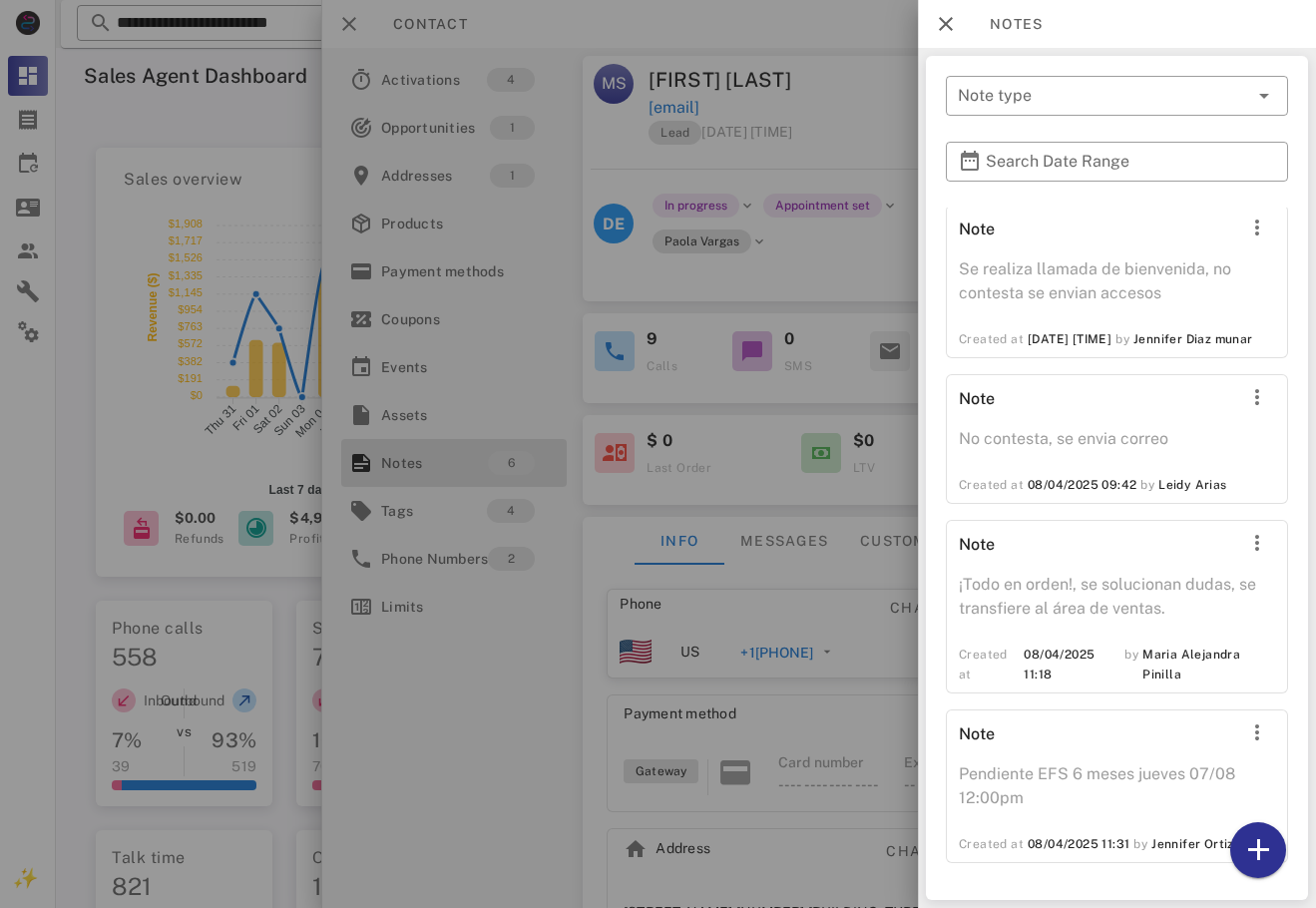 click at bounding box center (658, 454) 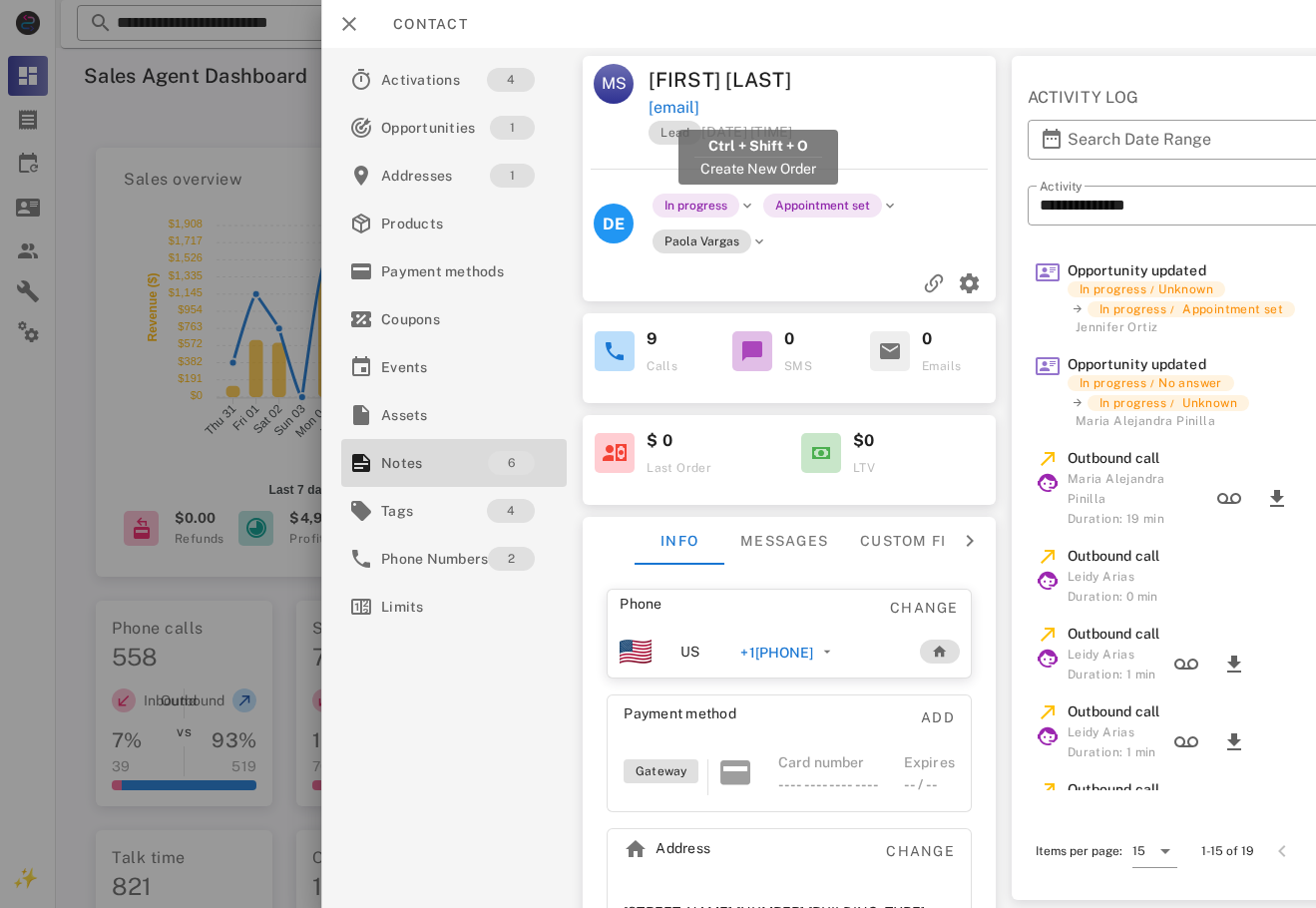 drag, startPoint x: 874, startPoint y: 105, endPoint x: 653, endPoint y: 103, distance: 221.009 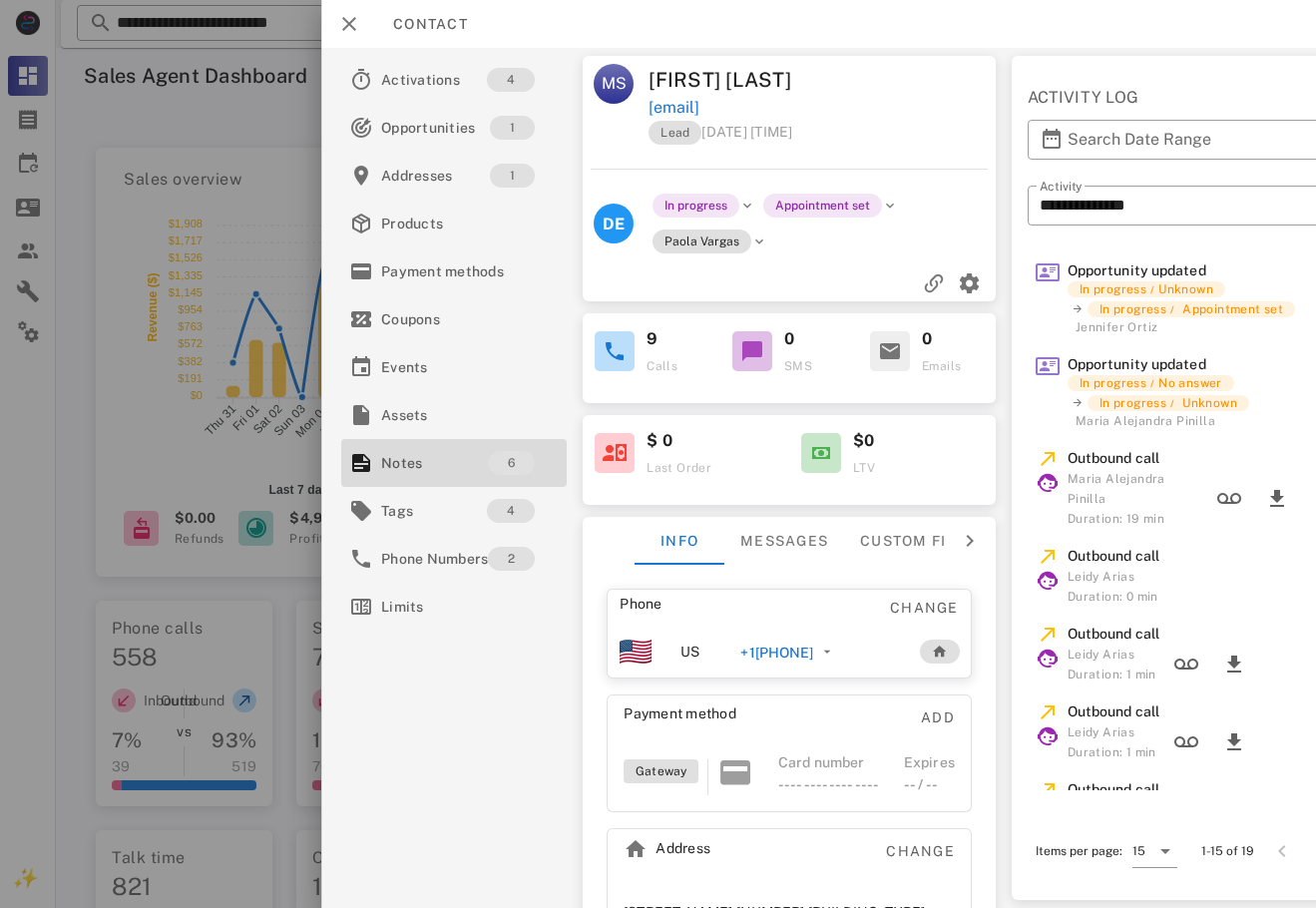 click on "[EMAIL]" at bounding box center [824, 108] 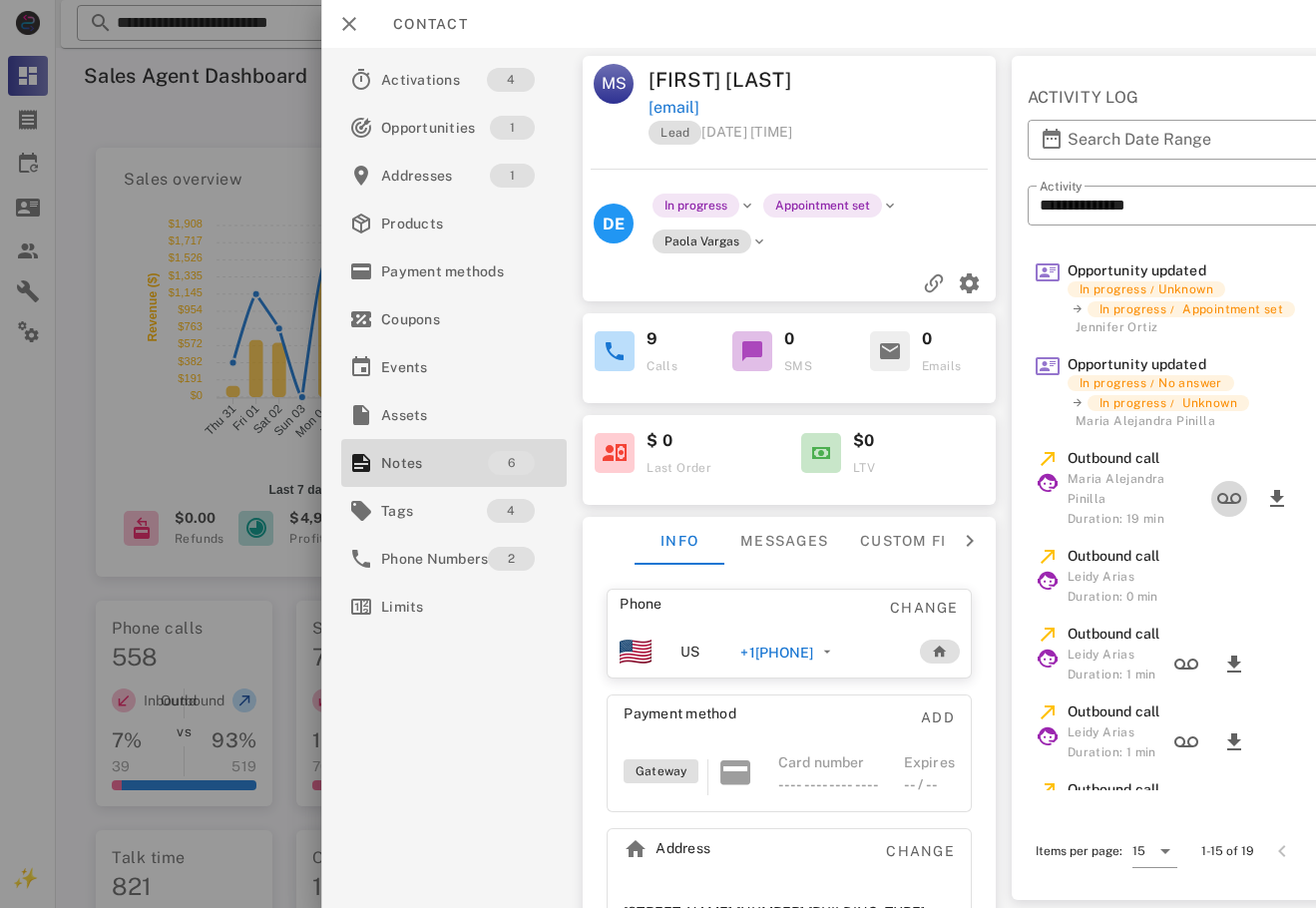click at bounding box center (1229, 499) 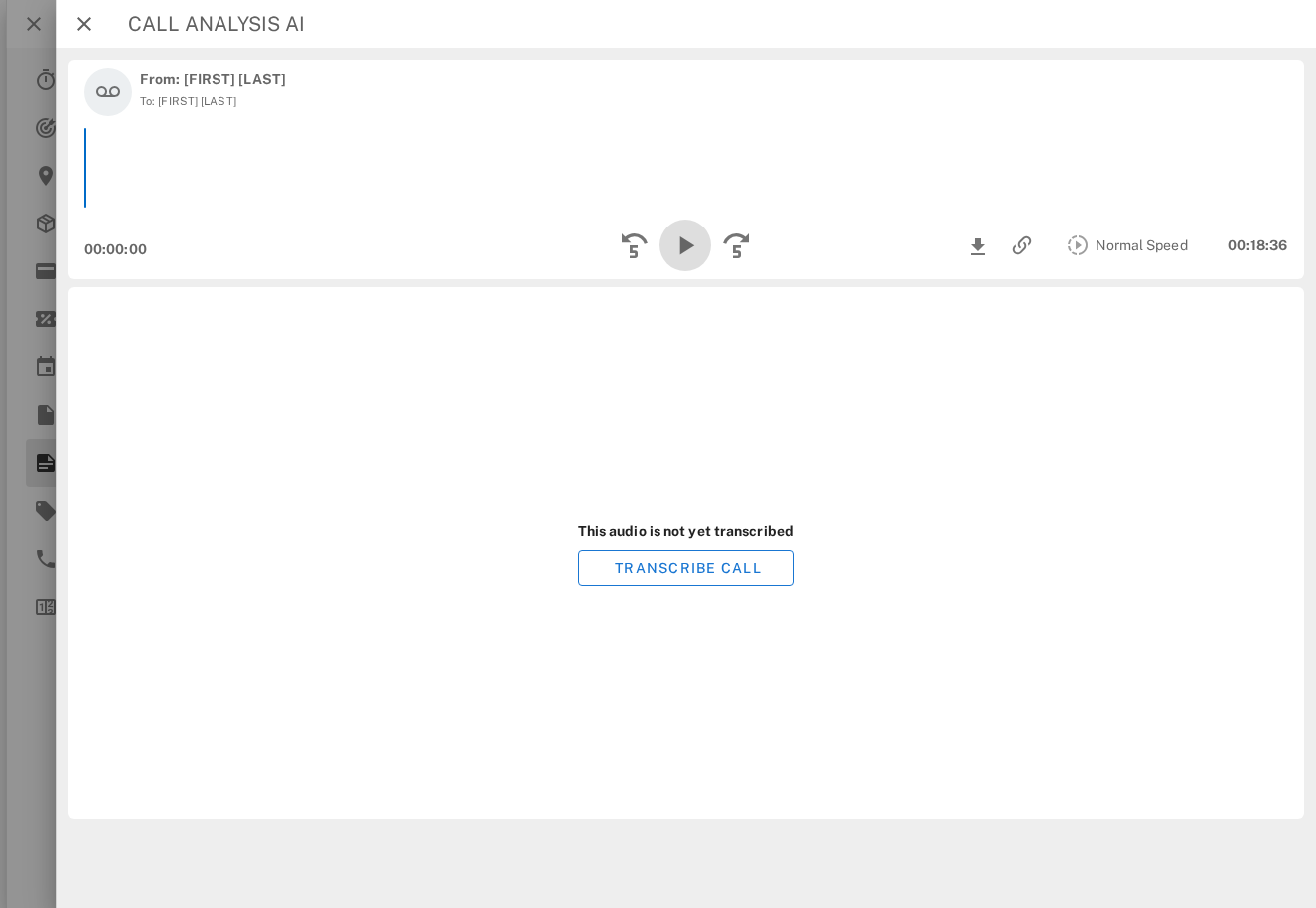 click at bounding box center (686, 245) 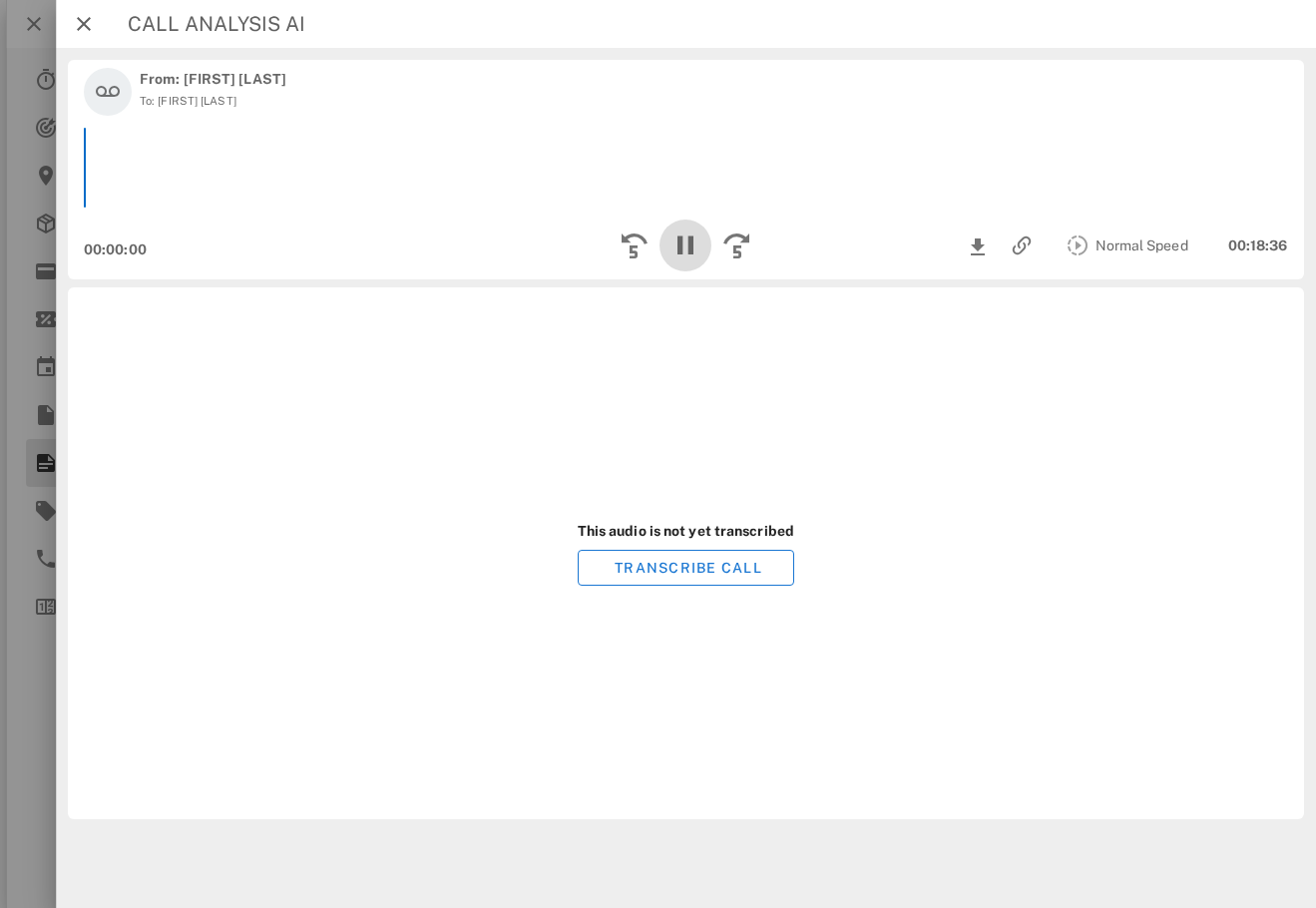 click on "Normal Speed [TIME]" at bounding box center (1088, 245) 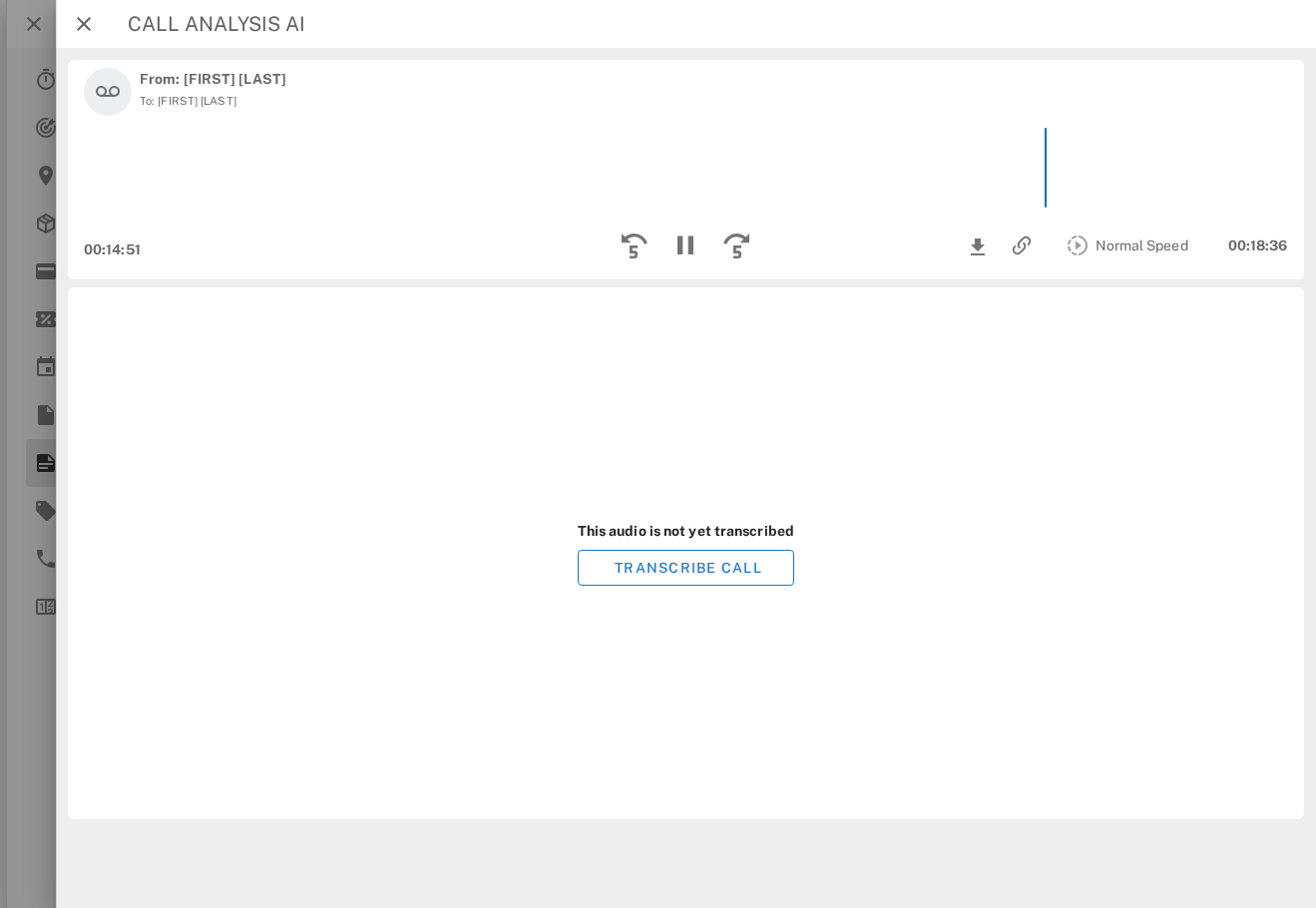 click on "Normal Speed [TIME]" at bounding box center (1088, 245) 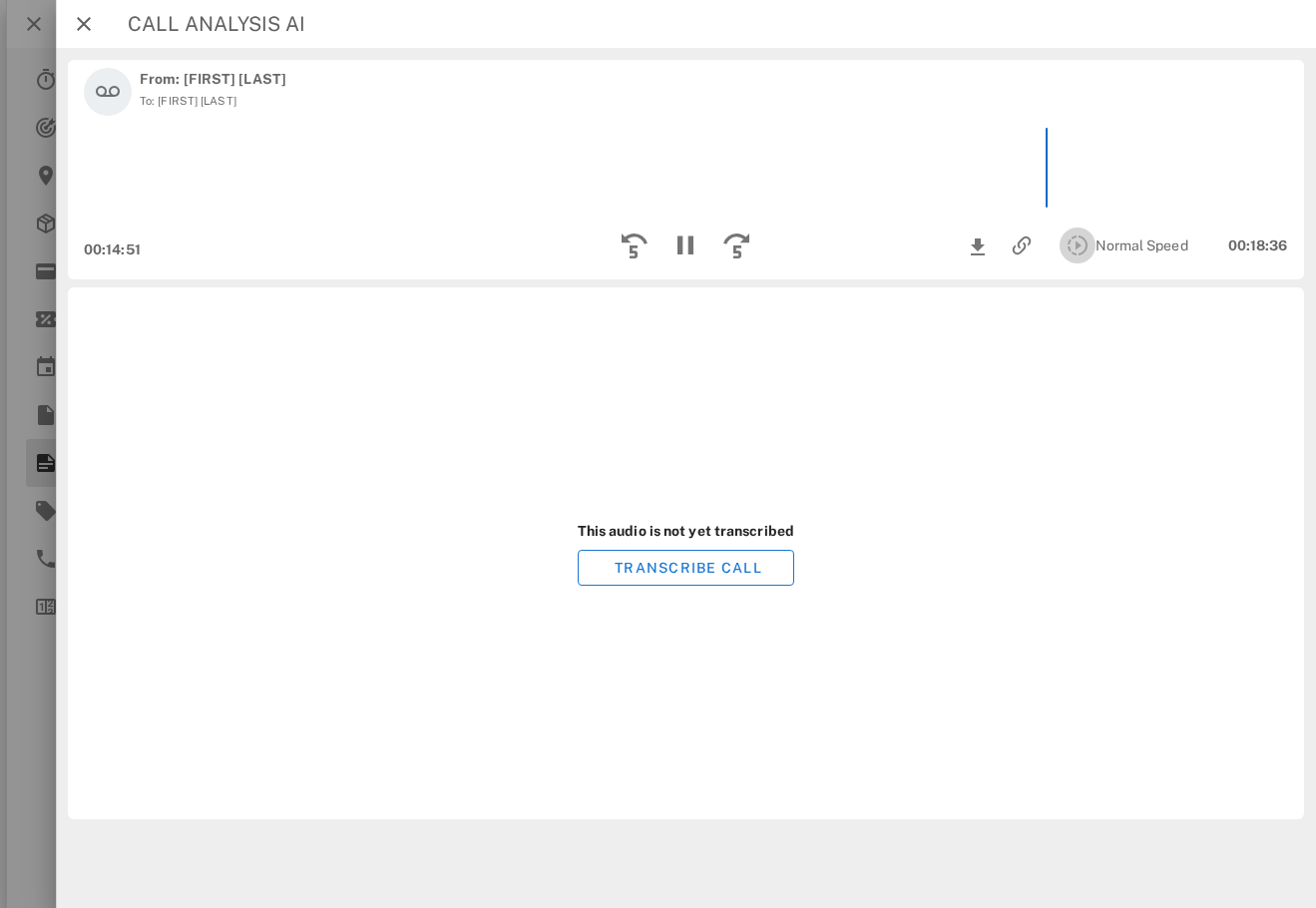 click at bounding box center (1078, 245) 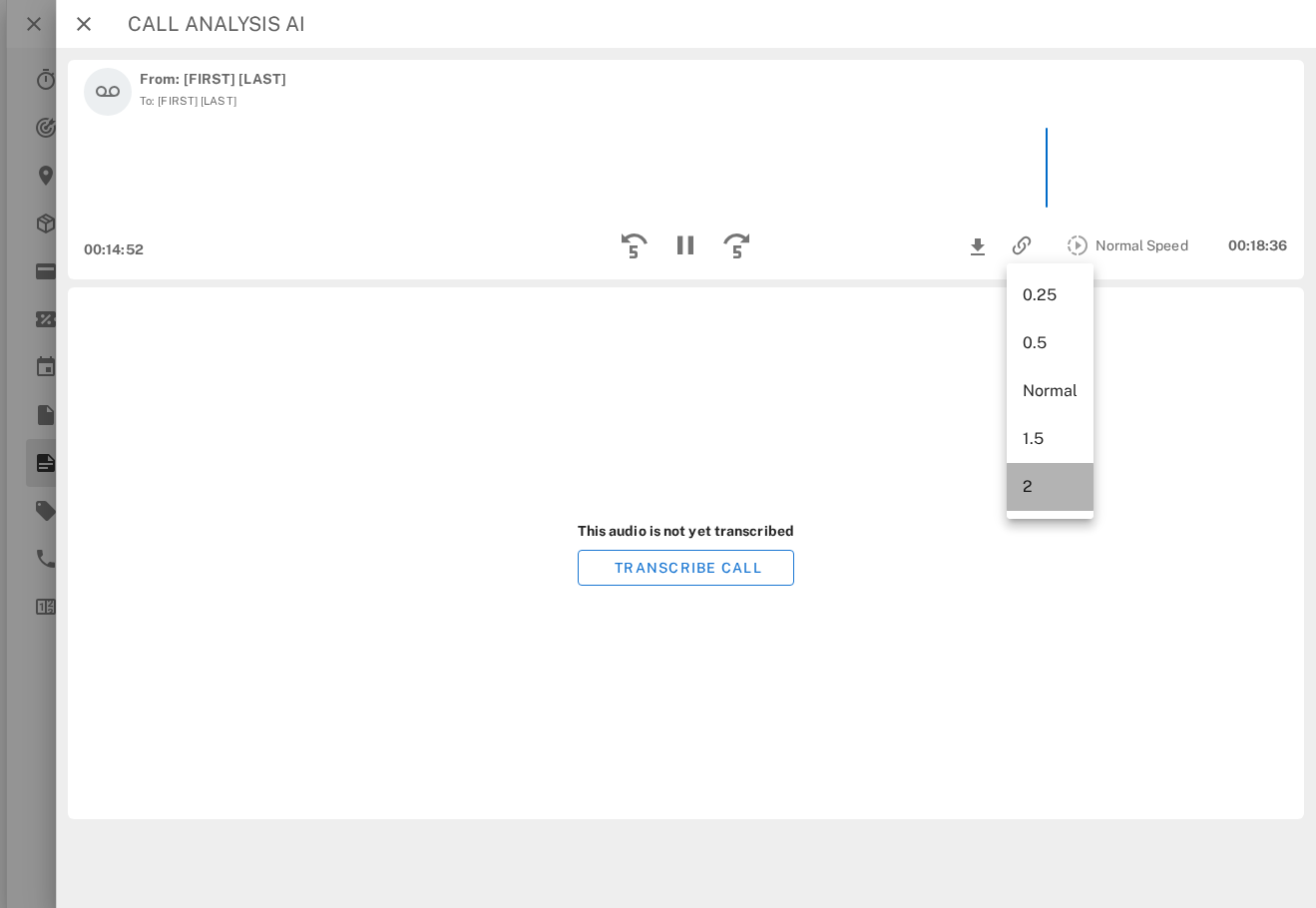 drag, startPoint x: 1042, startPoint y: 482, endPoint x: 1058, endPoint y: 213, distance: 269.47542 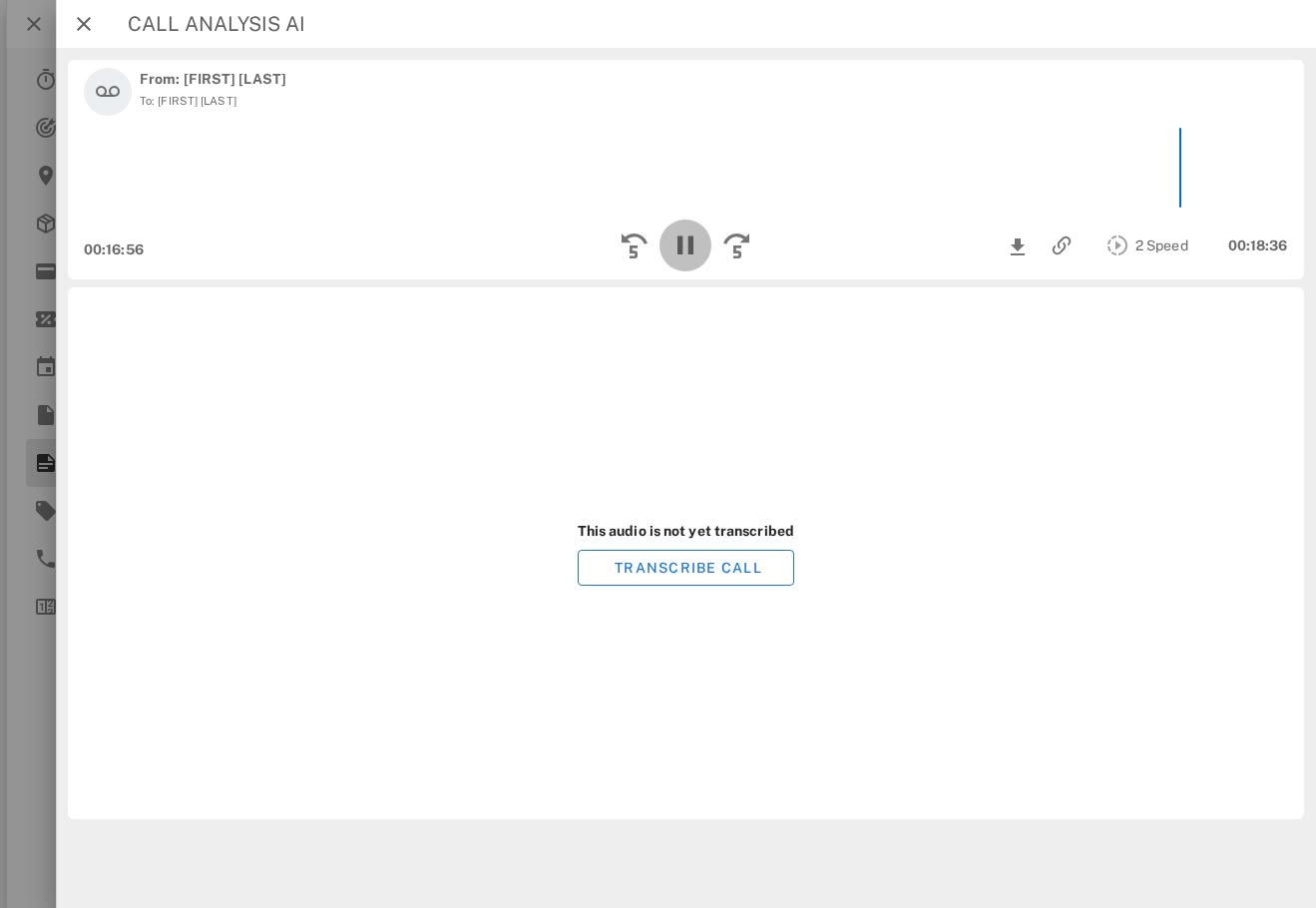 click at bounding box center (686, 245) 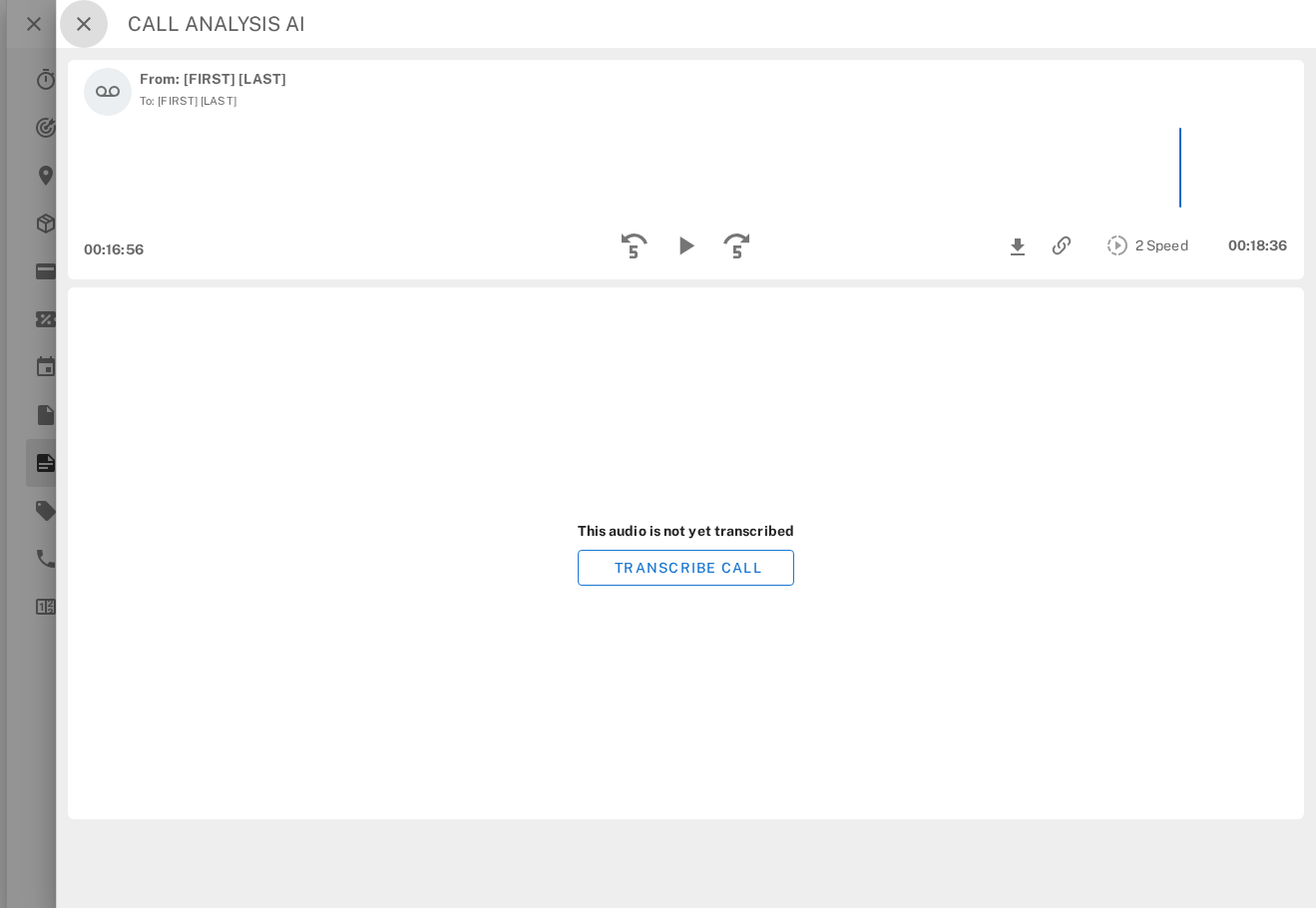 click at bounding box center (84, 24) 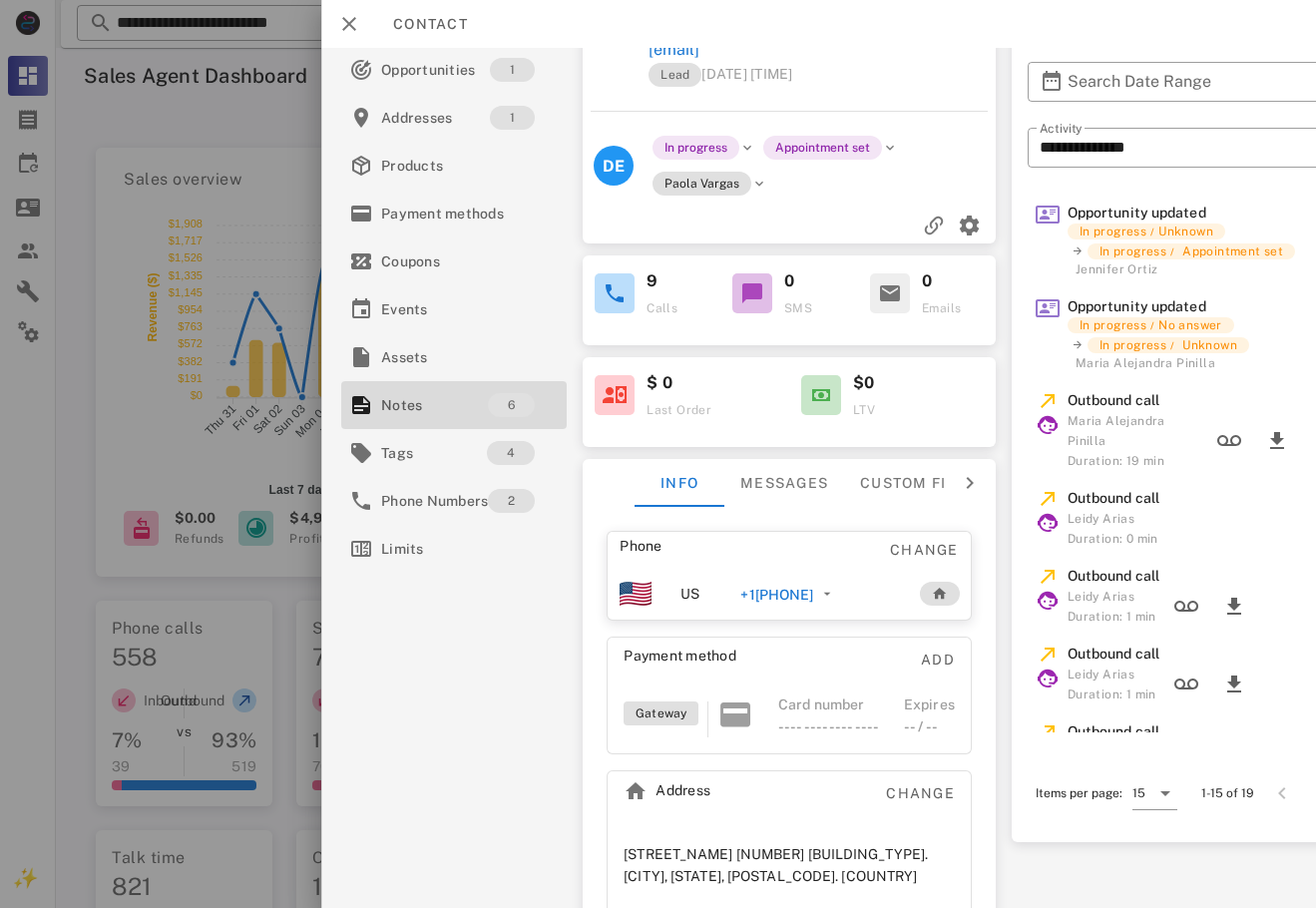 scroll, scrollTop: 82, scrollLeft: 0, axis: vertical 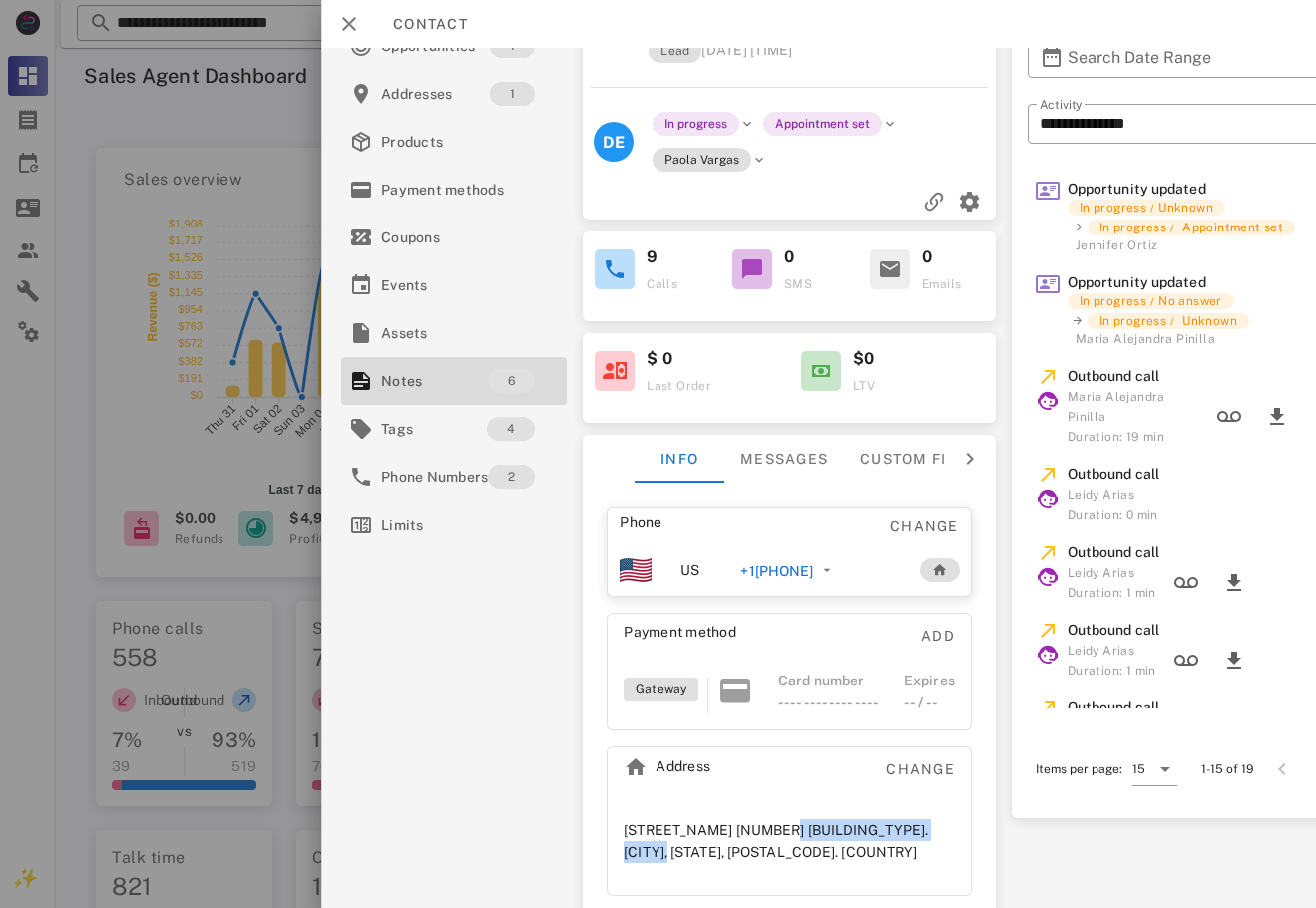 drag, startPoint x: 767, startPoint y: 829, endPoint x: 967, endPoint y: 824, distance: 200.06249 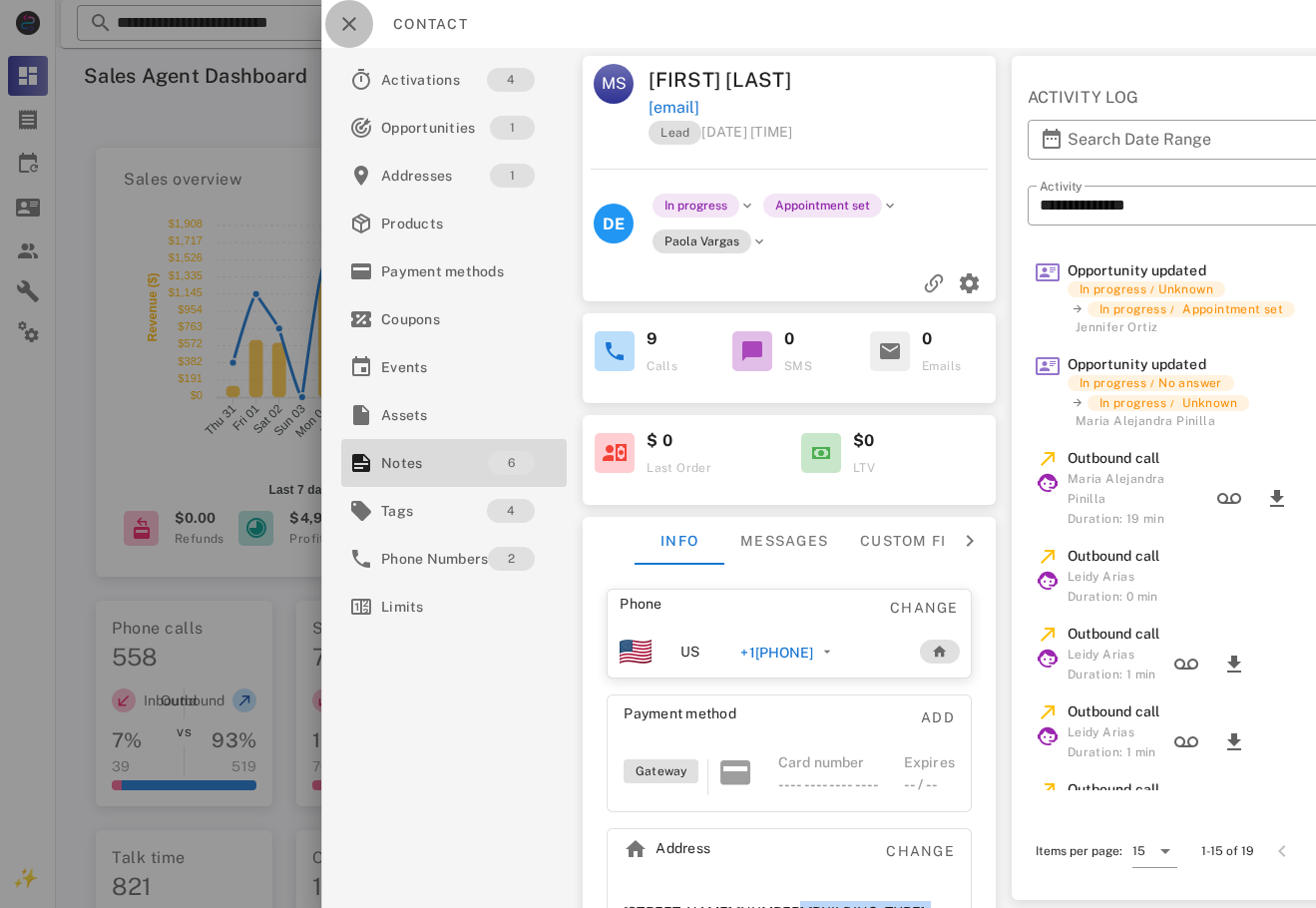 click at bounding box center (349, 24) 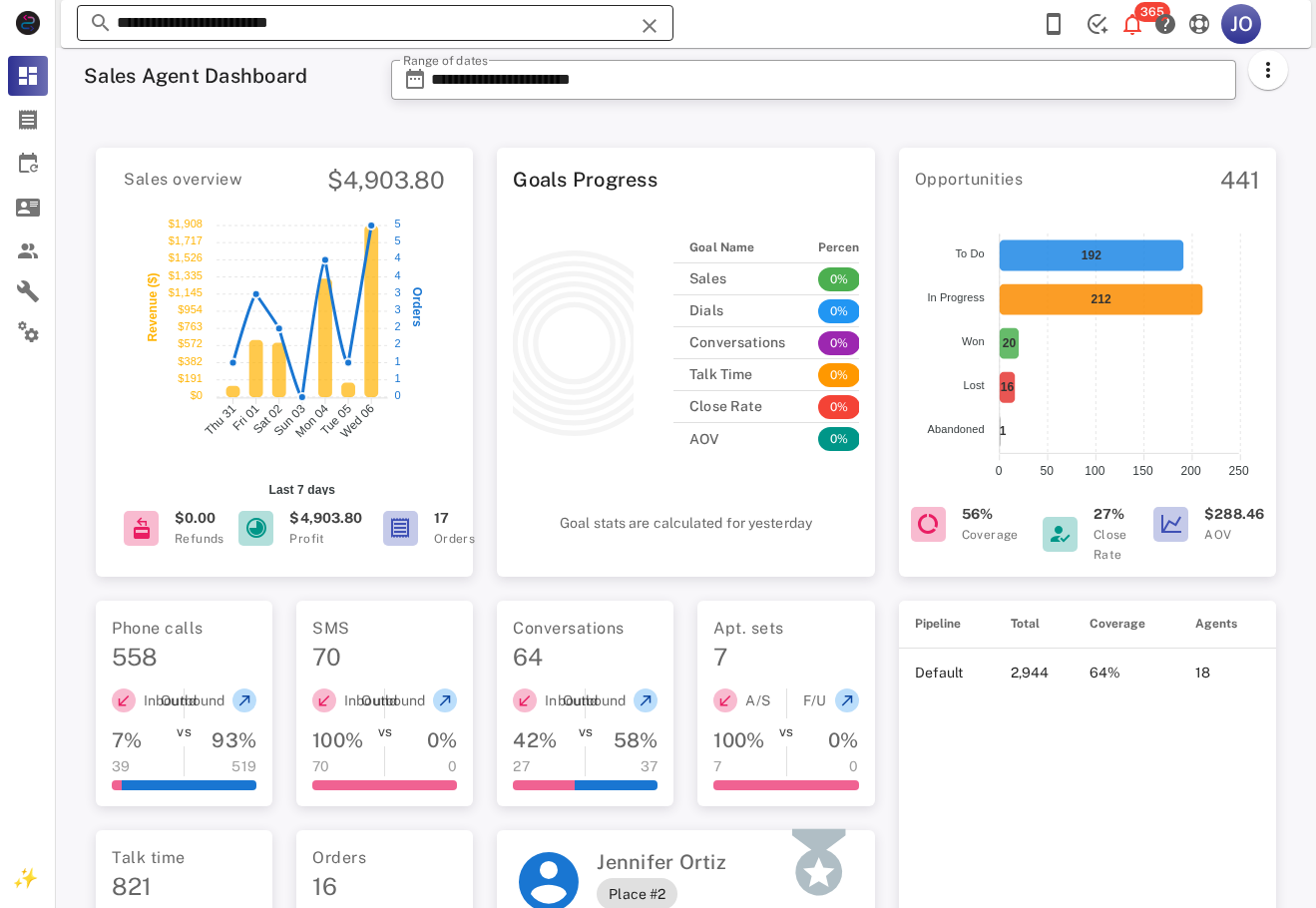 click on "**********" at bounding box center [375, 23] 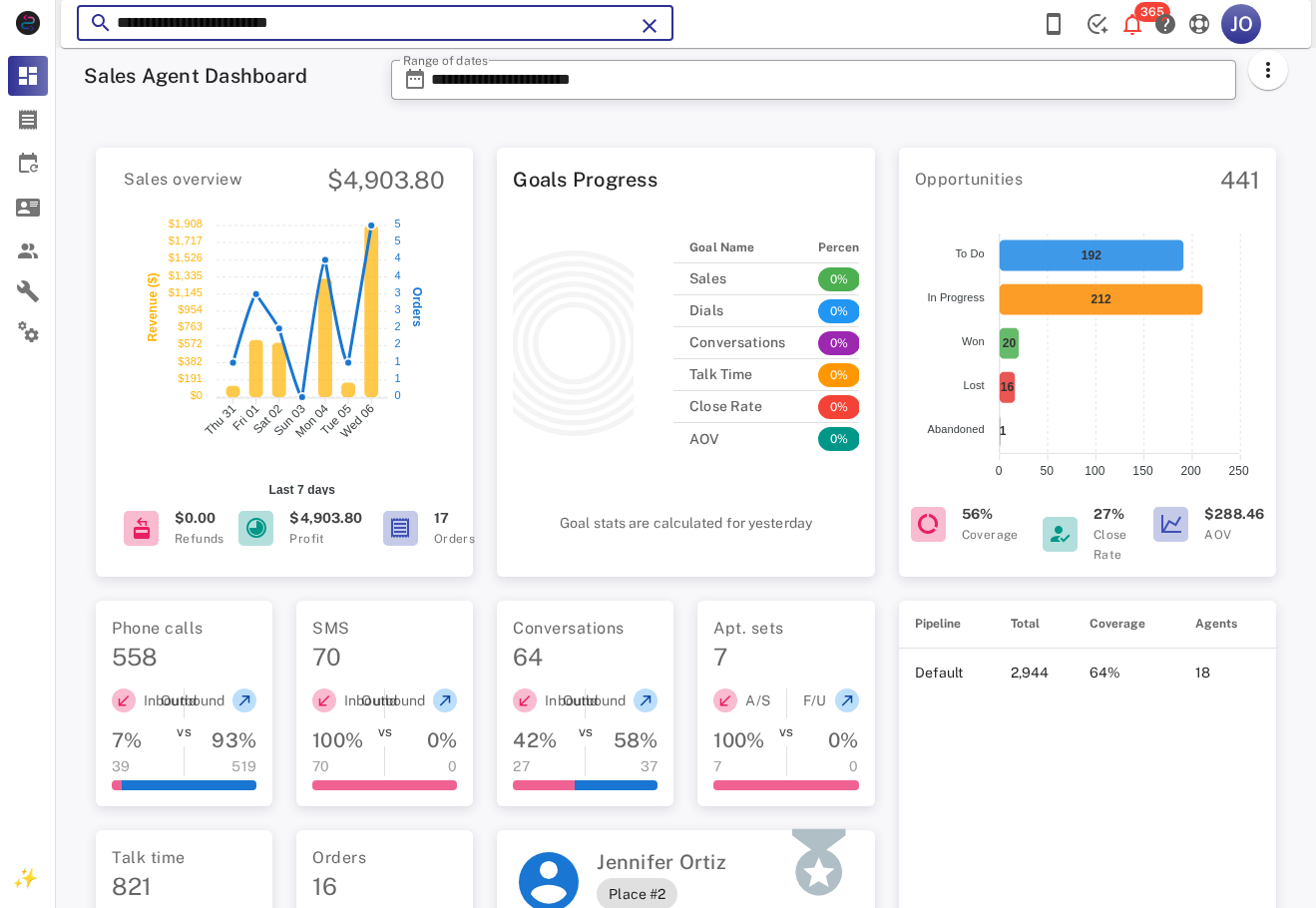 click on "**********" at bounding box center [375, 23] 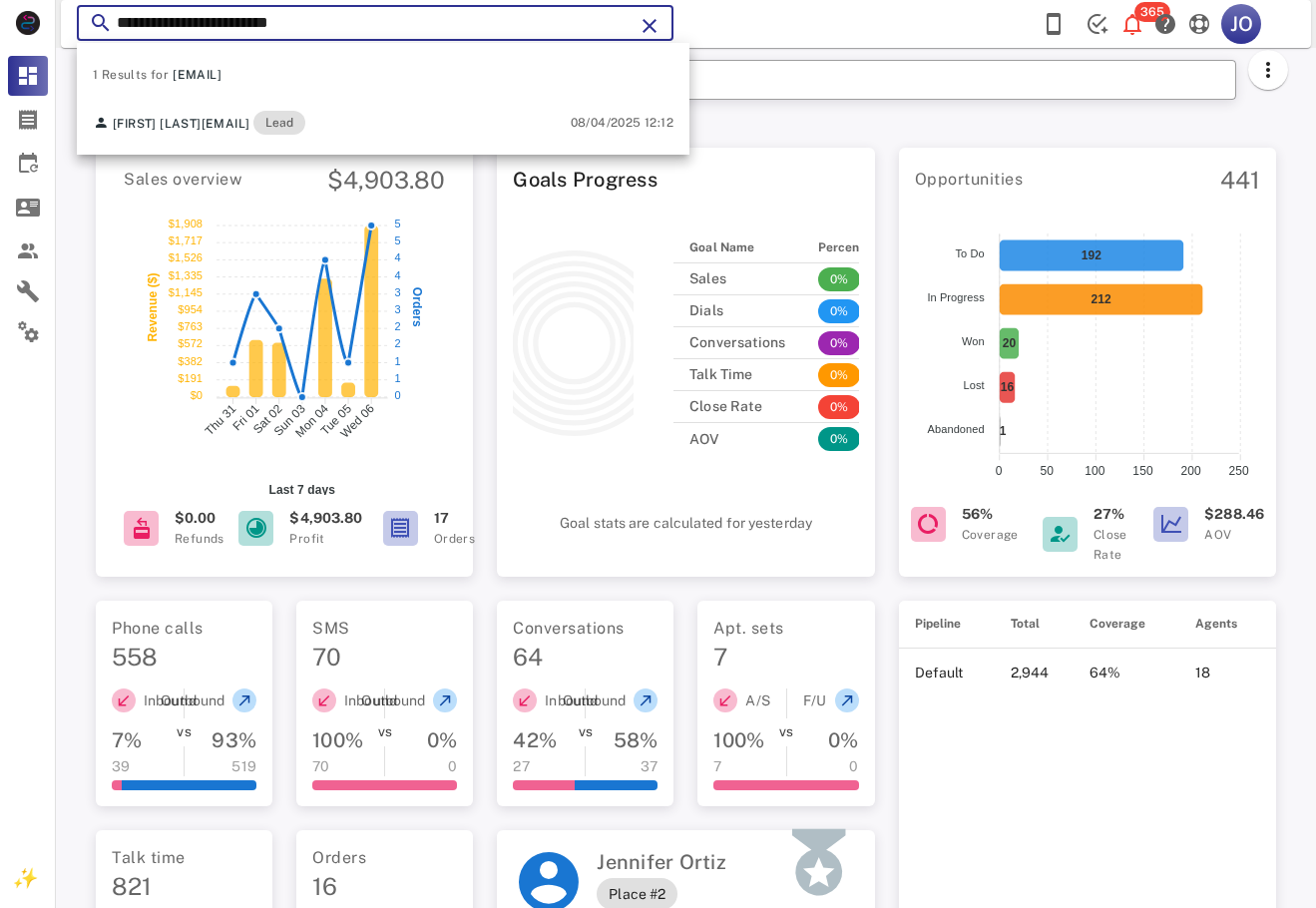paste 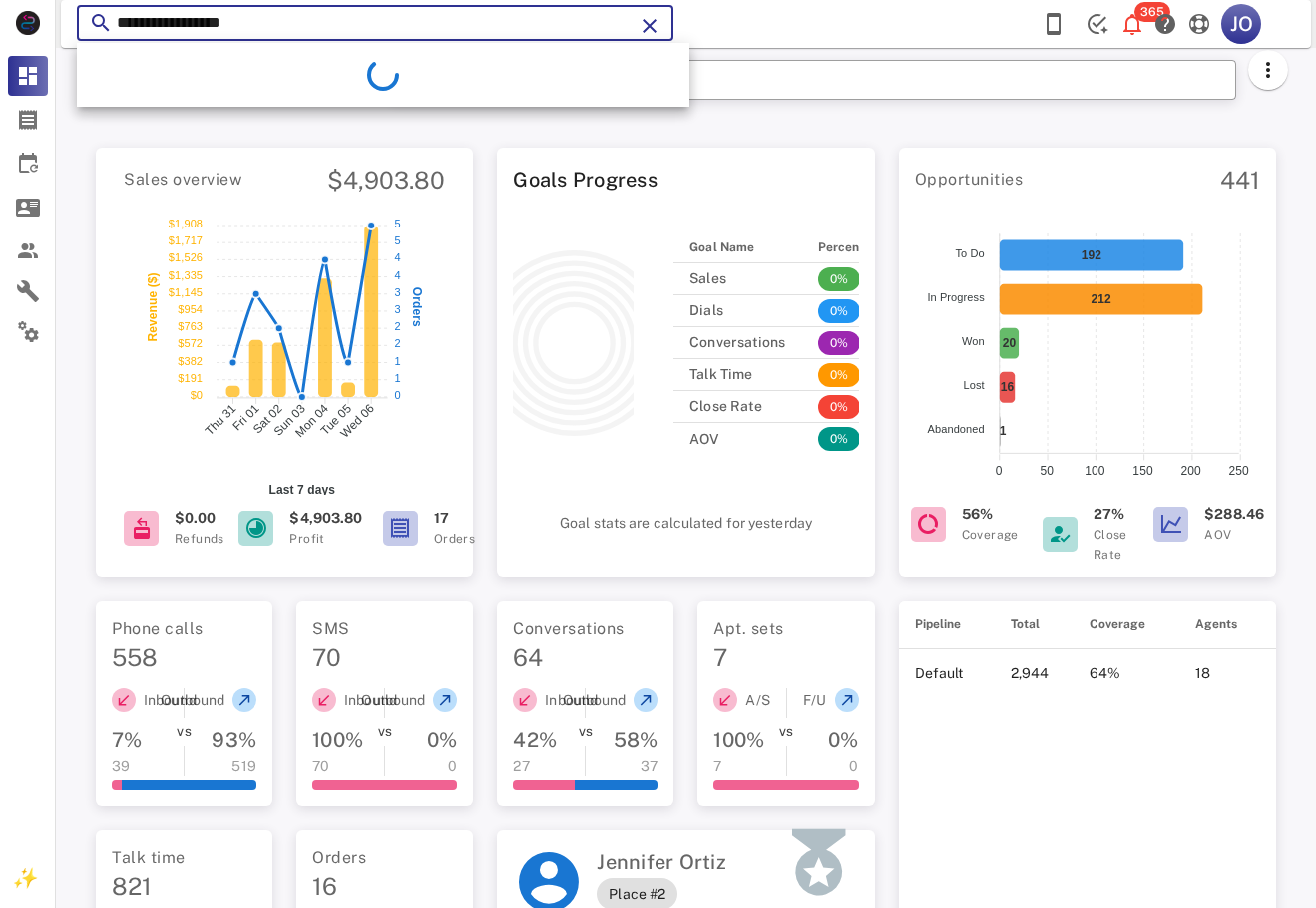 drag, startPoint x: 433, startPoint y: 17, endPoint x: 121, endPoint y: 18, distance: 312.0016 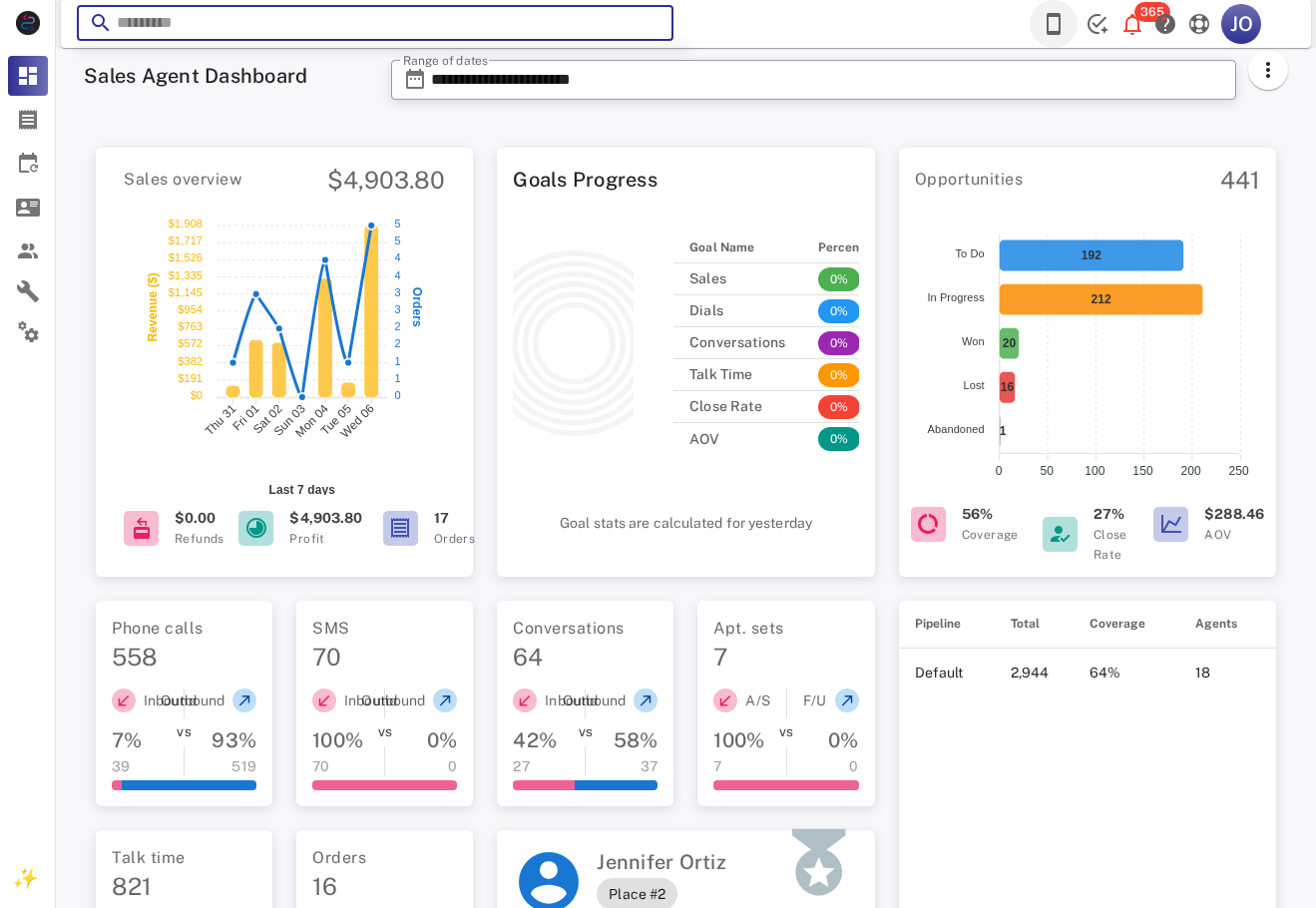 type 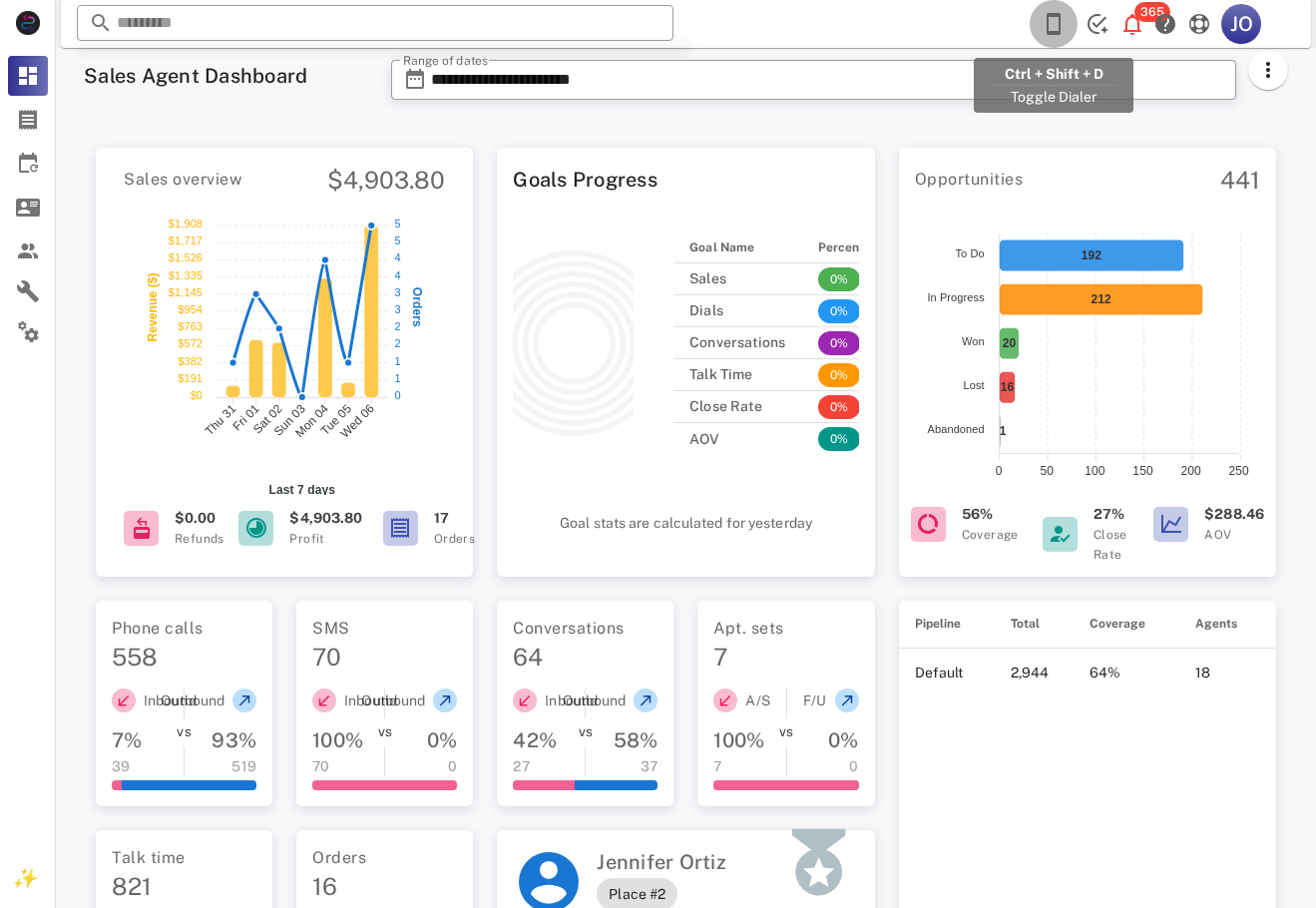 click at bounding box center [1054, 24] 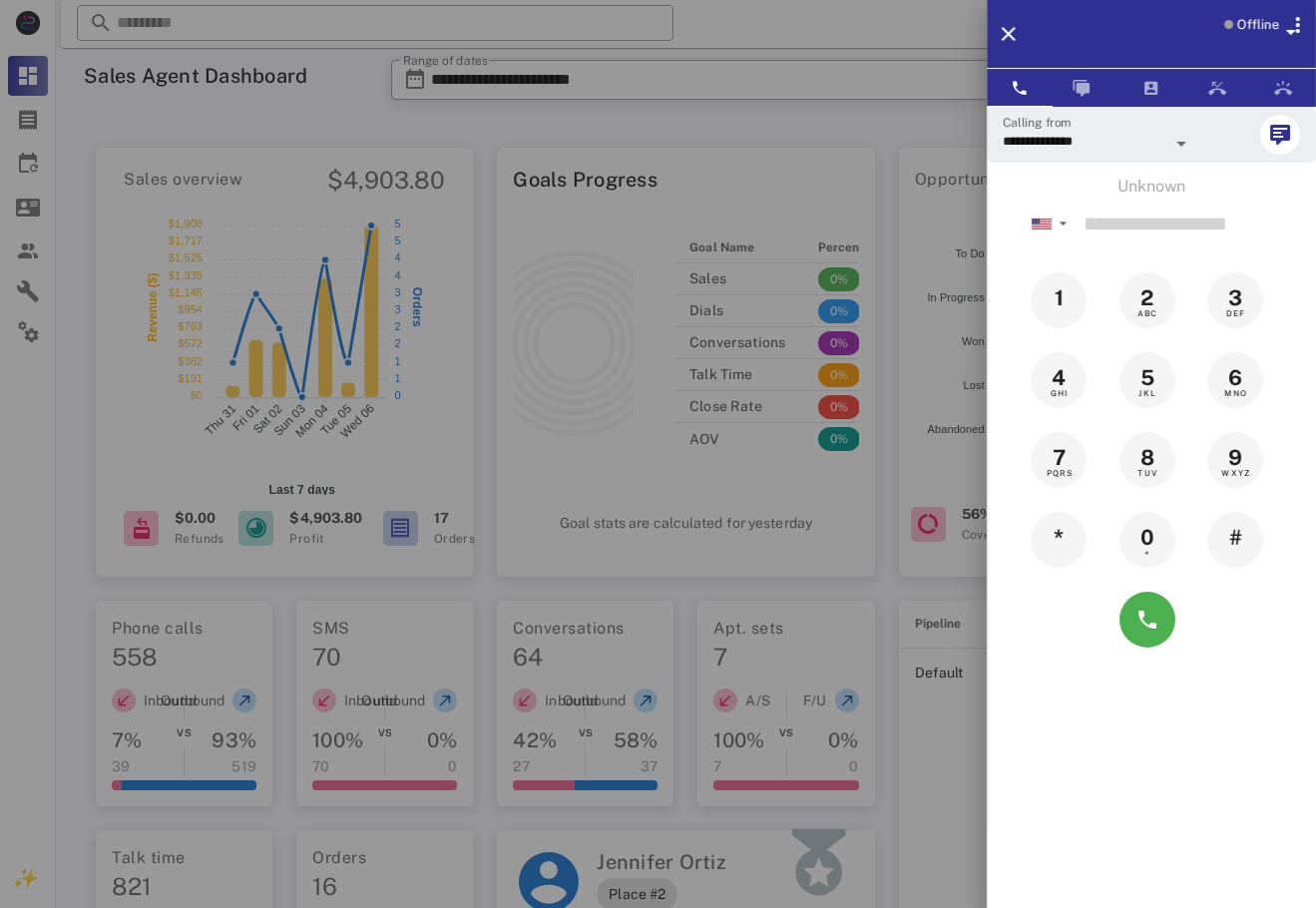 click on "Unknown" at bounding box center [1151, 187] 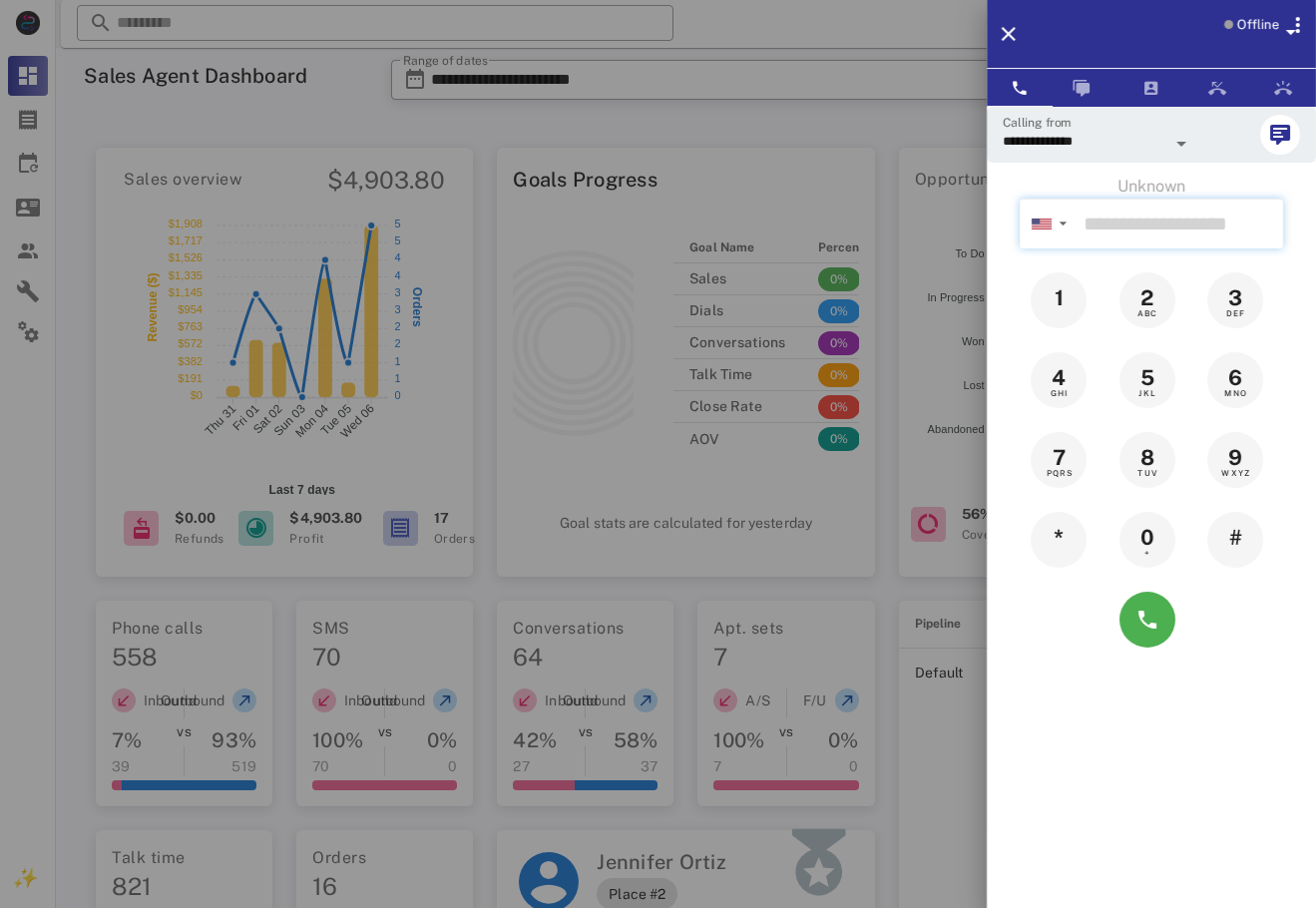 click at bounding box center (1179, 224) 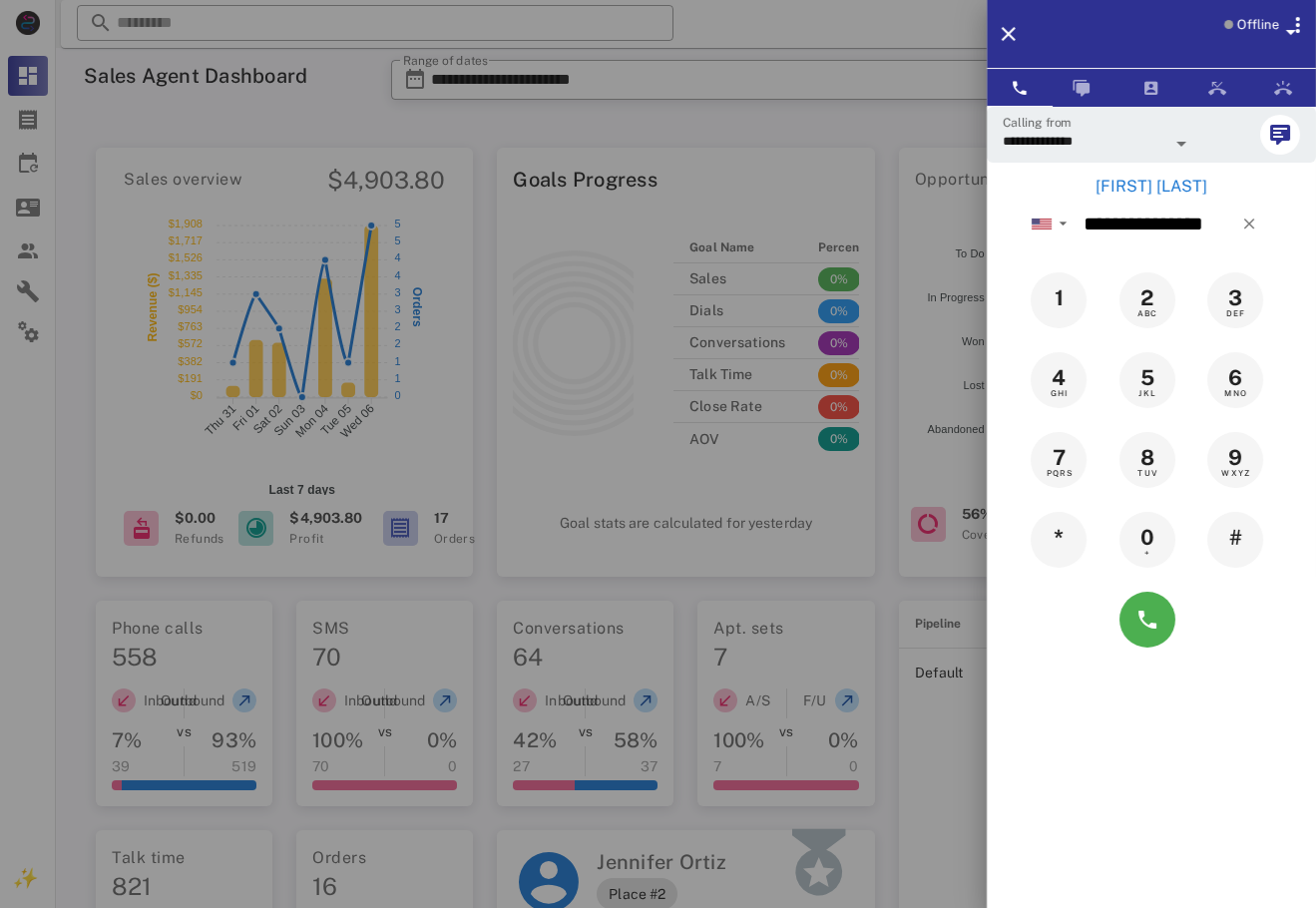 click on "[FIRST] [LAST]" at bounding box center (1151, 187) 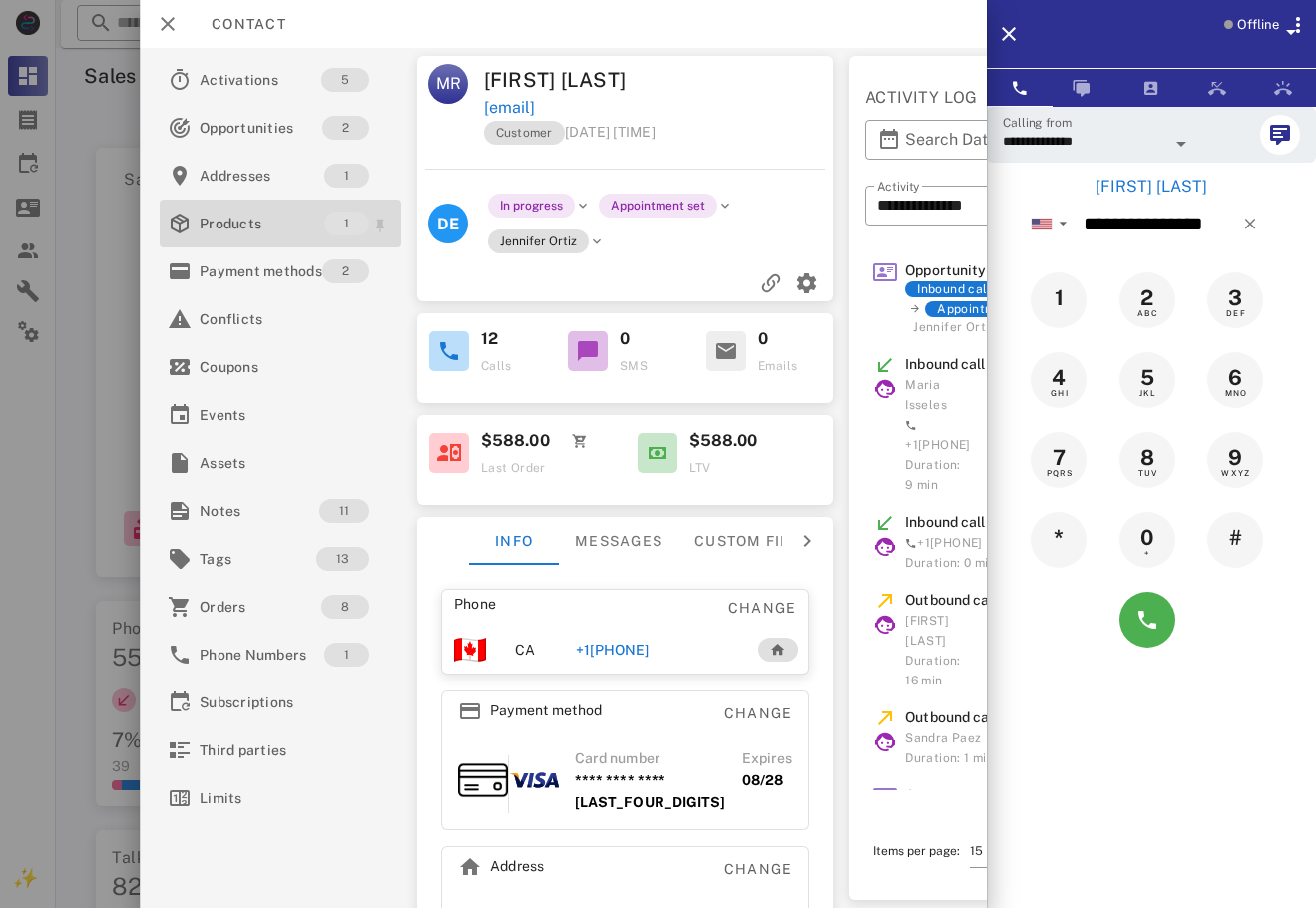 click on "Products" at bounding box center (261, 224) 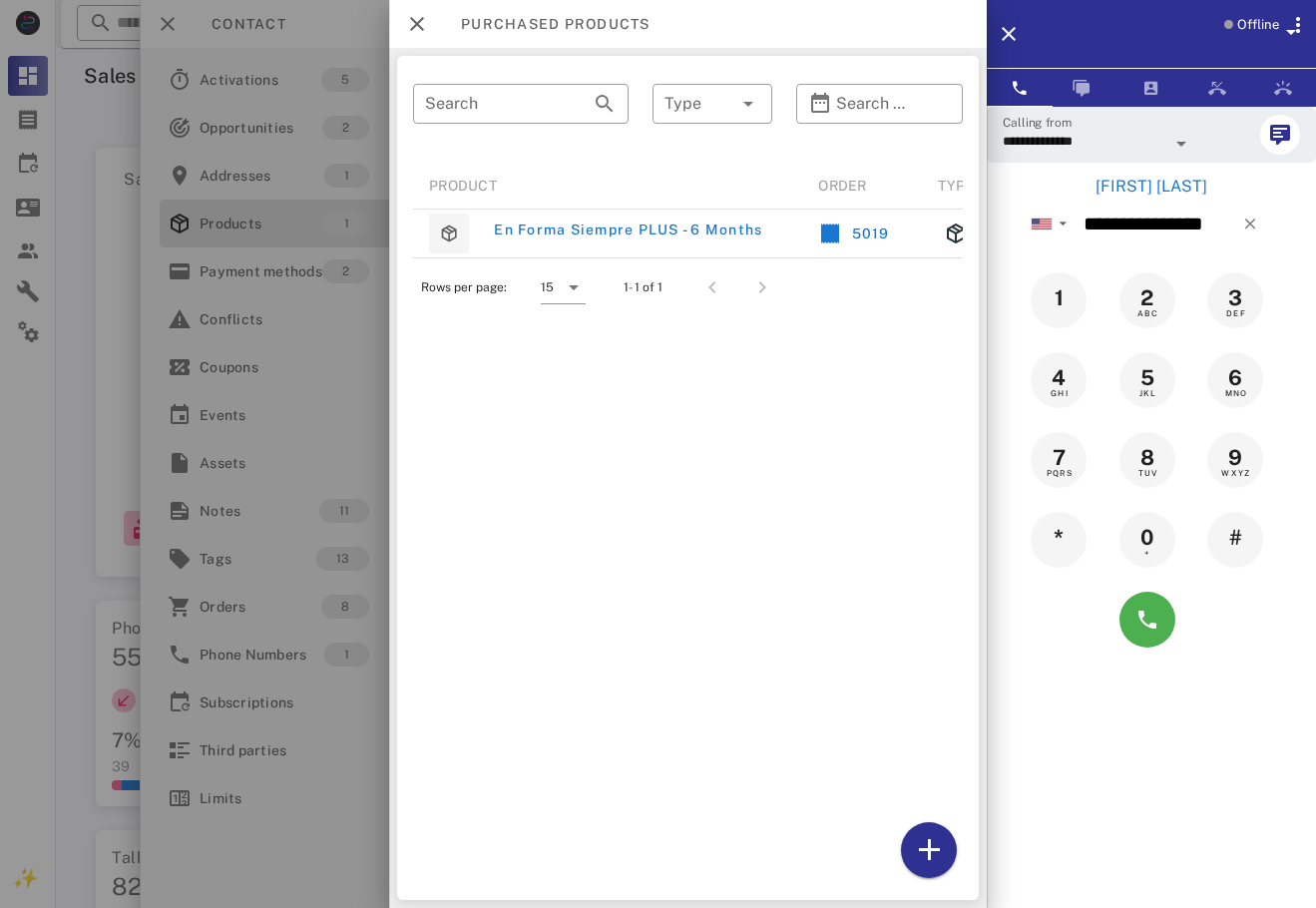 click on "Rows per page: 15 1- 1 of 1" at bounding box center (687, 286) 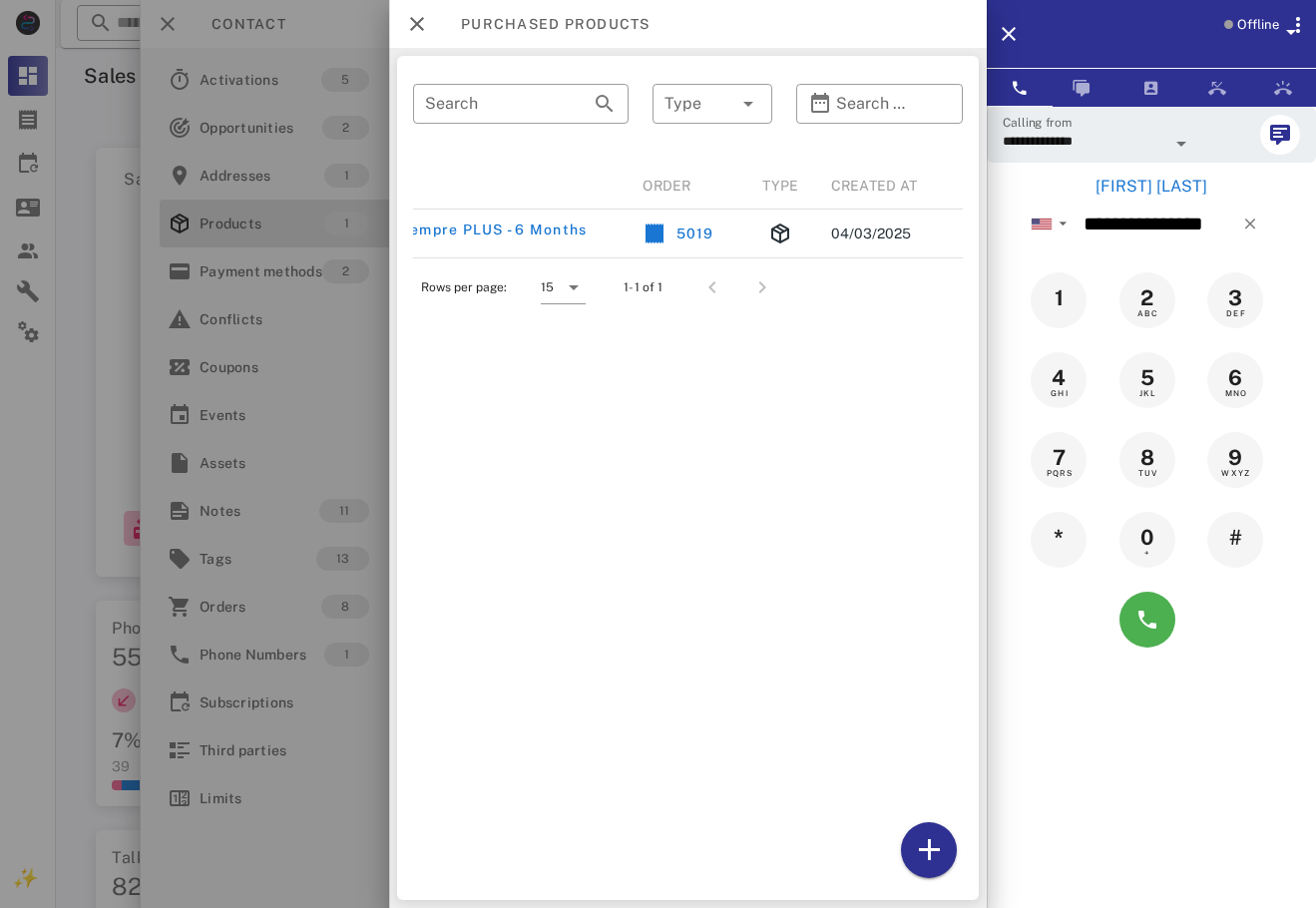 click on "**********" at bounding box center (1151, 560) 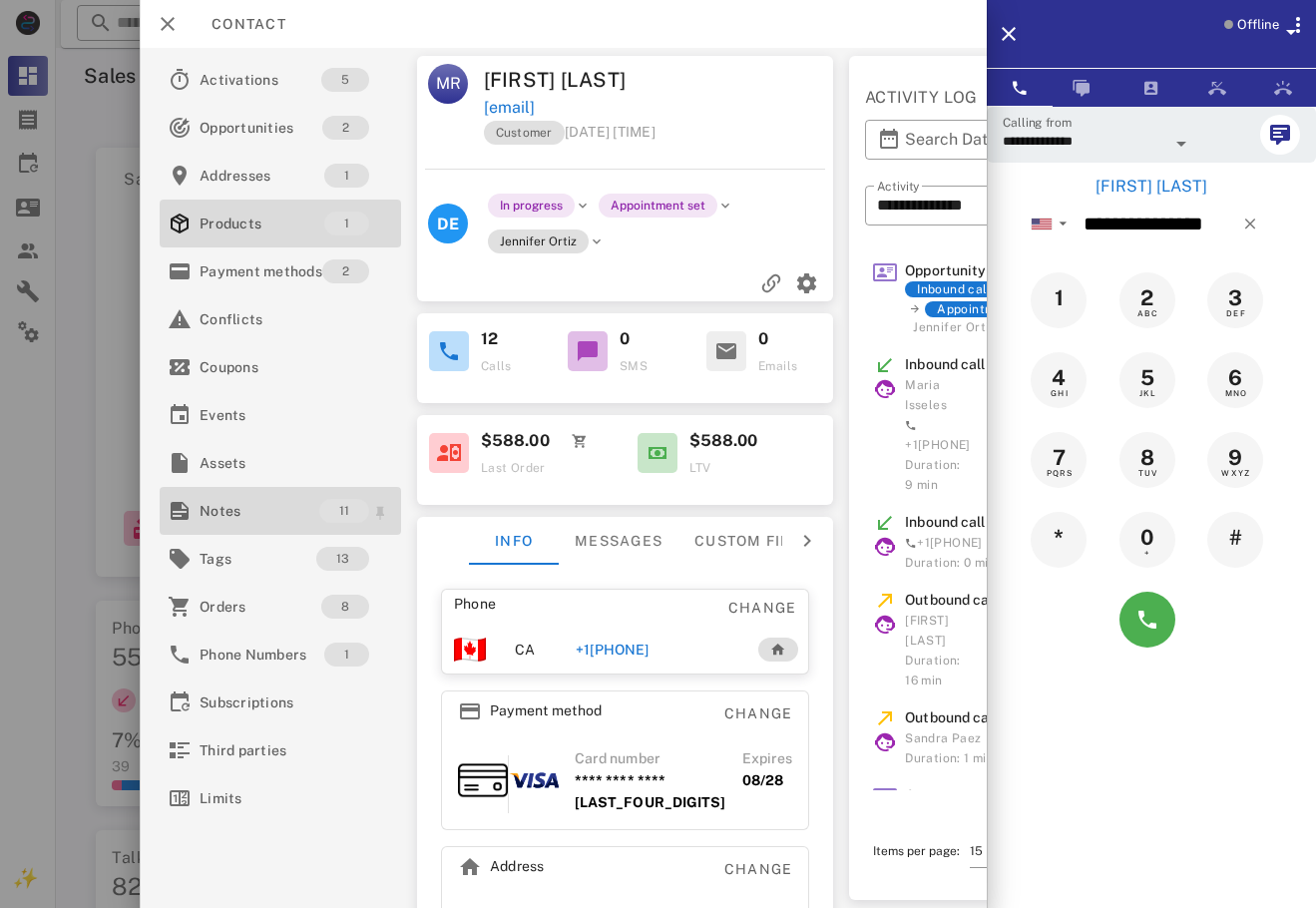 click on "Notes" at bounding box center [259, 511] 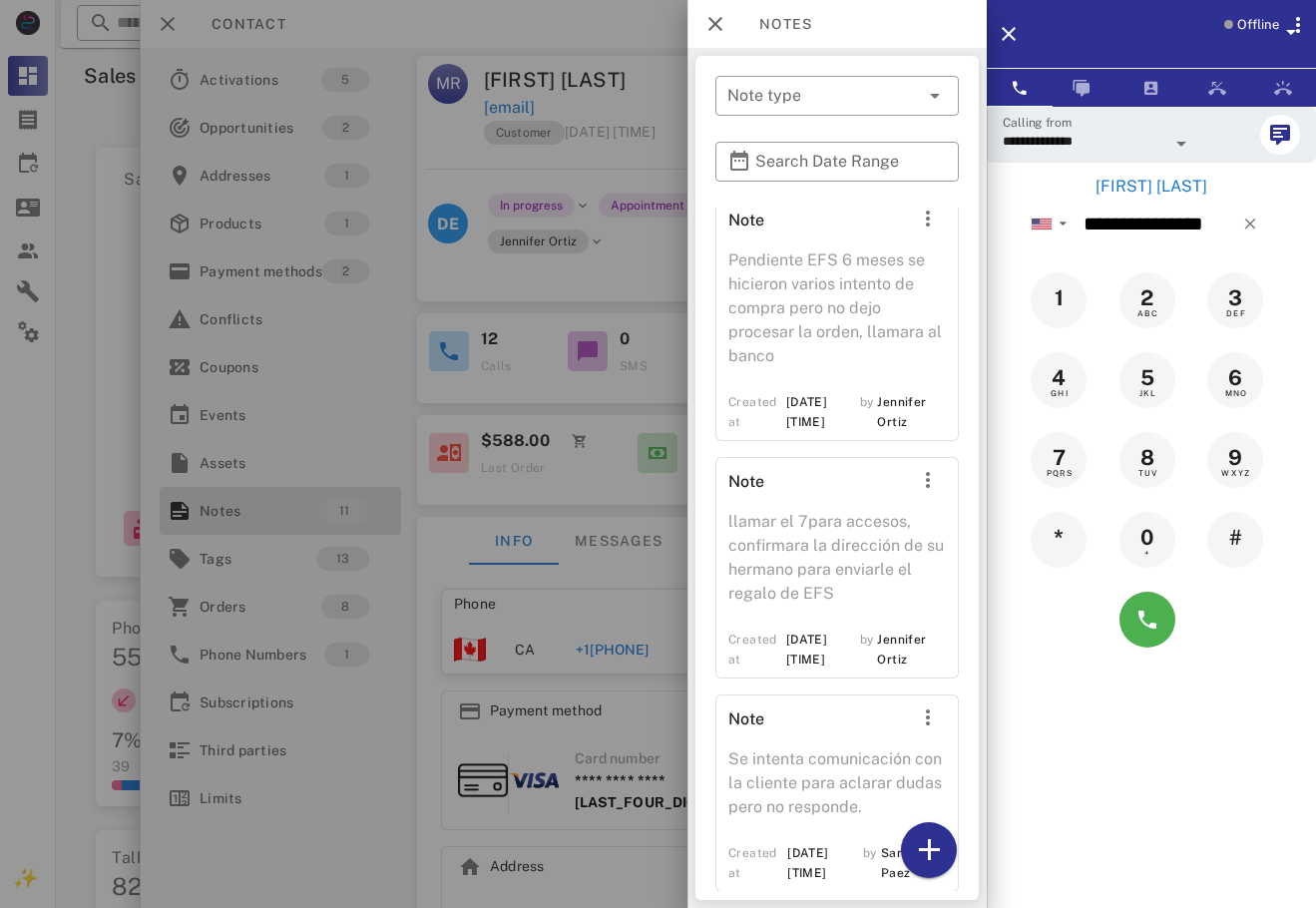 scroll, scrollTop: 1881, scrollLeft: 0, axis: vertical 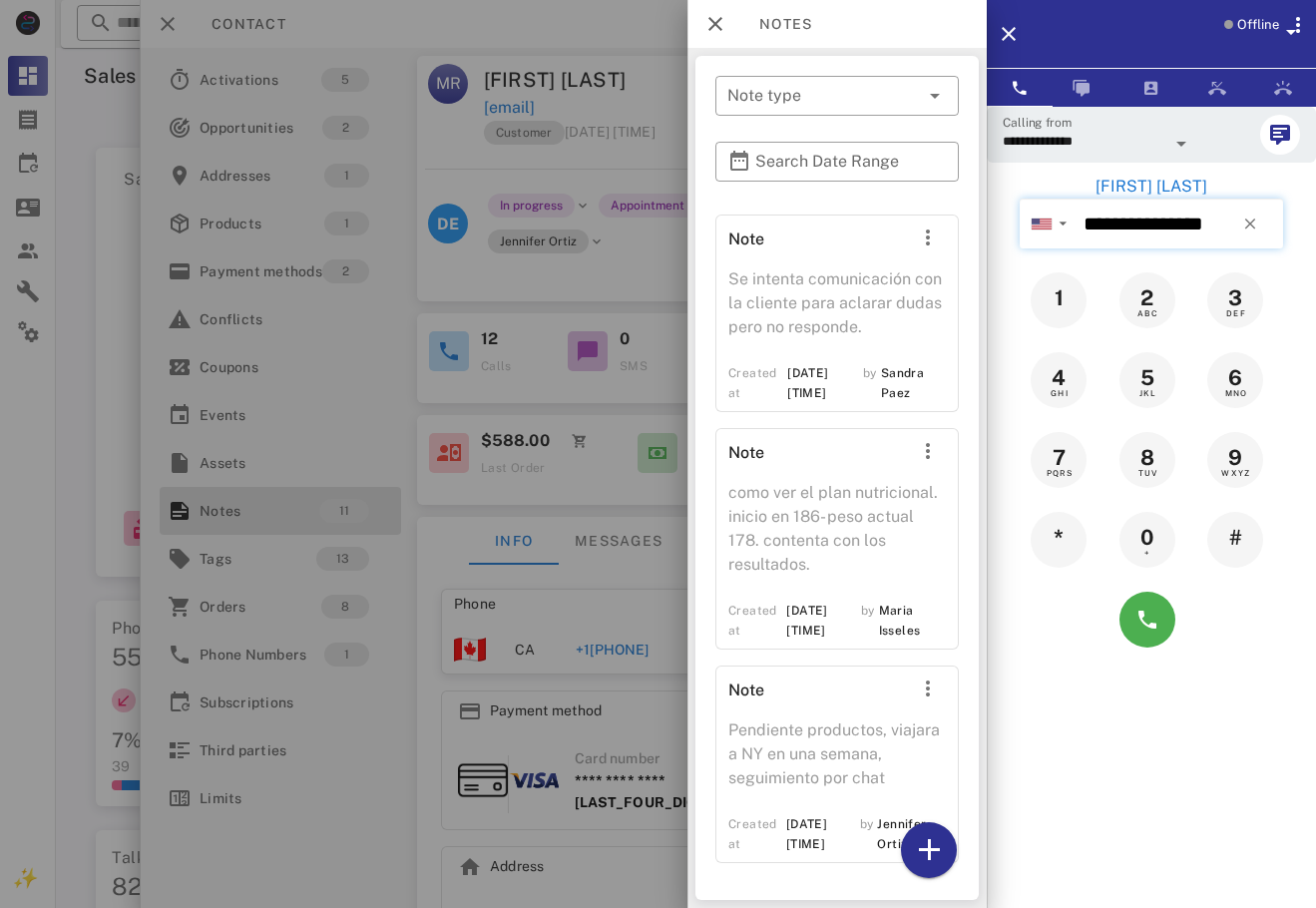 drag, startPoint x: 1170, startPoint y: 210, endPoint x: 995, endPoint y: 210, distance: 175 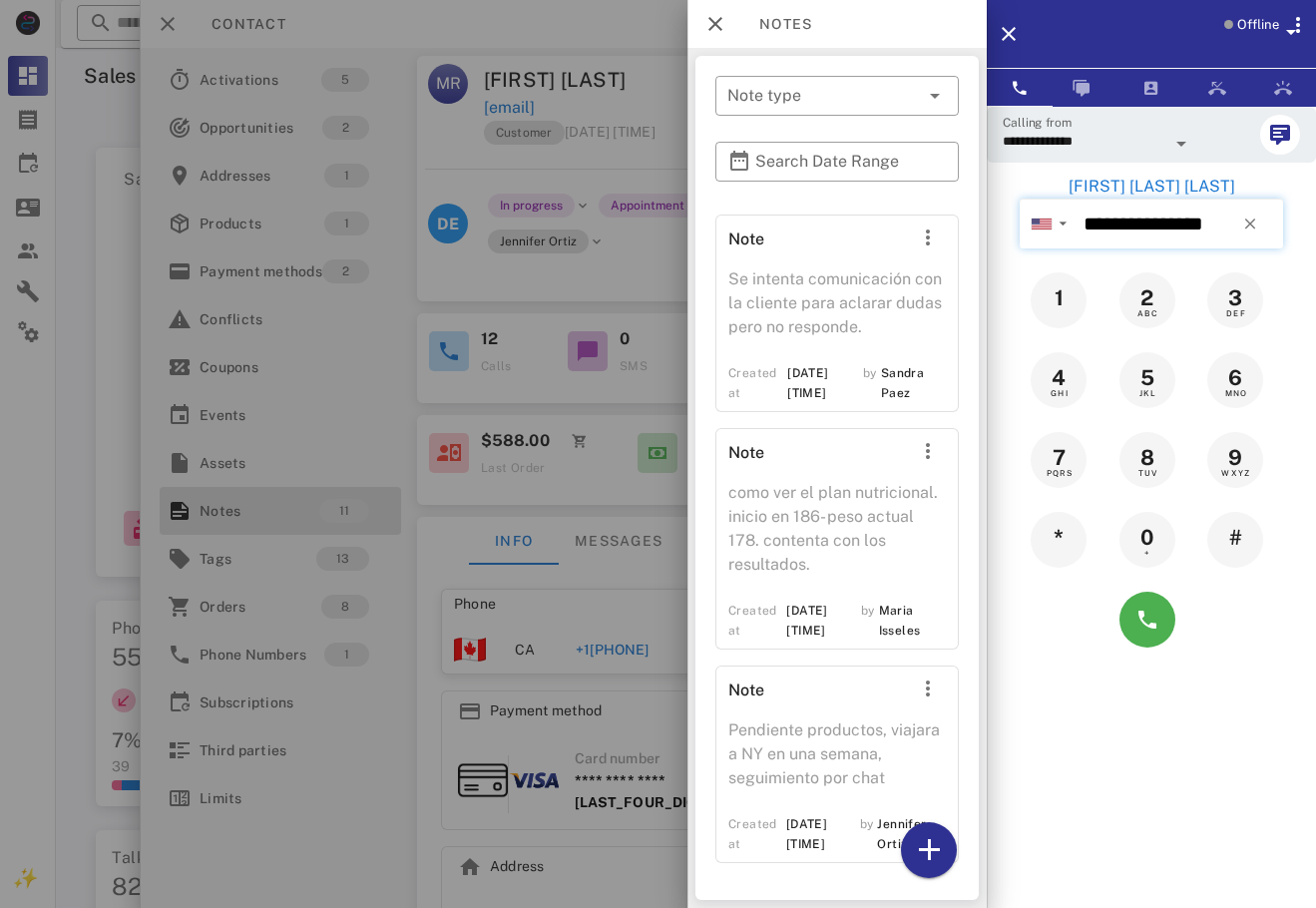 type on "**********" 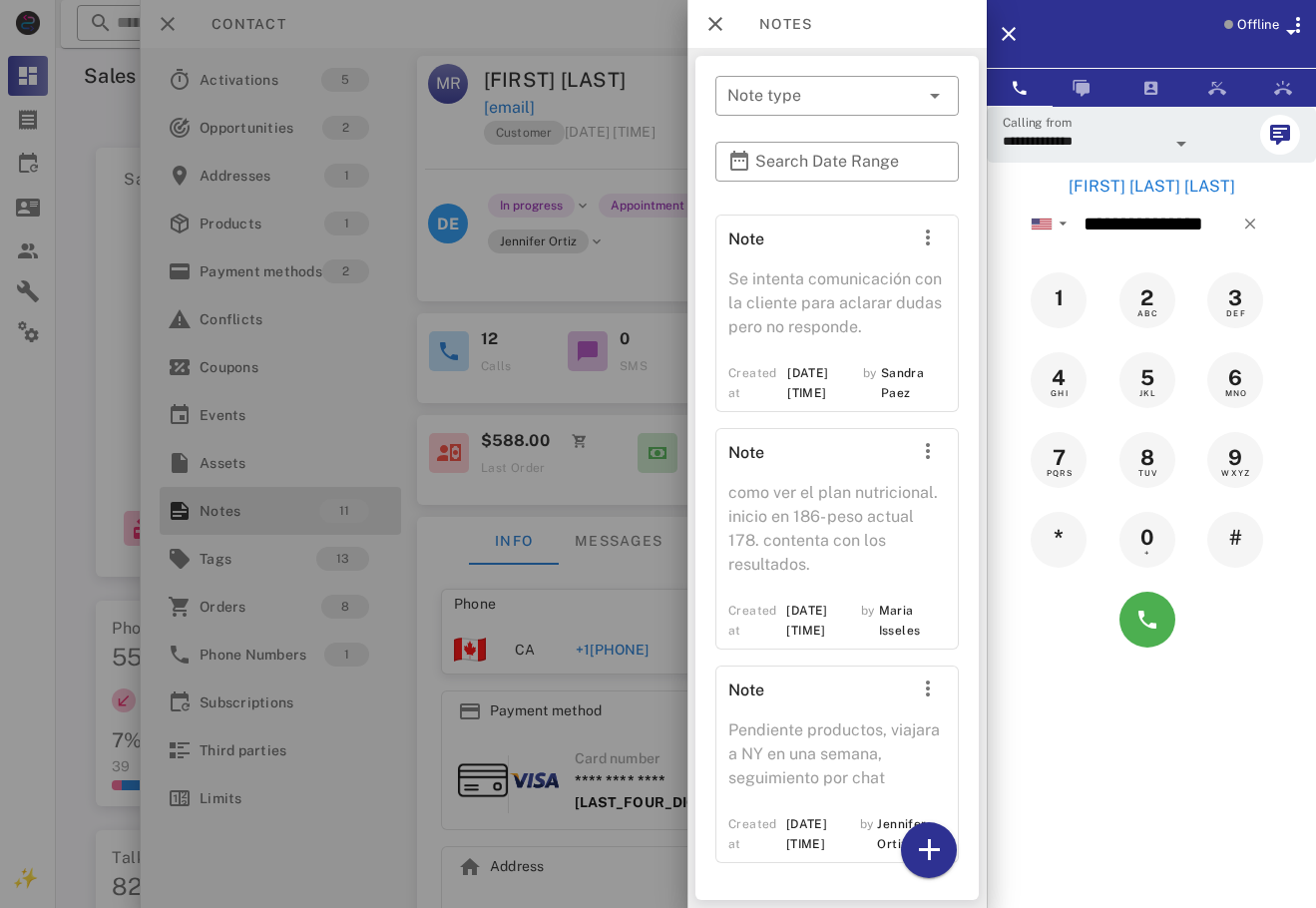 click at bounding box center [658, 454] 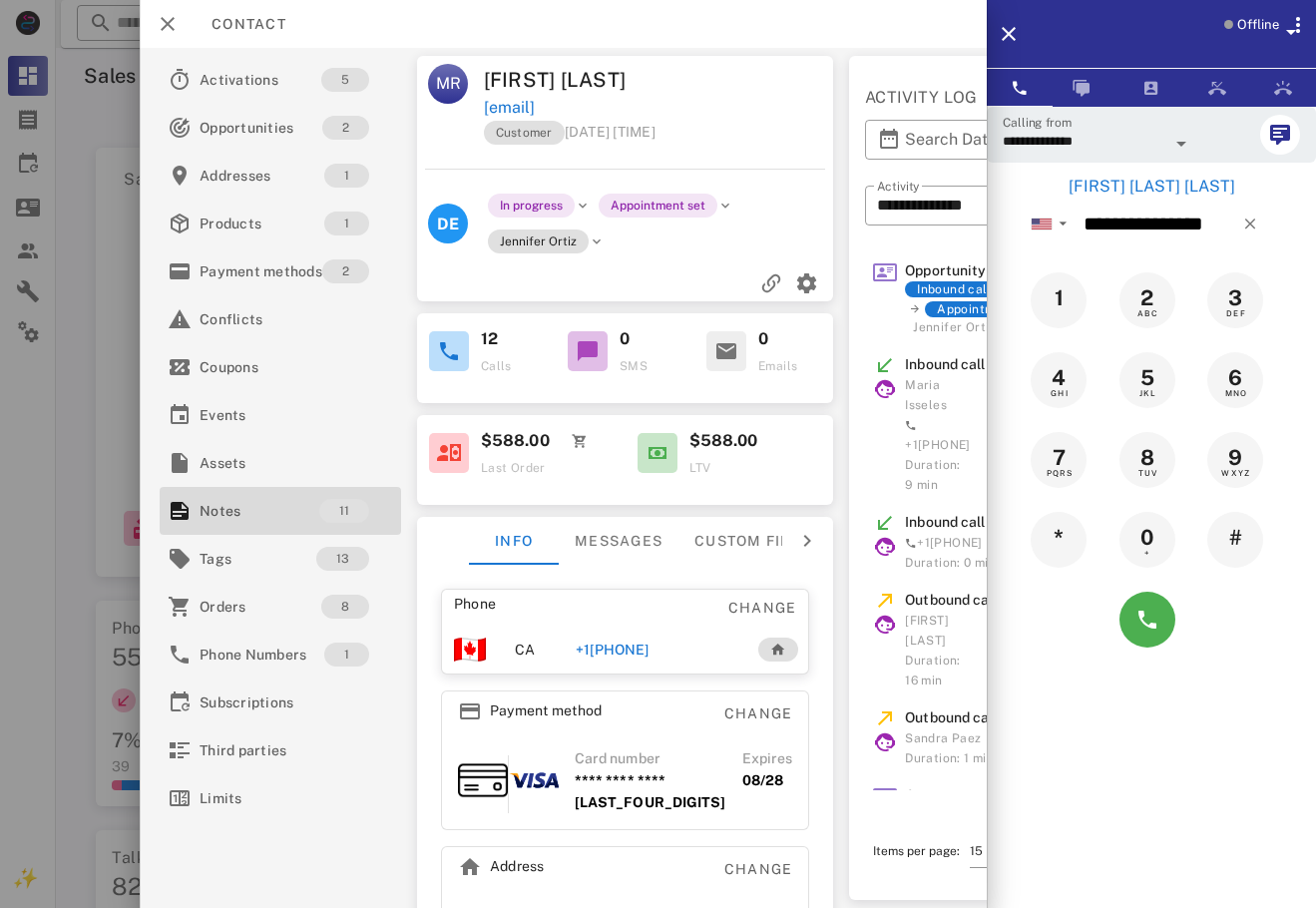 click on "[FIRST] [LAST] [LAST]" at bounding box center [1151, 187] 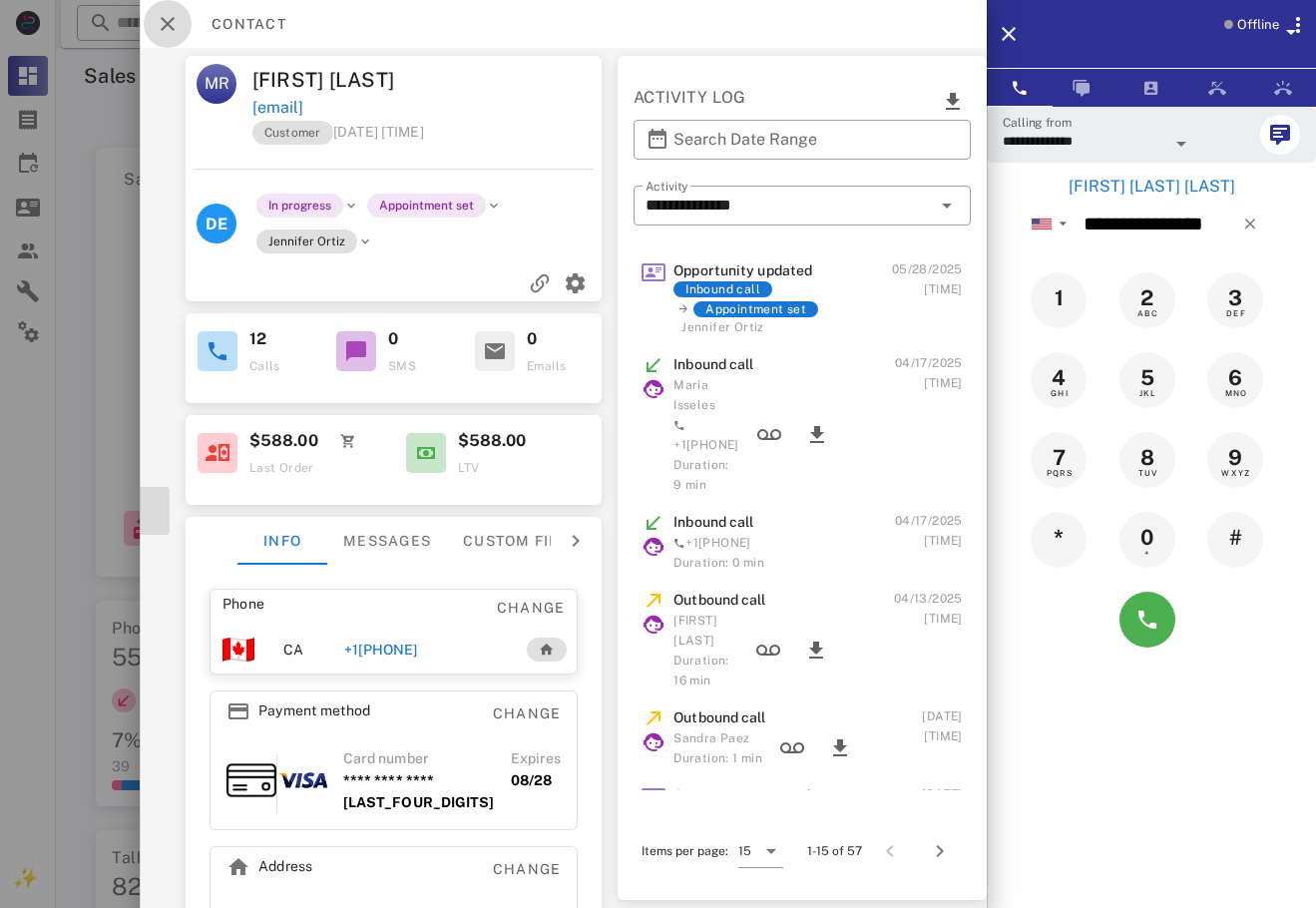 click at bounding box center (168, 24) 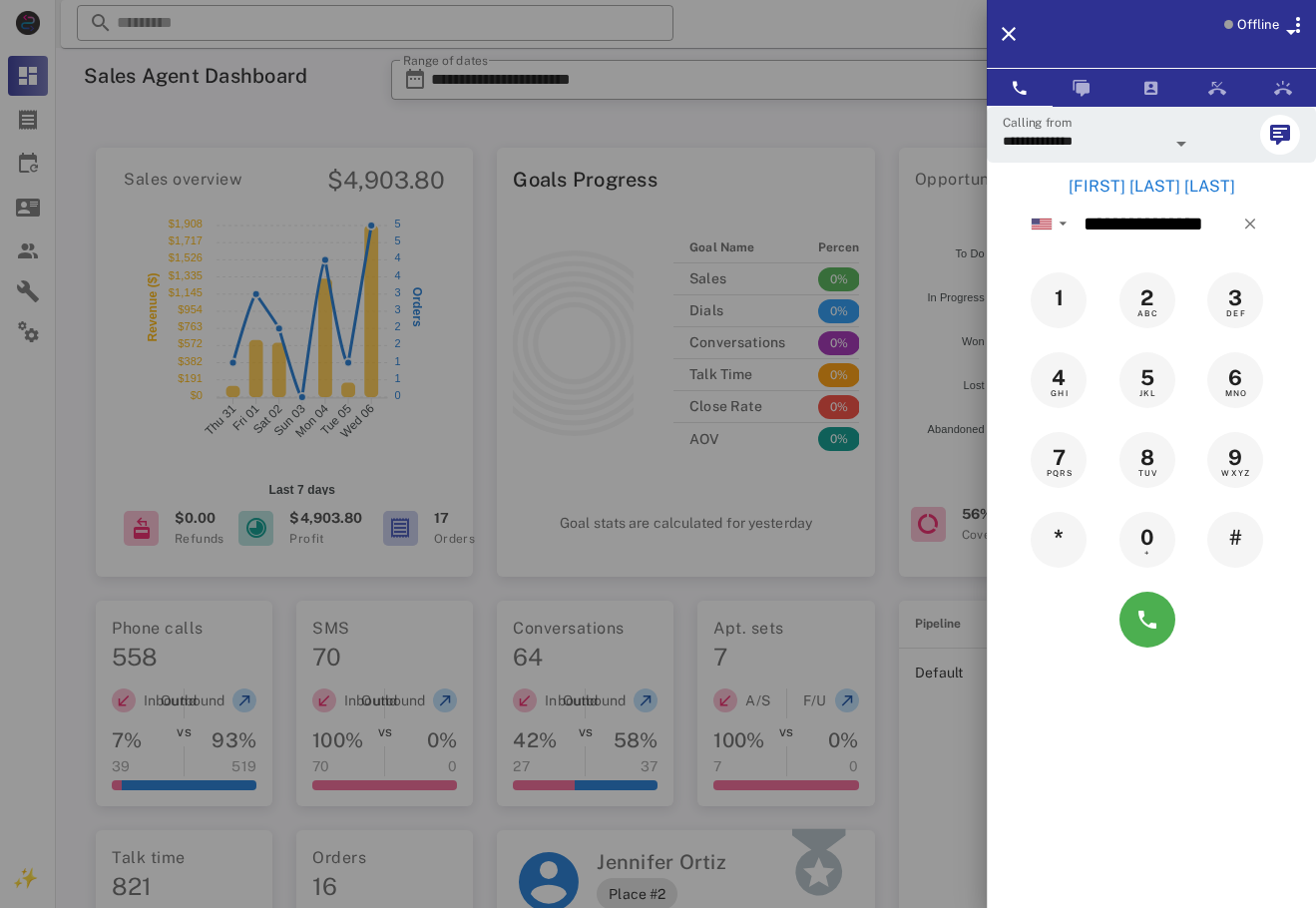 click on "[FIRST] [LAST] [LAST]" at bounding box center [1151, 187] 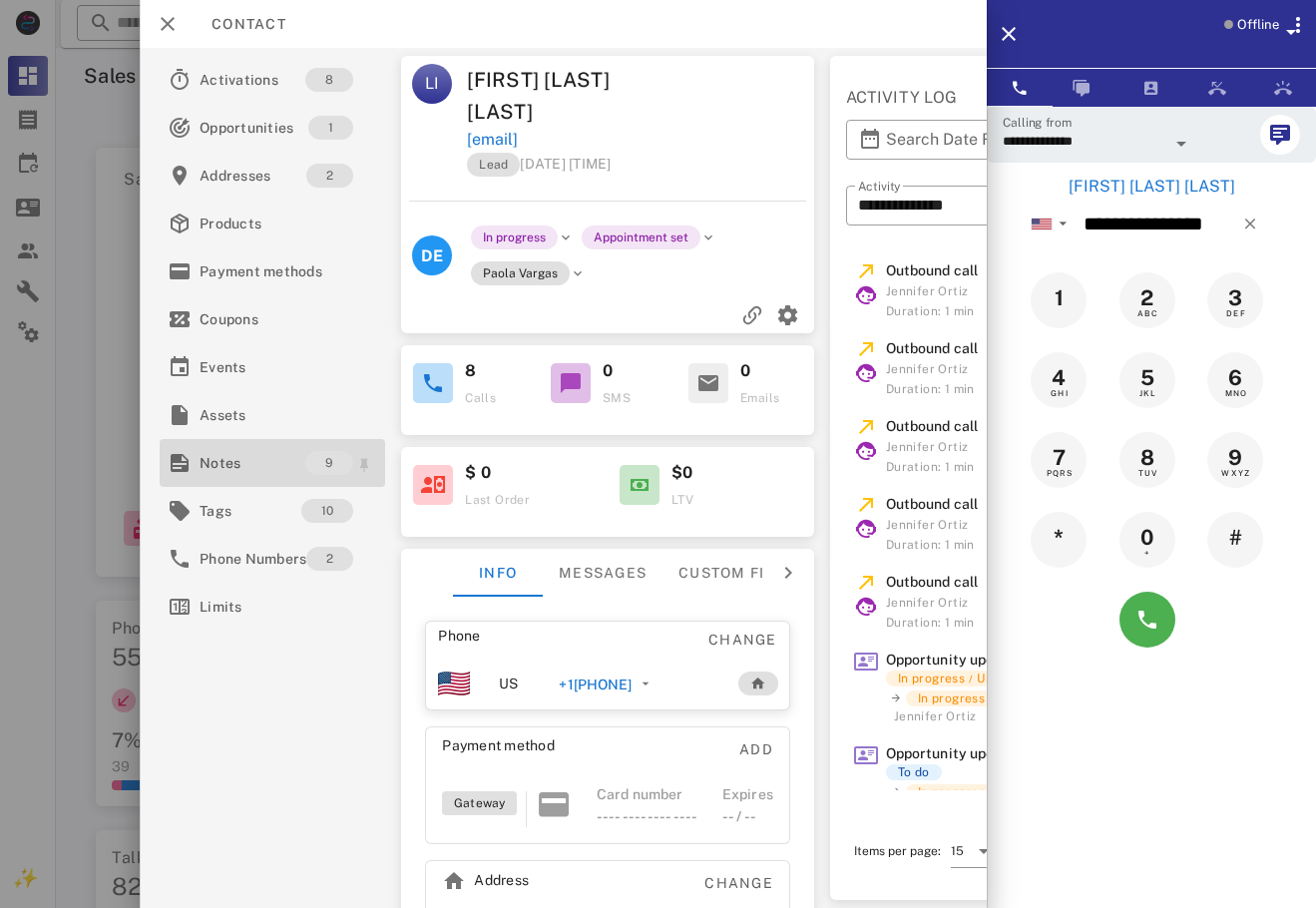 click on "Notes" at bounding box center [252, 463] 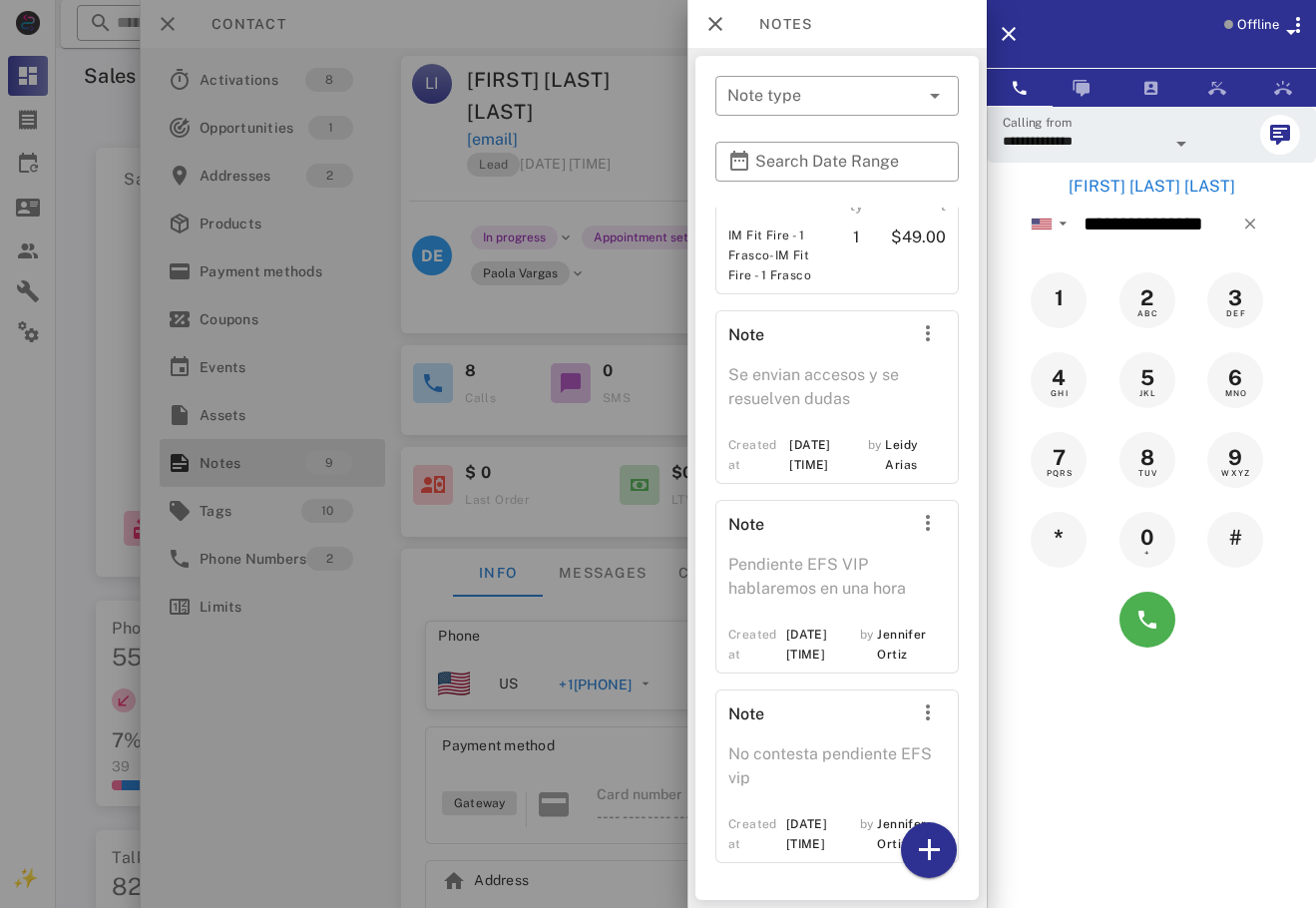 scroll, scrollTop: 1829, scrollLeft: 0, axis: vertical 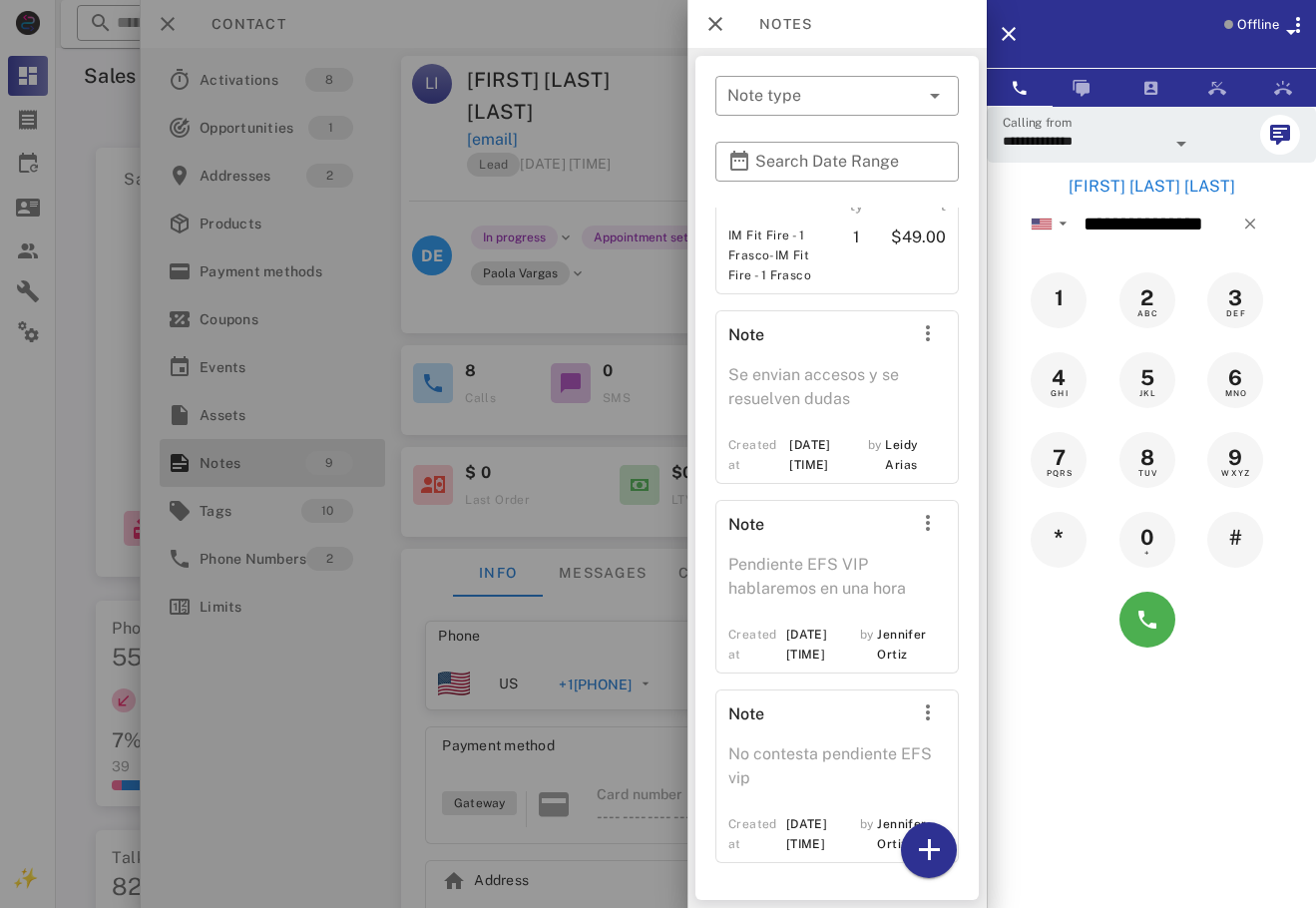 click at bounding box center [658, 454] 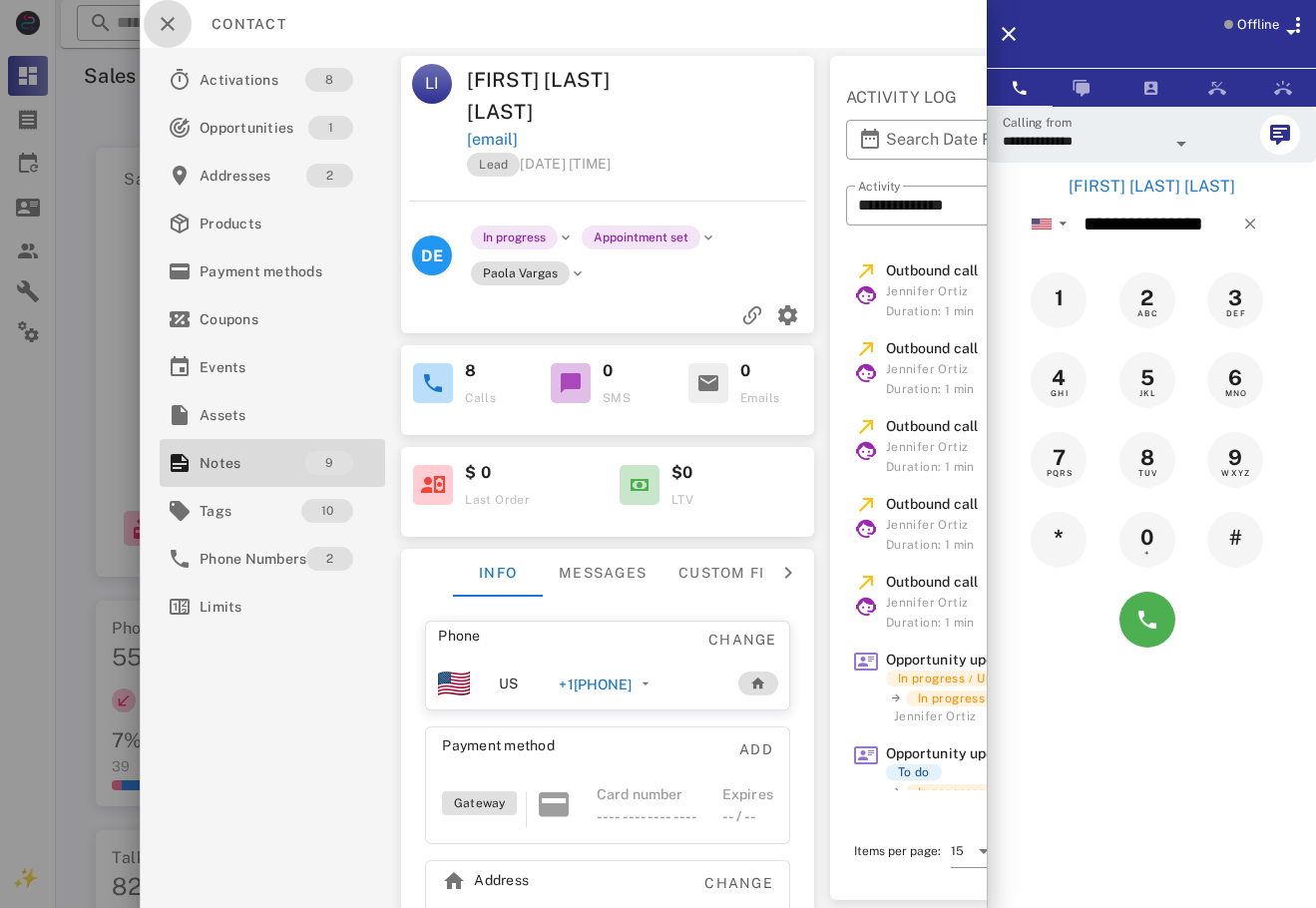 click at bounding box center [168, 24] 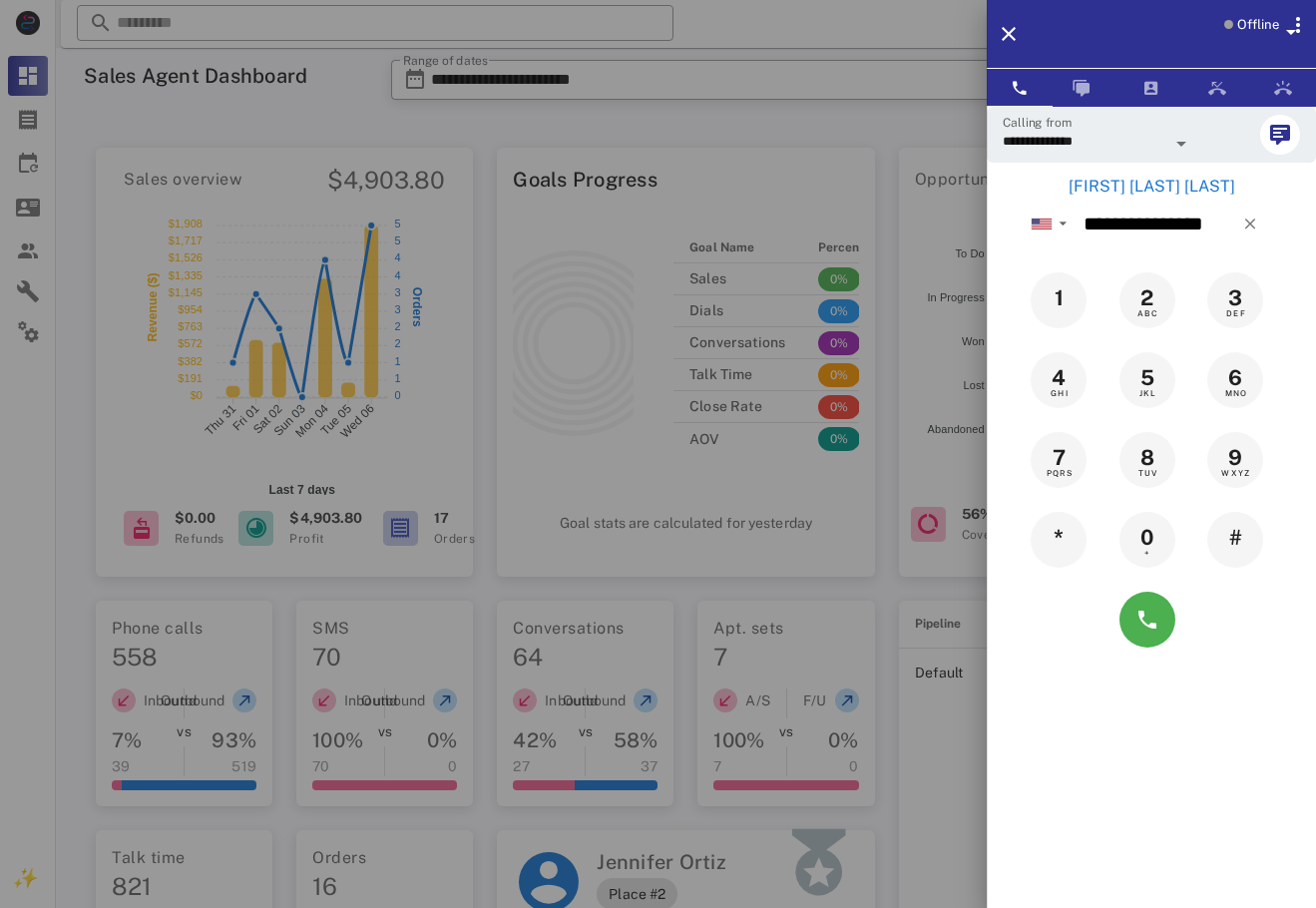 click at bounding box center (658, 454) 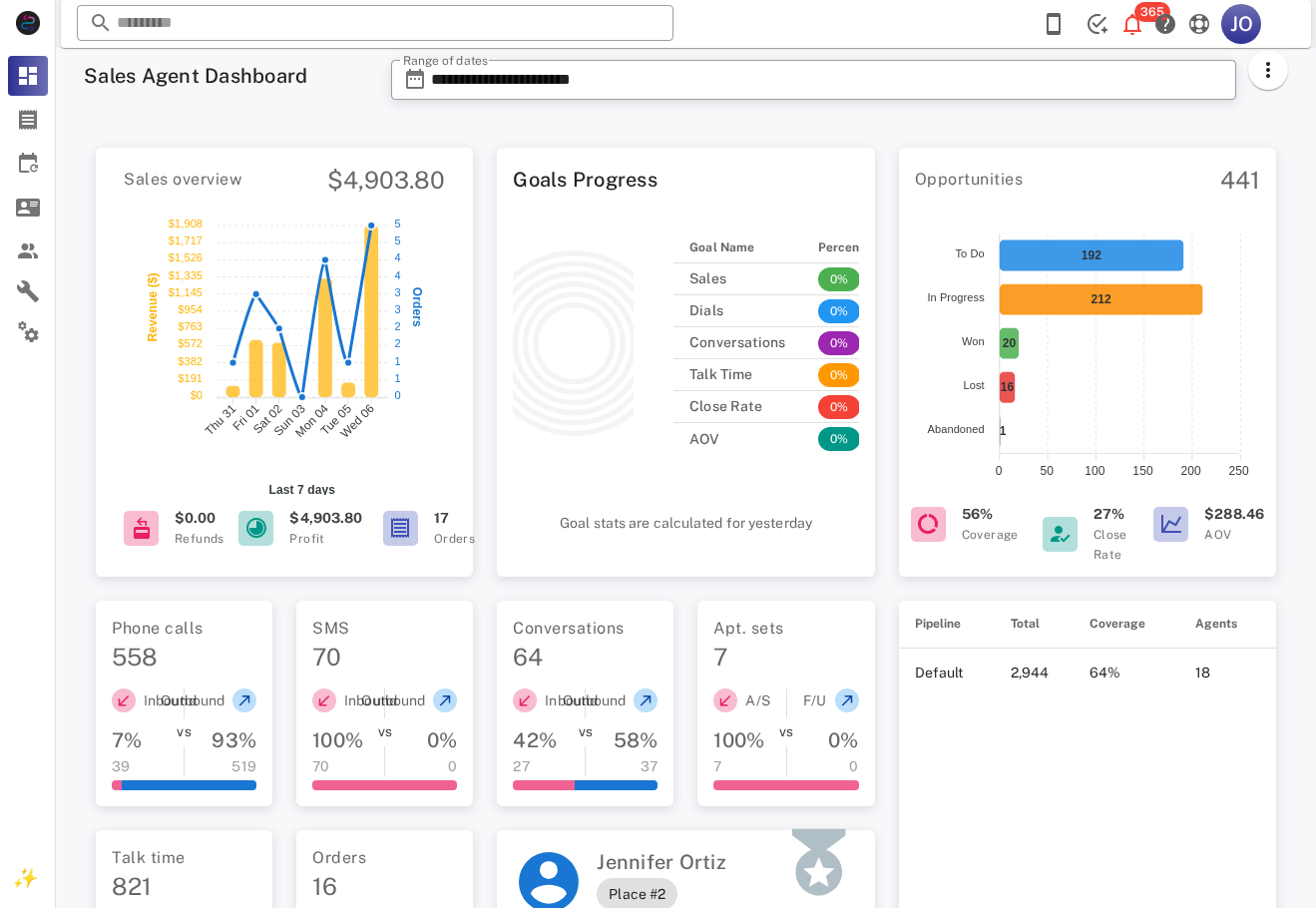 click at bounding box center [375, 23] 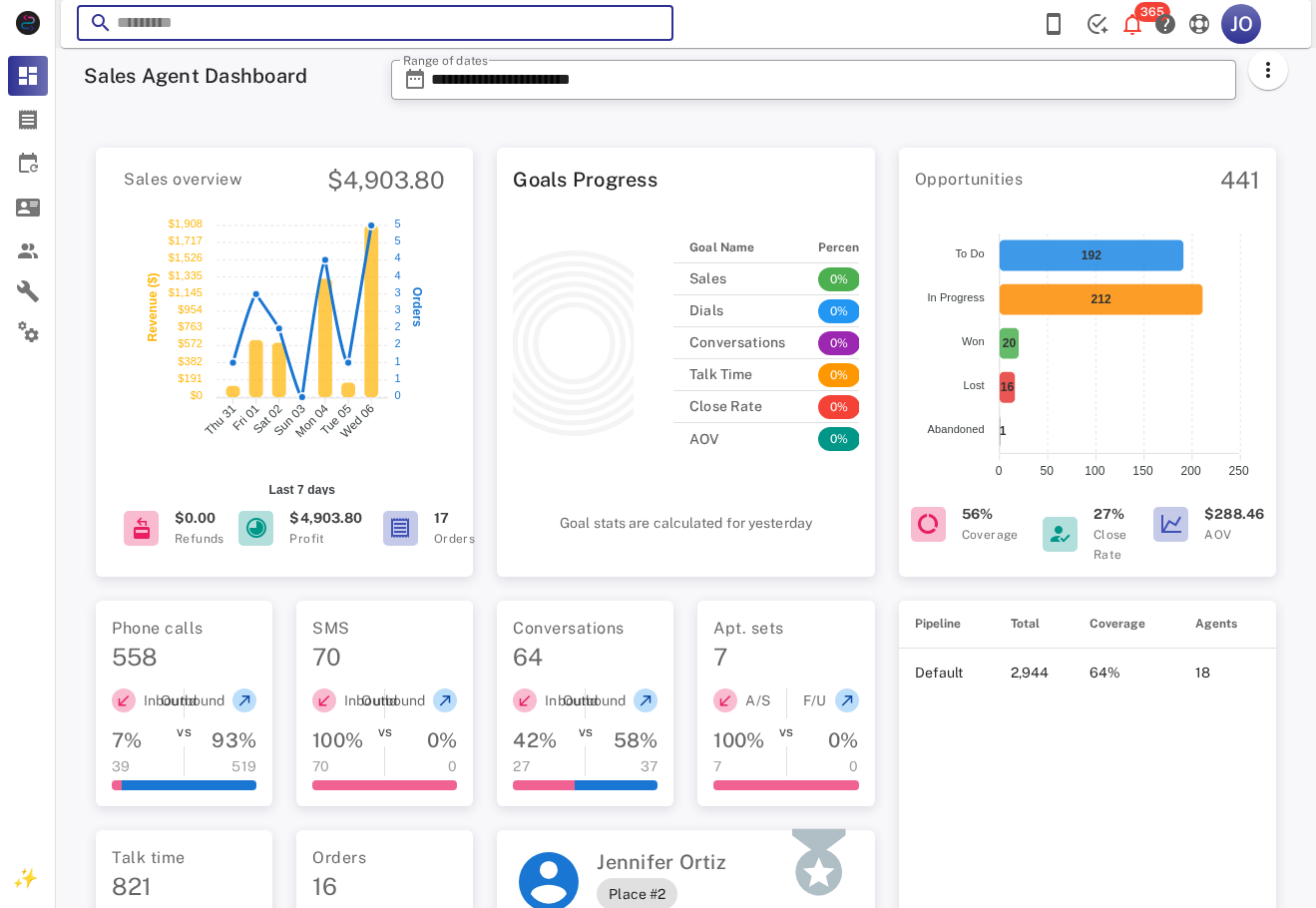 paste on "**********" 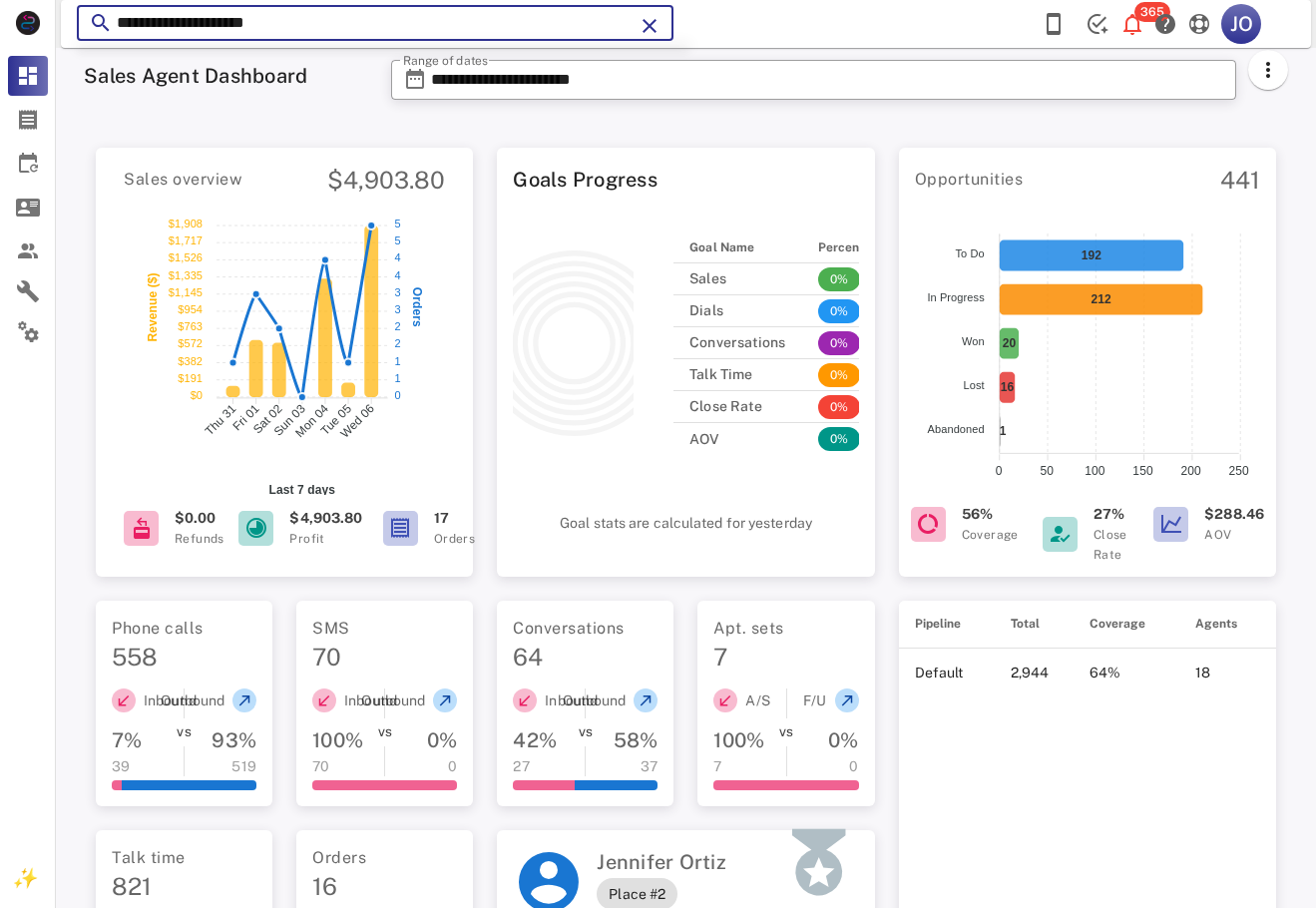 click on "**********" at bounding box center (375, 23) 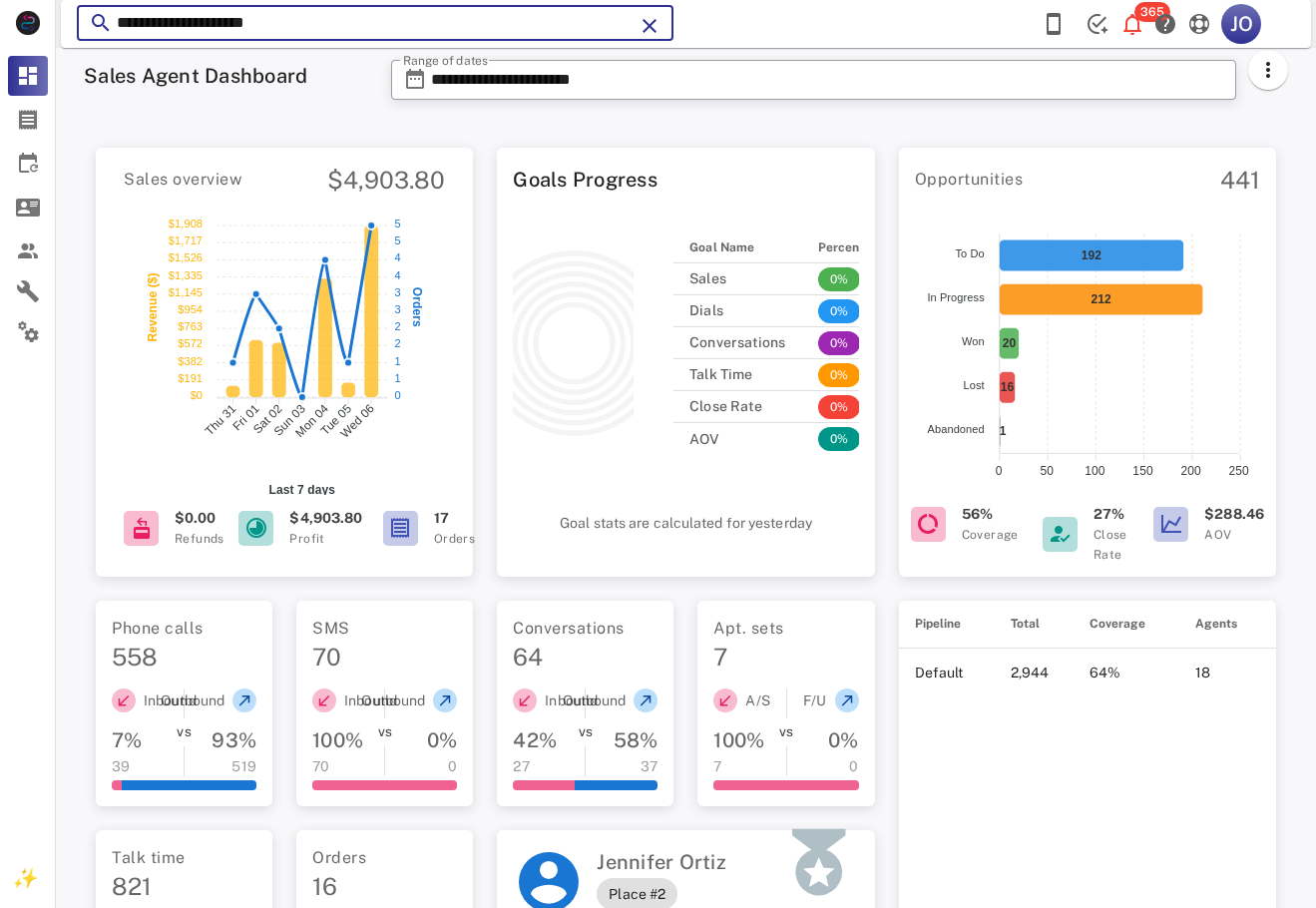 click on "**********" at bounding box center (375, 23) 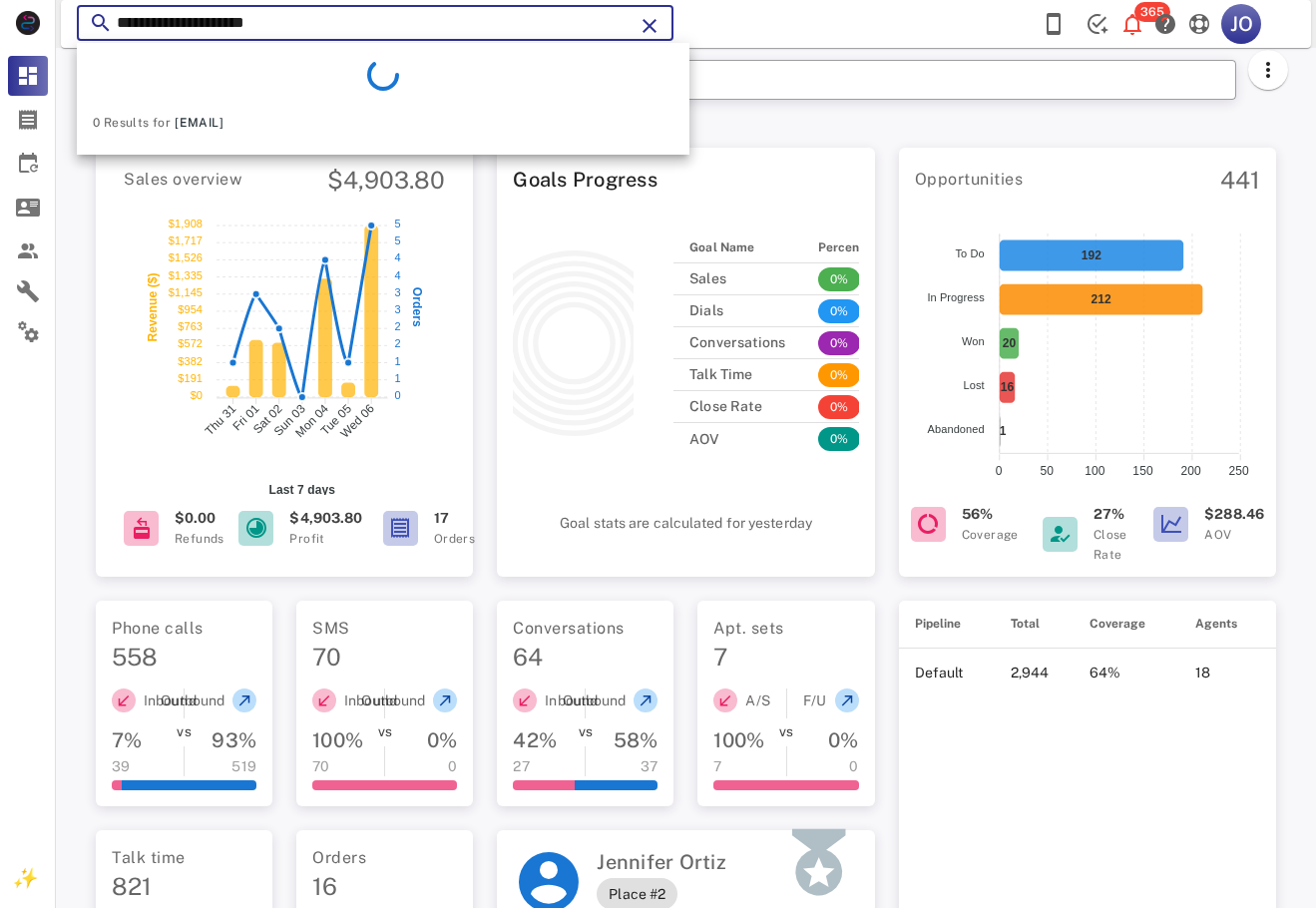 click on "**********" at bounding box center (375, 23) 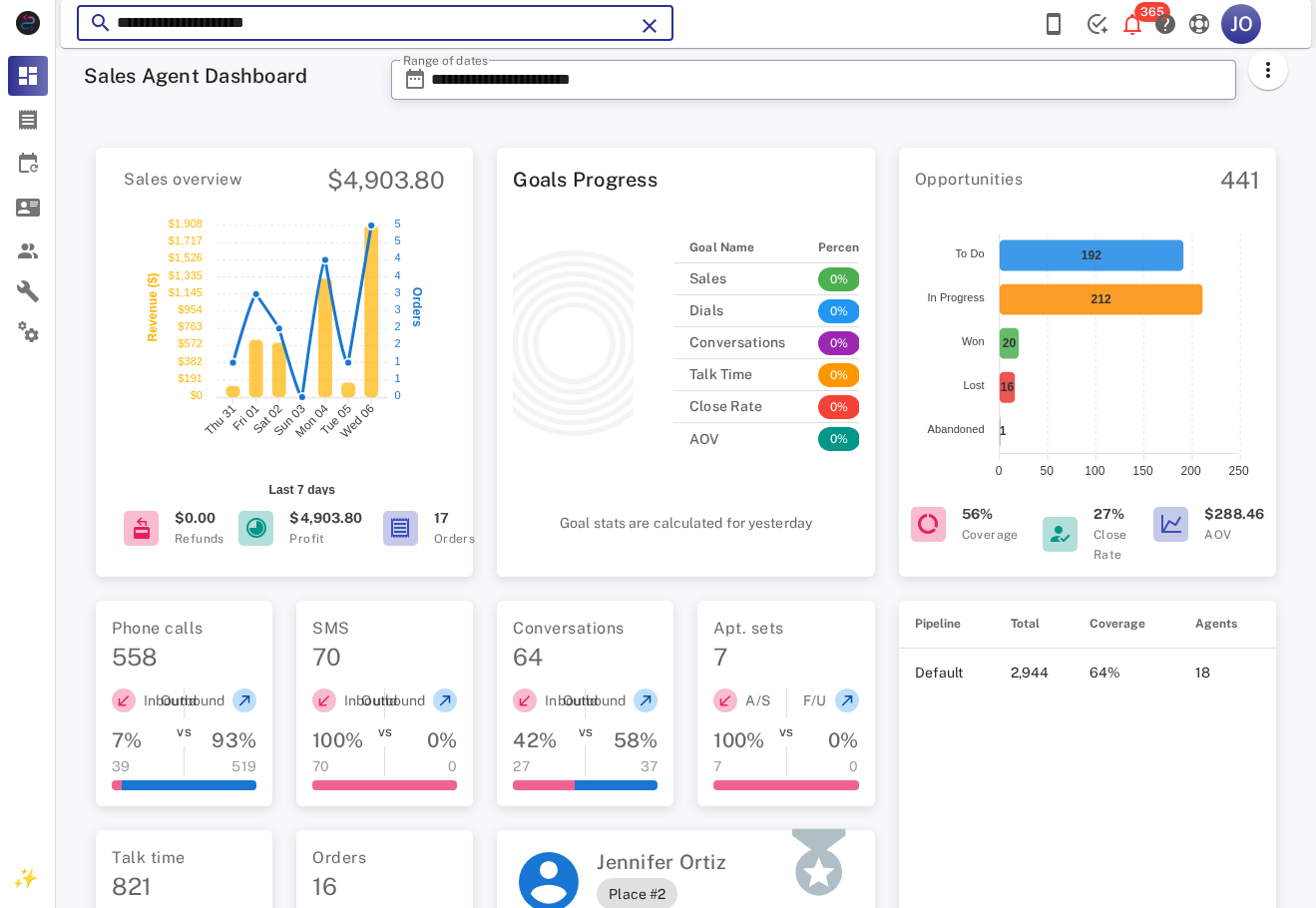 click on "**********" at bounding box center [375, 23] 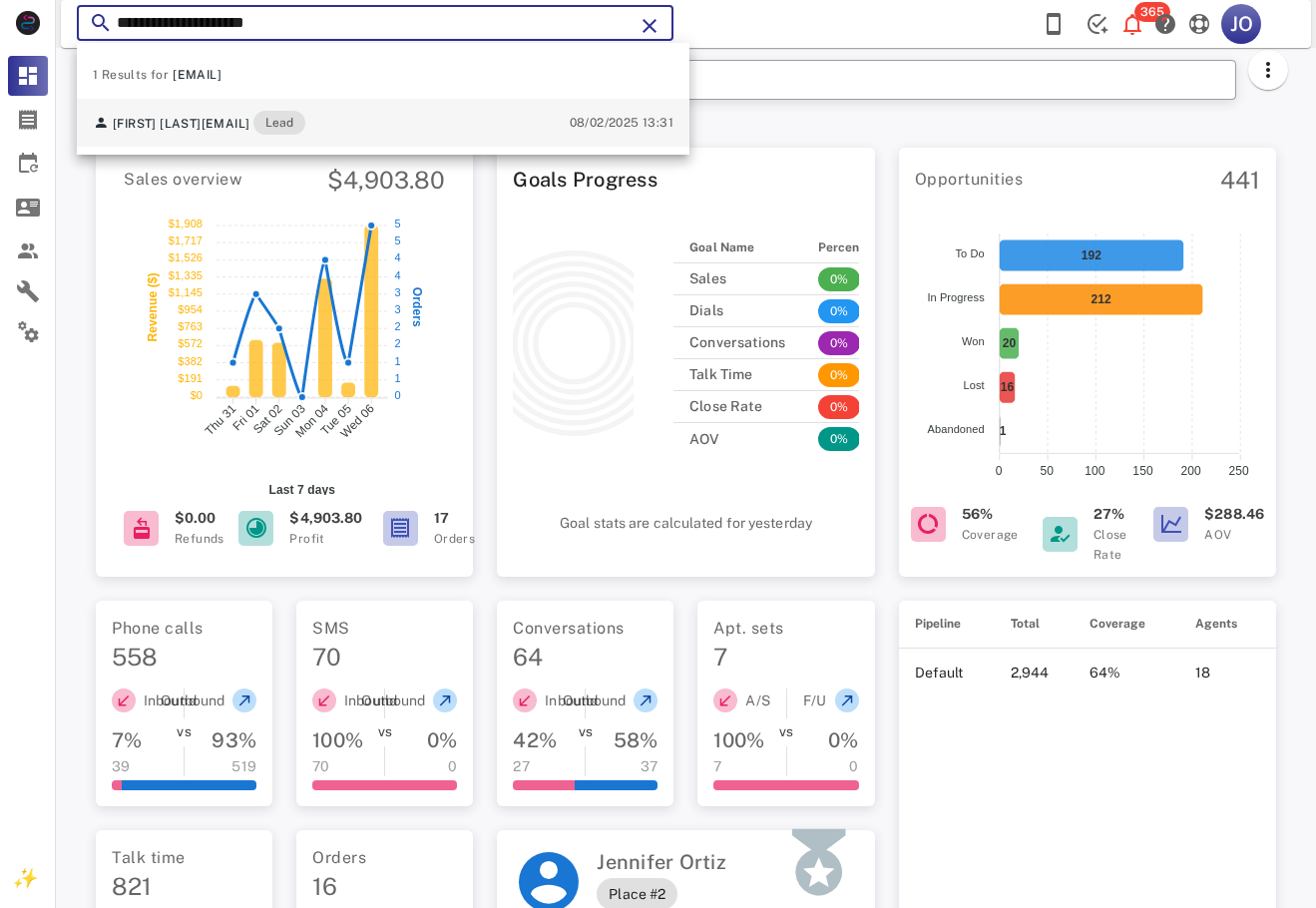 type on "**********" 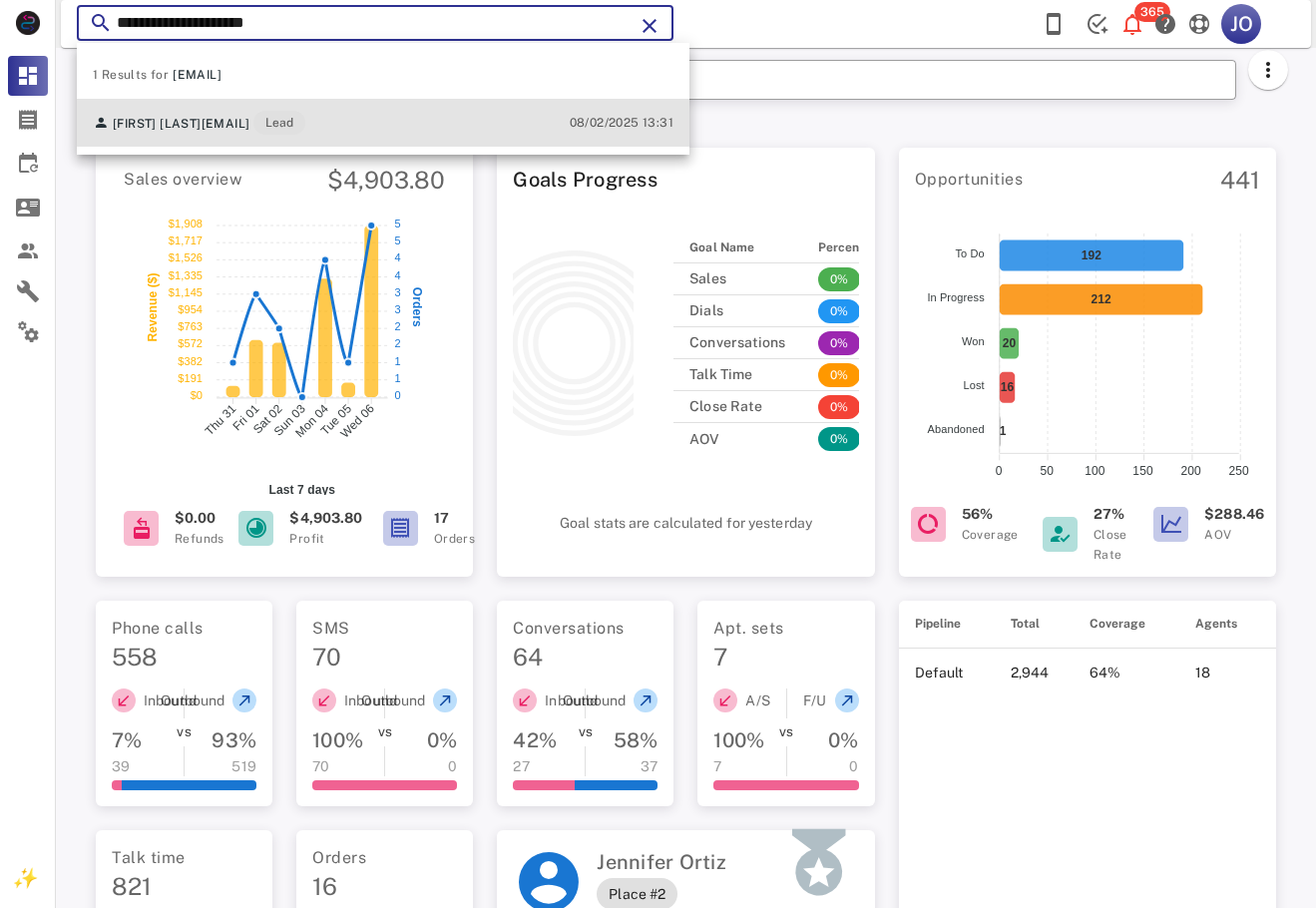 click on "[FIRST] [LAST] [EMAIL] Lead [DATE] [TIME]" at bounding box center [383, 123] 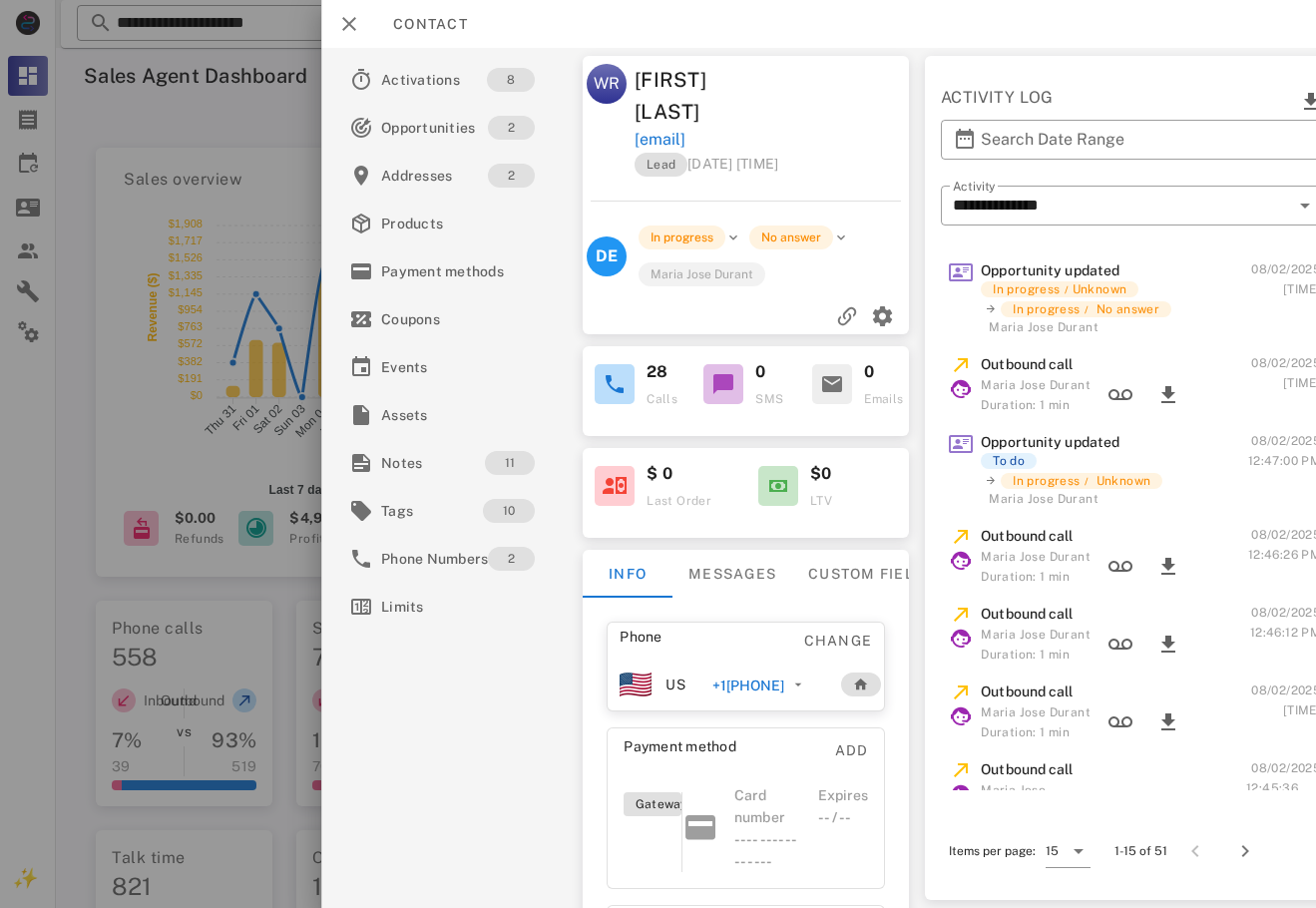 click on "+1[PHONE]" at bounding box center (748, 685) 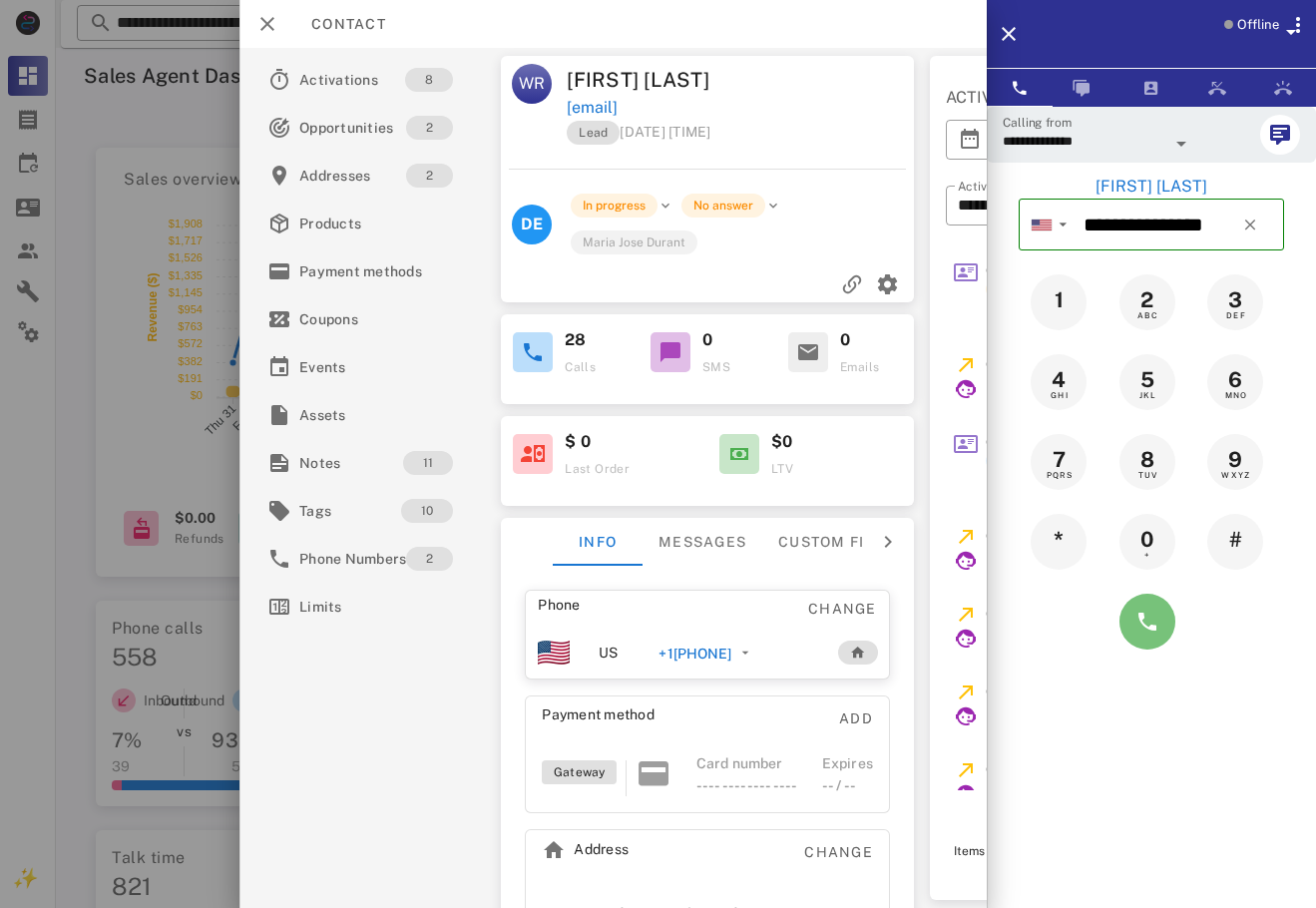 click at bounding box center [1147, 622] 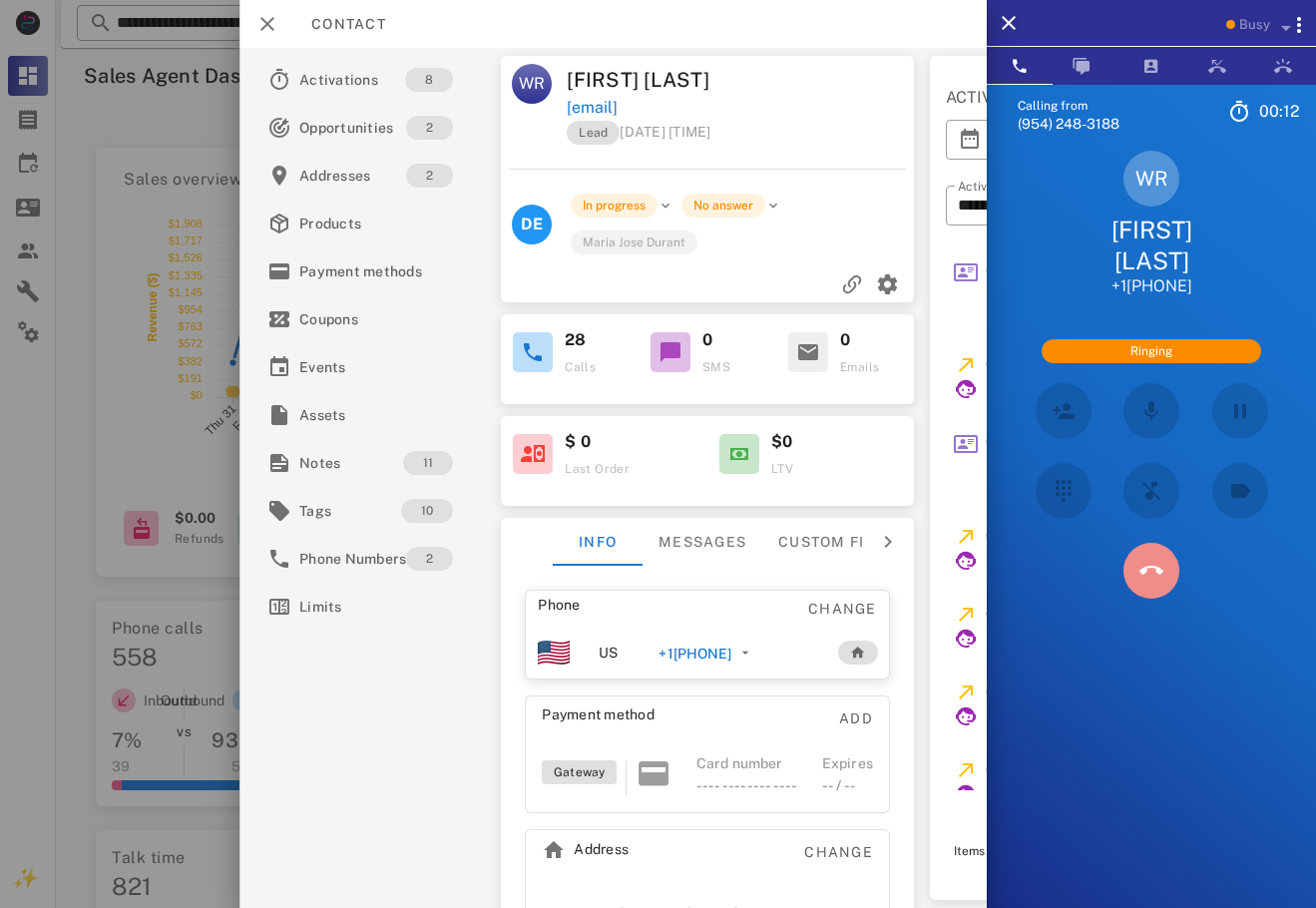 click at bounding box center [1151, 571] 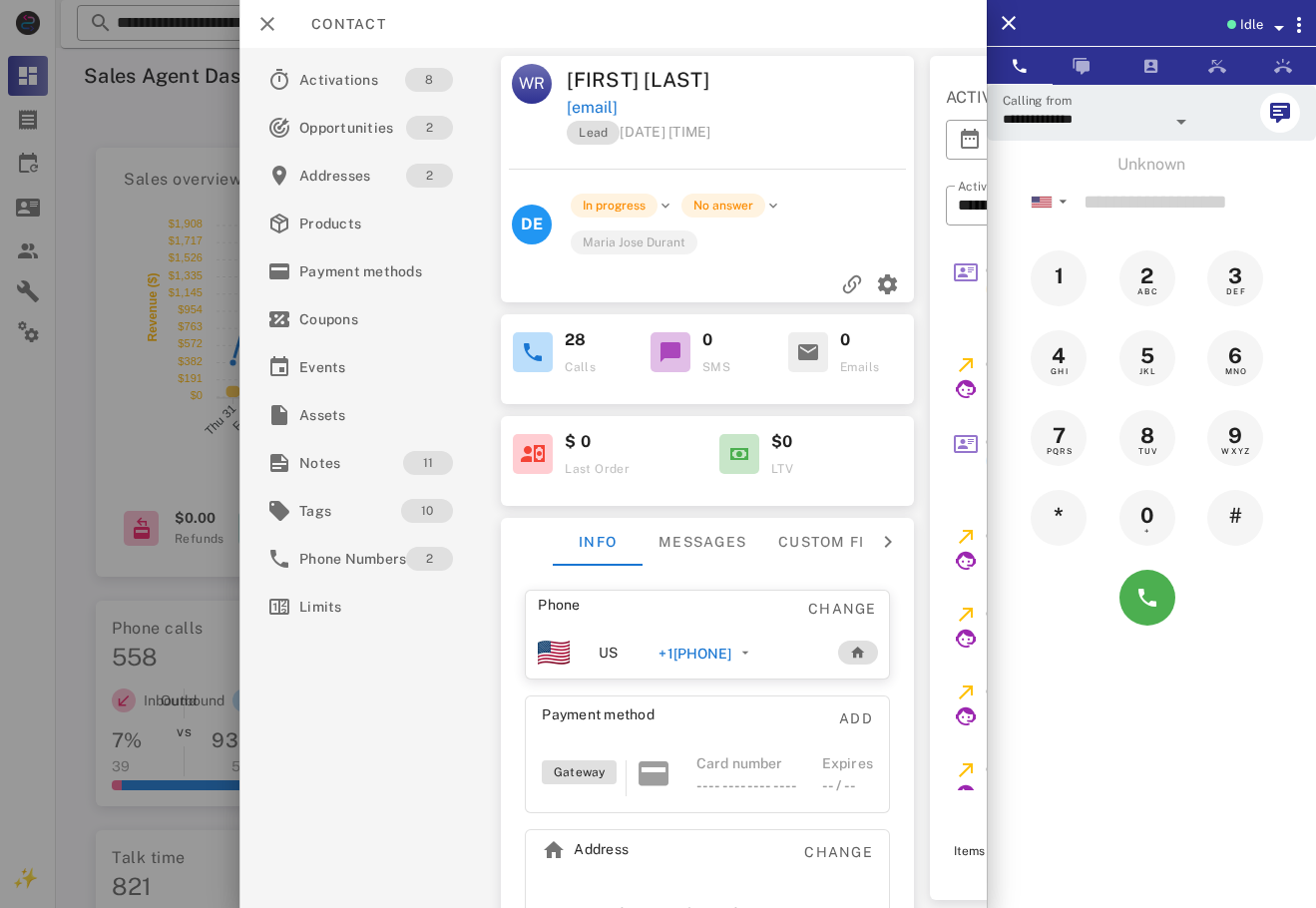 click on "+1[PHONE]" at bounding box center (694, 654) 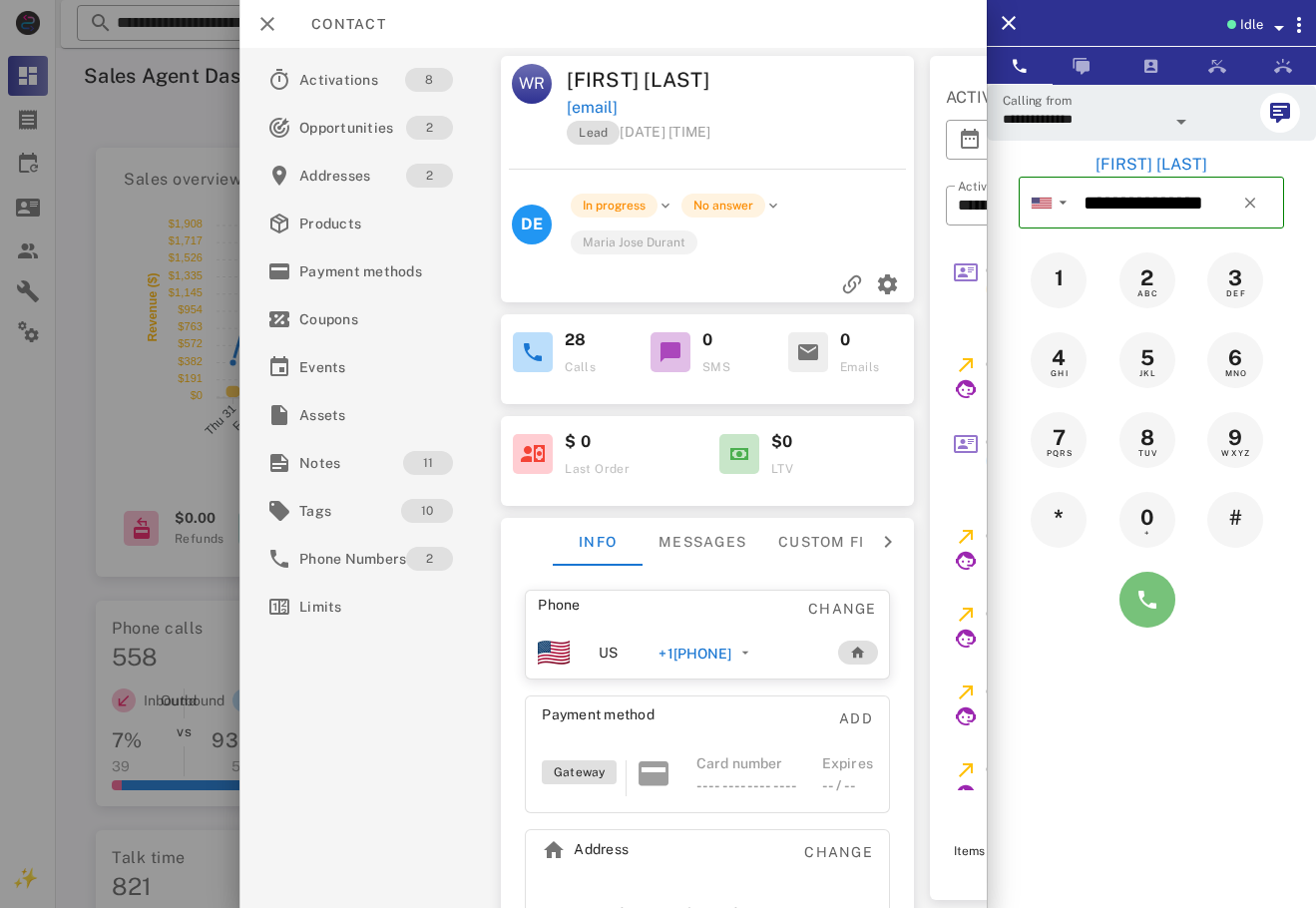 click at bounding box center (1147, 600) 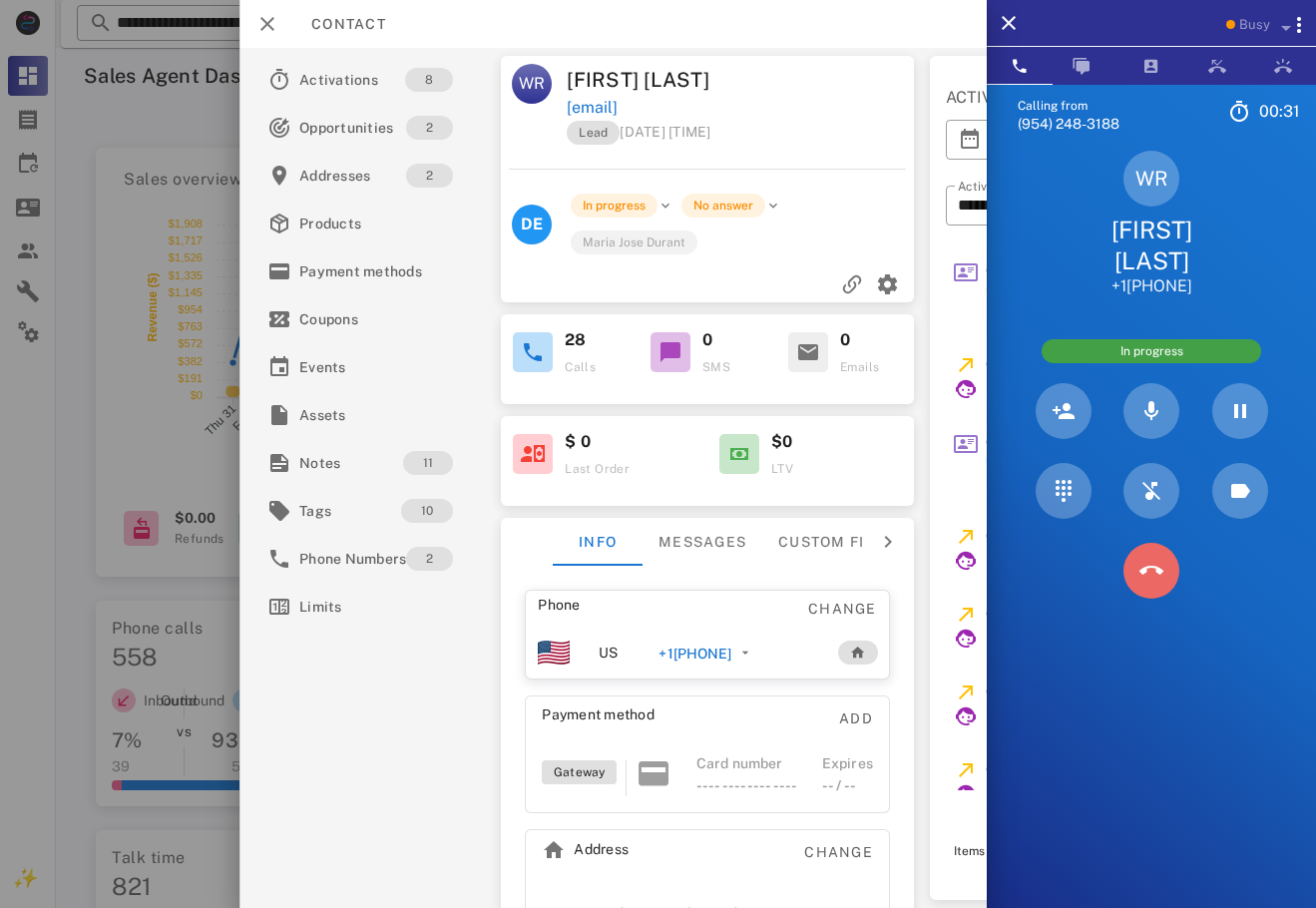 click at bounding box center [1151, 571] 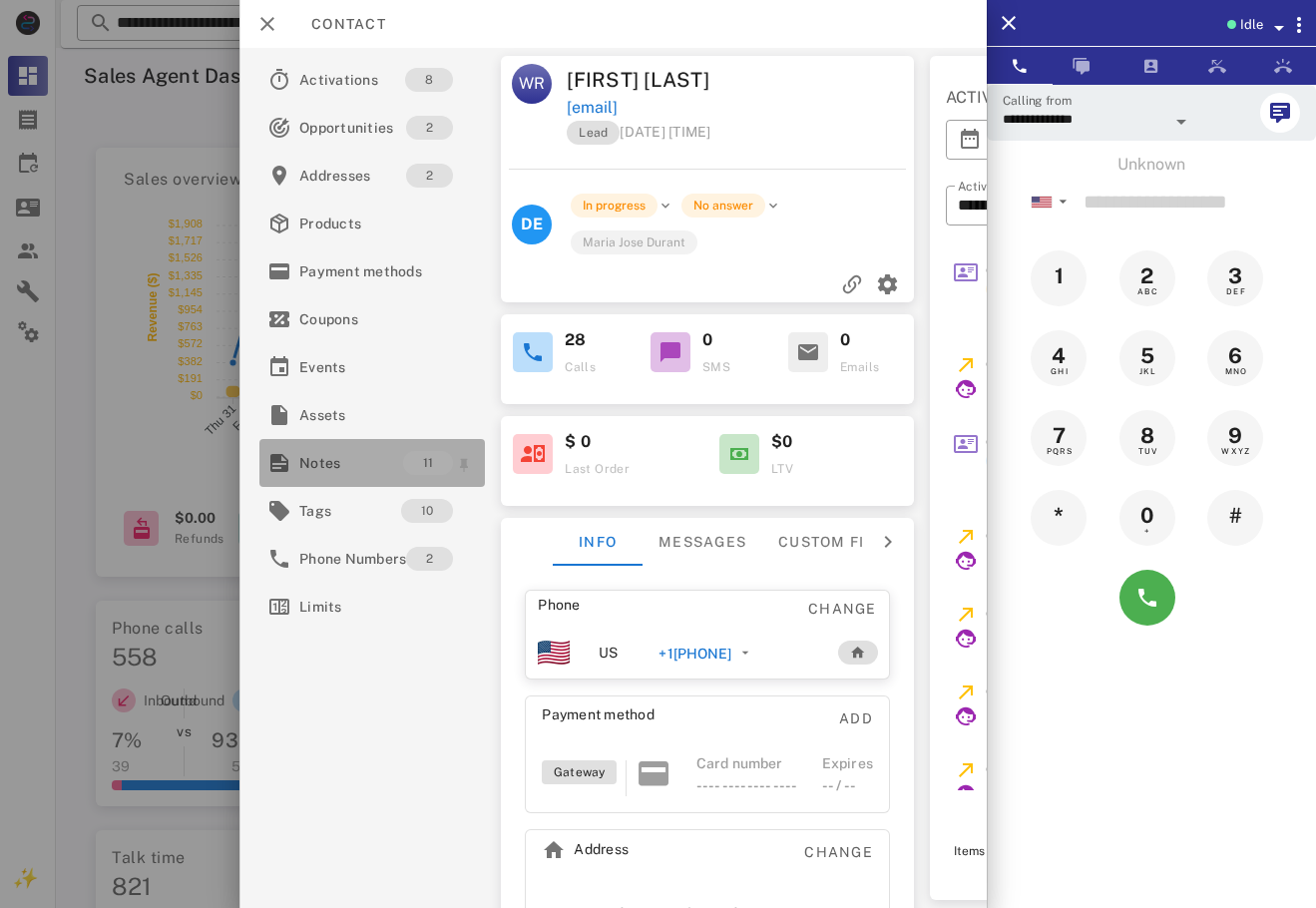 click on "Notes" at bounding box center (351, 463) 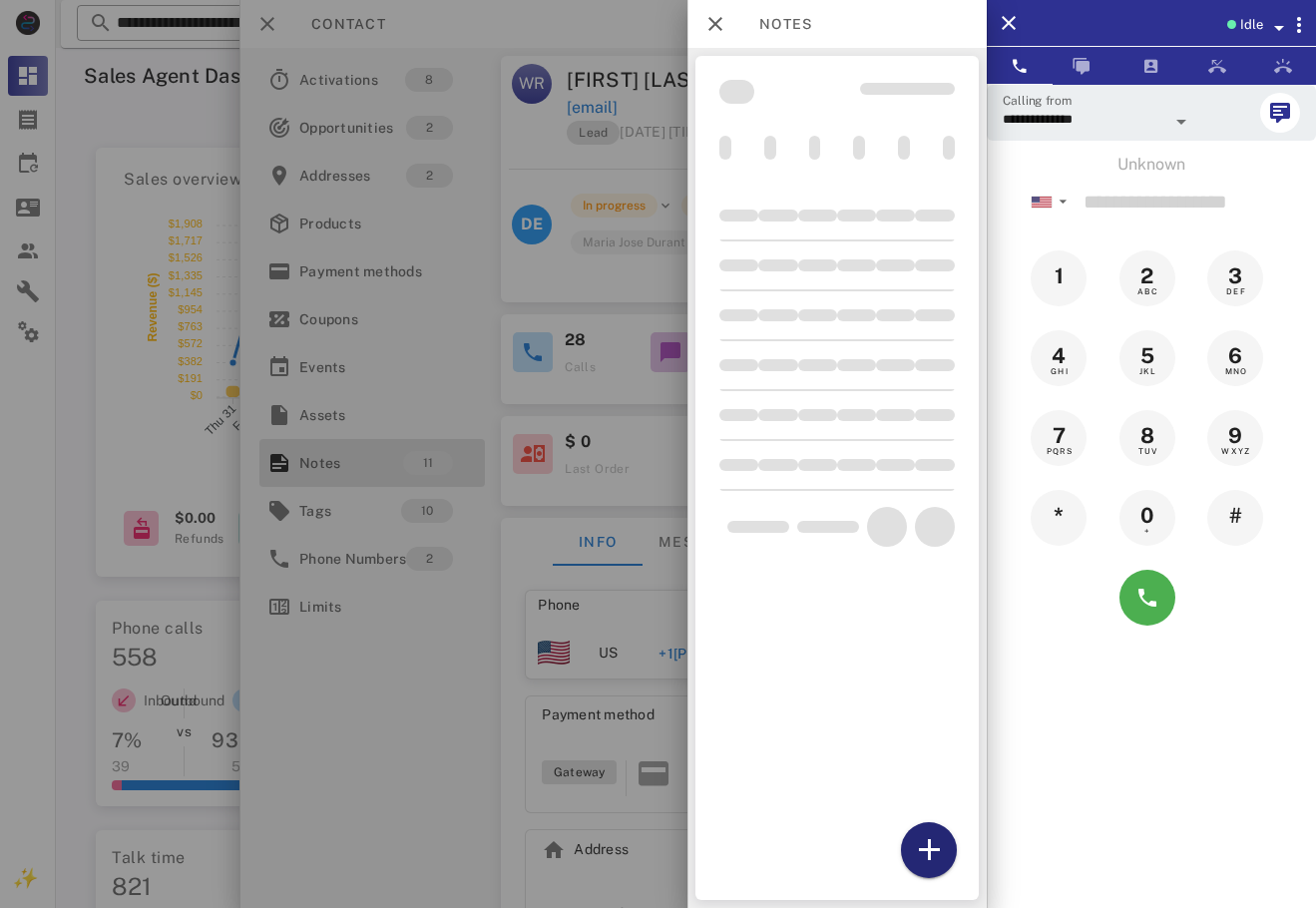 click at bounding box center [929, 850] 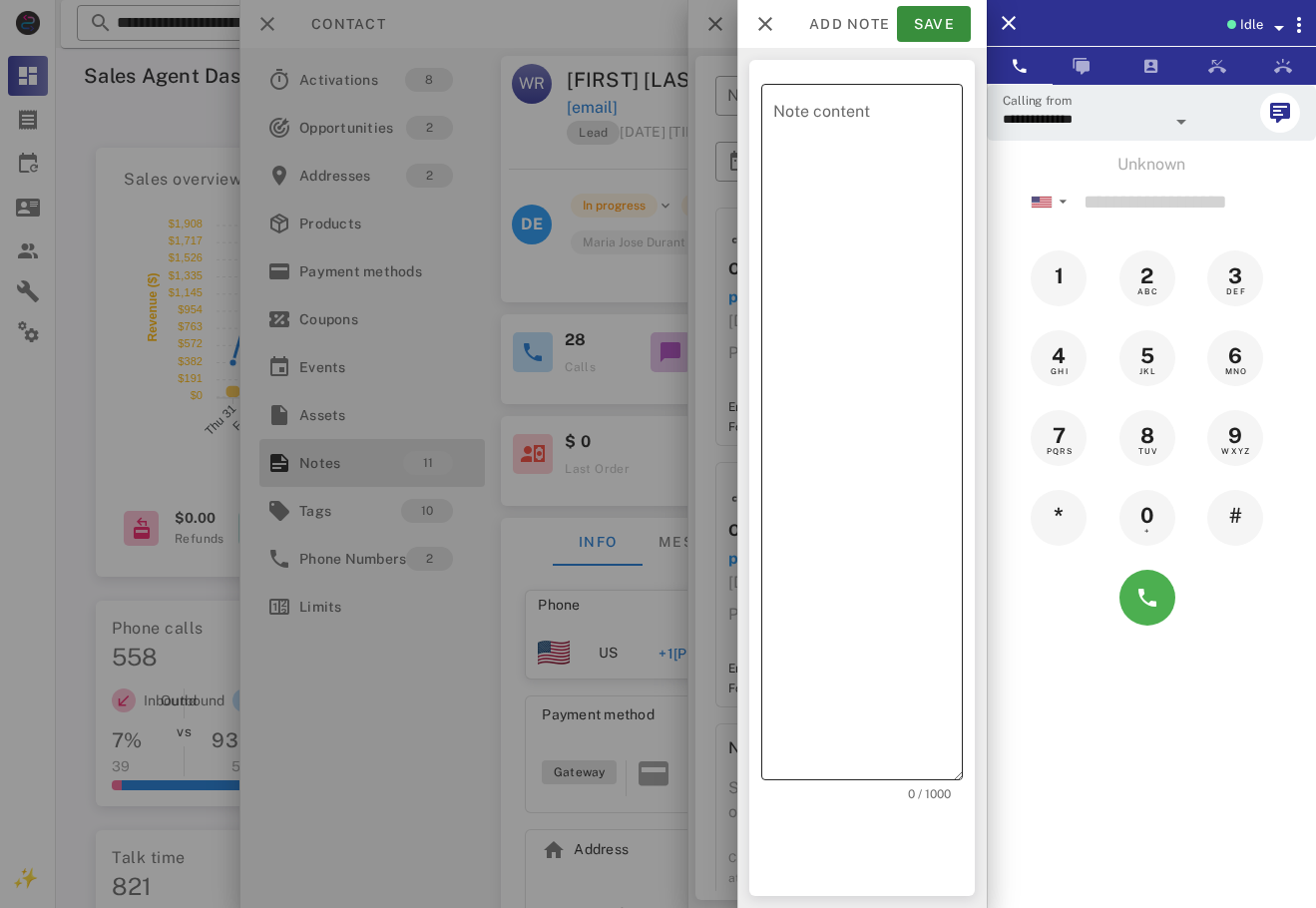 click on "Note content" at bounding box center [868, 437] 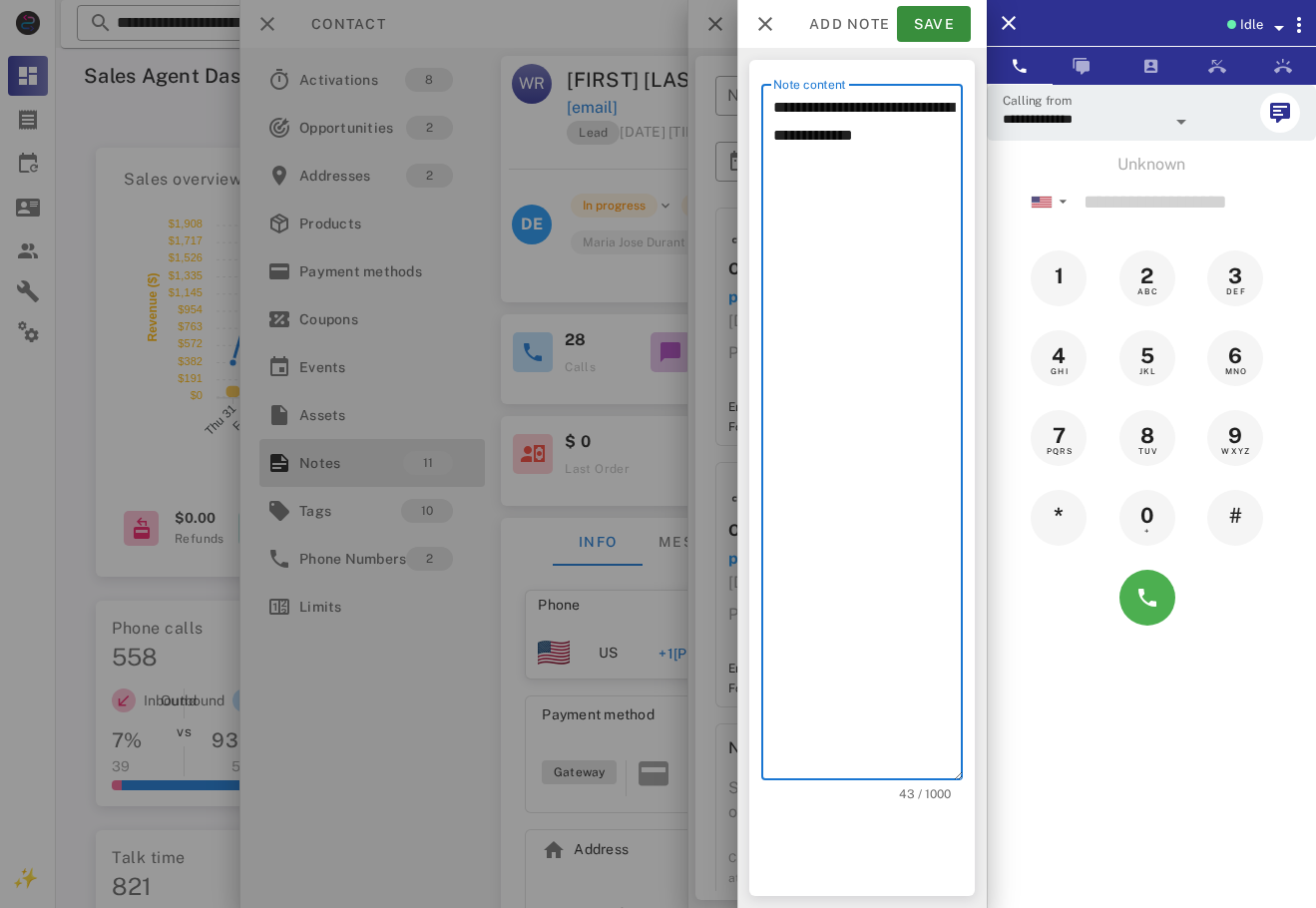 drag, startPoint x: 881, startPoint y: 133, endPoint x: 837, endPoint y: 136, distance: 44.102154 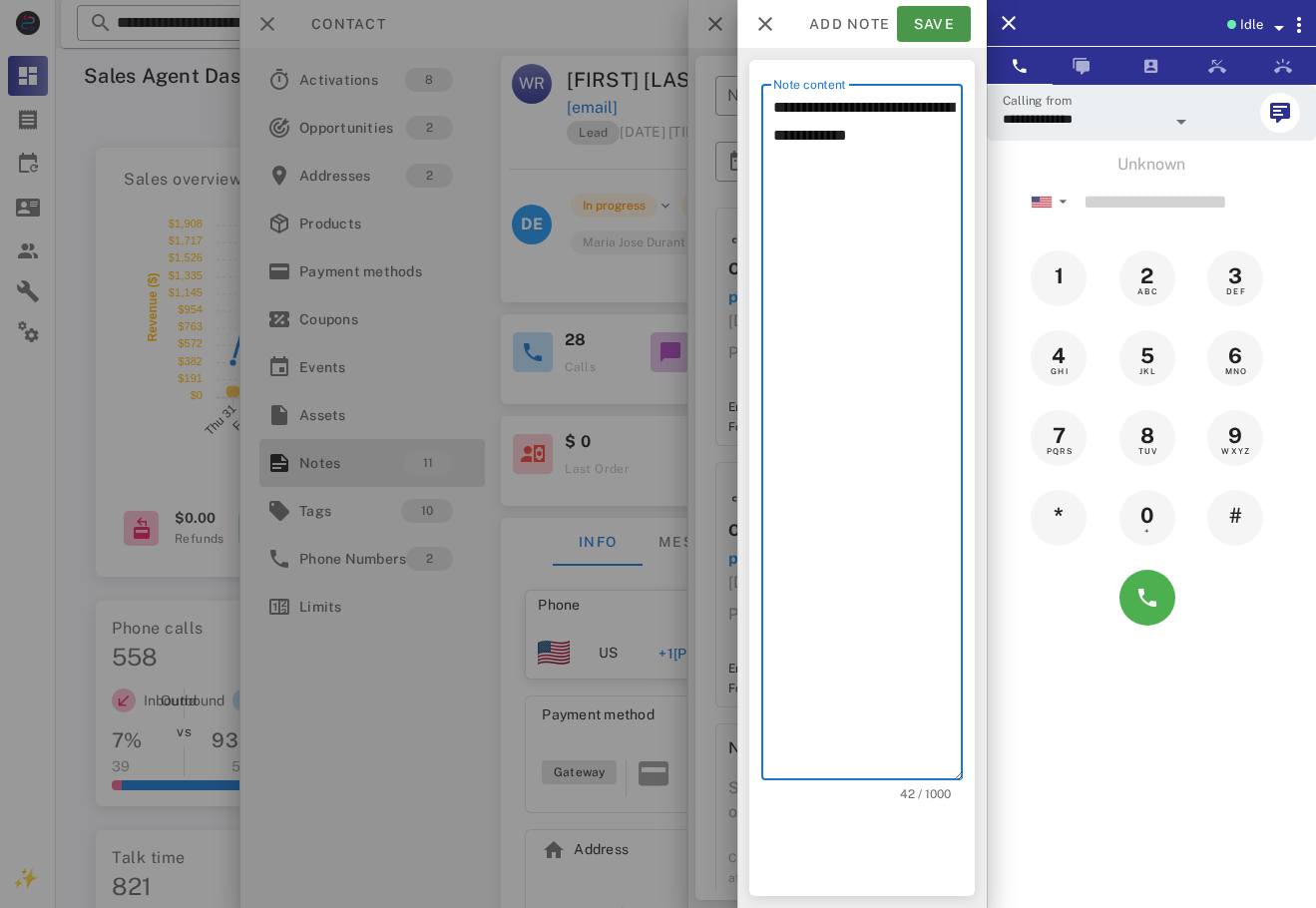 type on "**********" 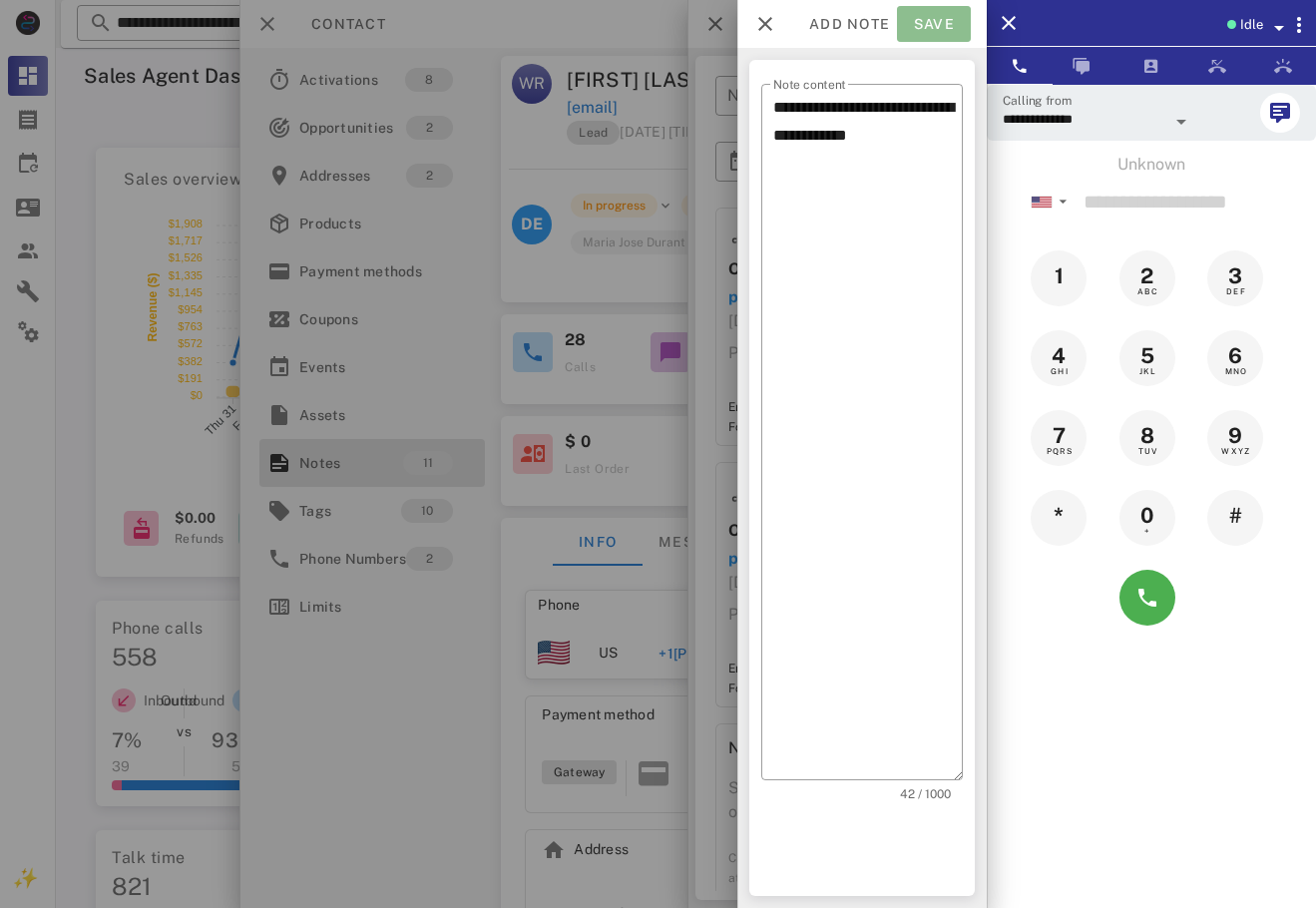 click on "Save" at bounding box center [934, 24] 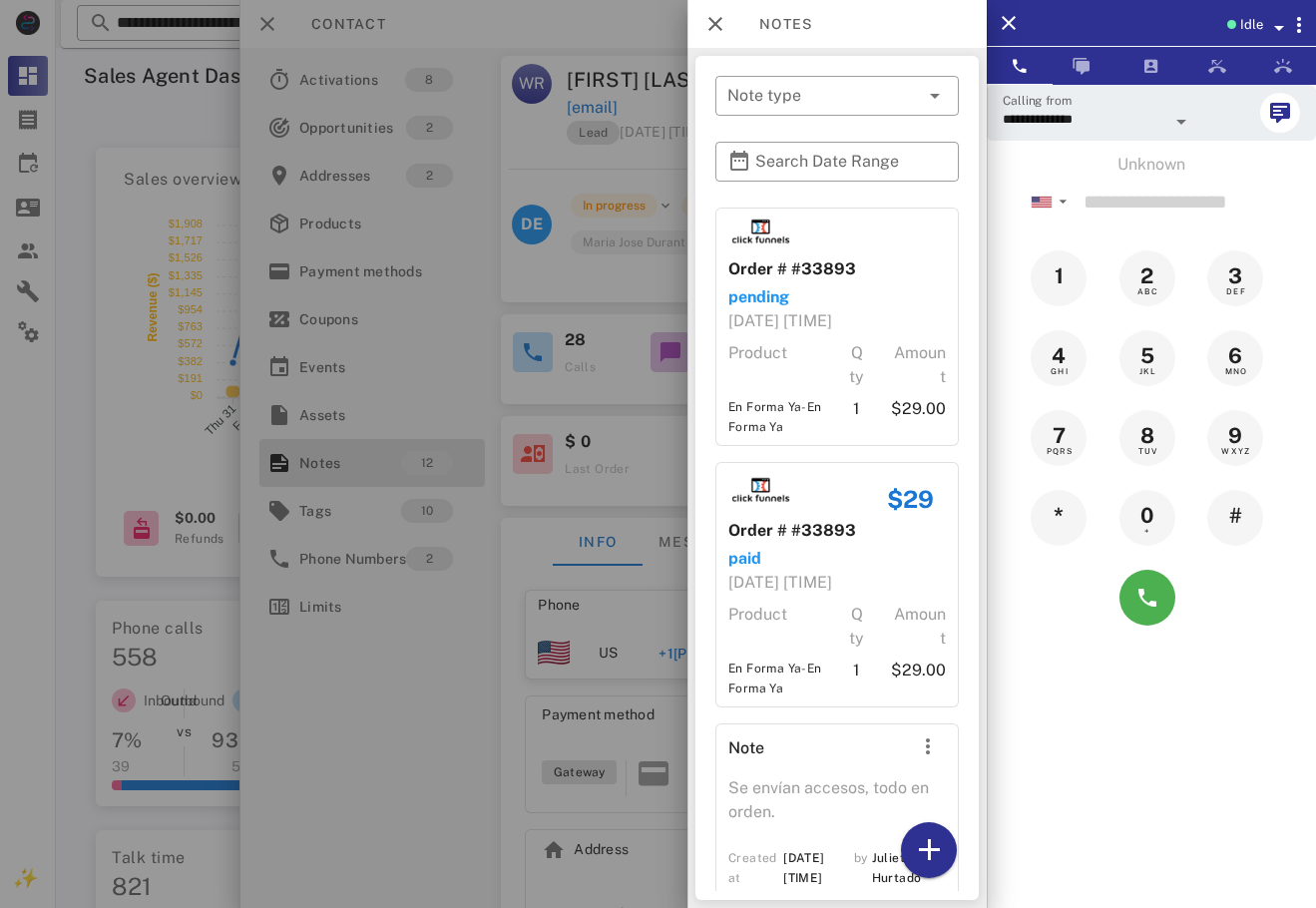 drag, startPoint x: 1081, startPoint y: 717, endPoint x: 1032, endPoint y: 738, distance: 53.310412 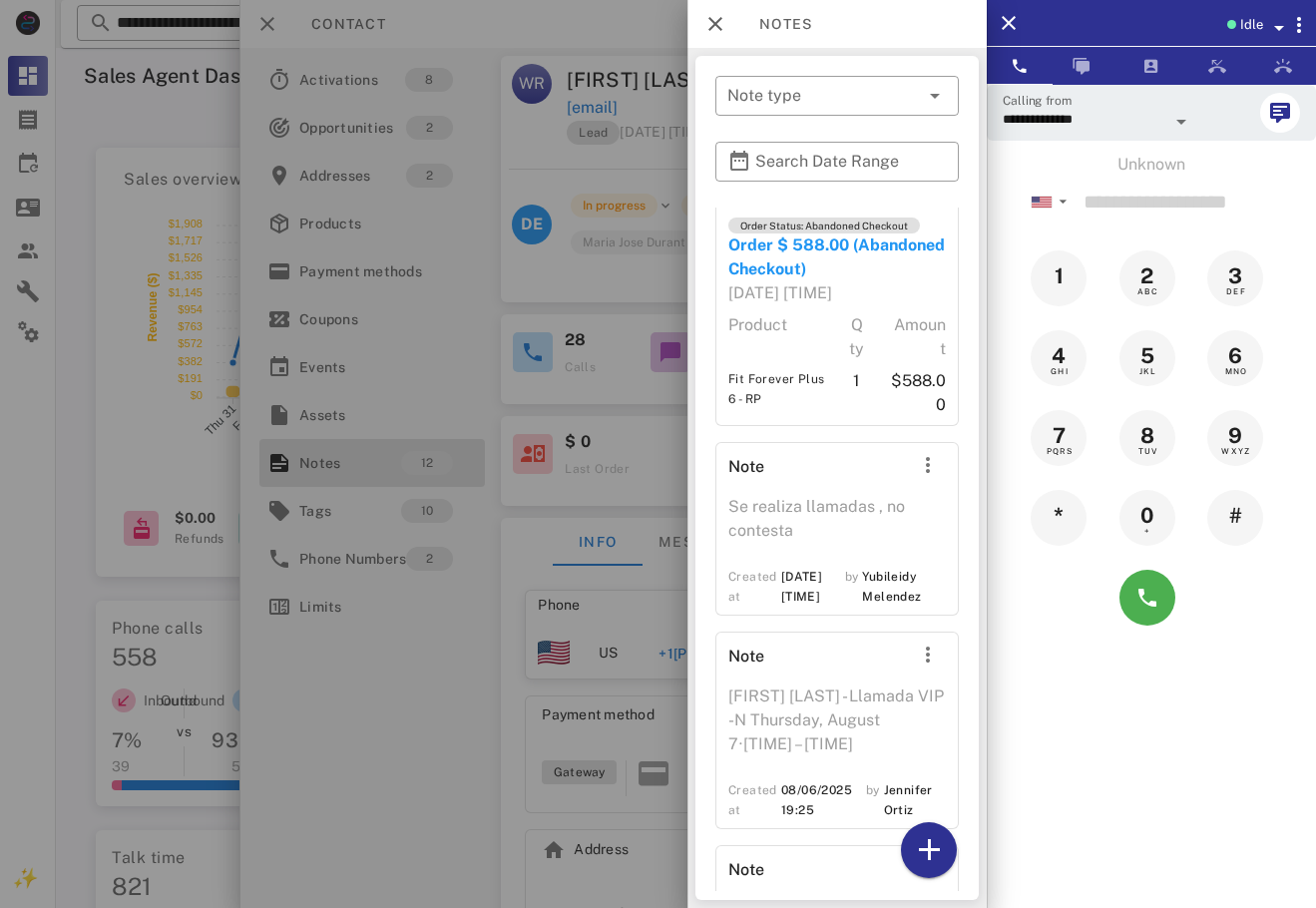 scroll, scrollTop: 2370, scrollLeft: 0, axis: vertical 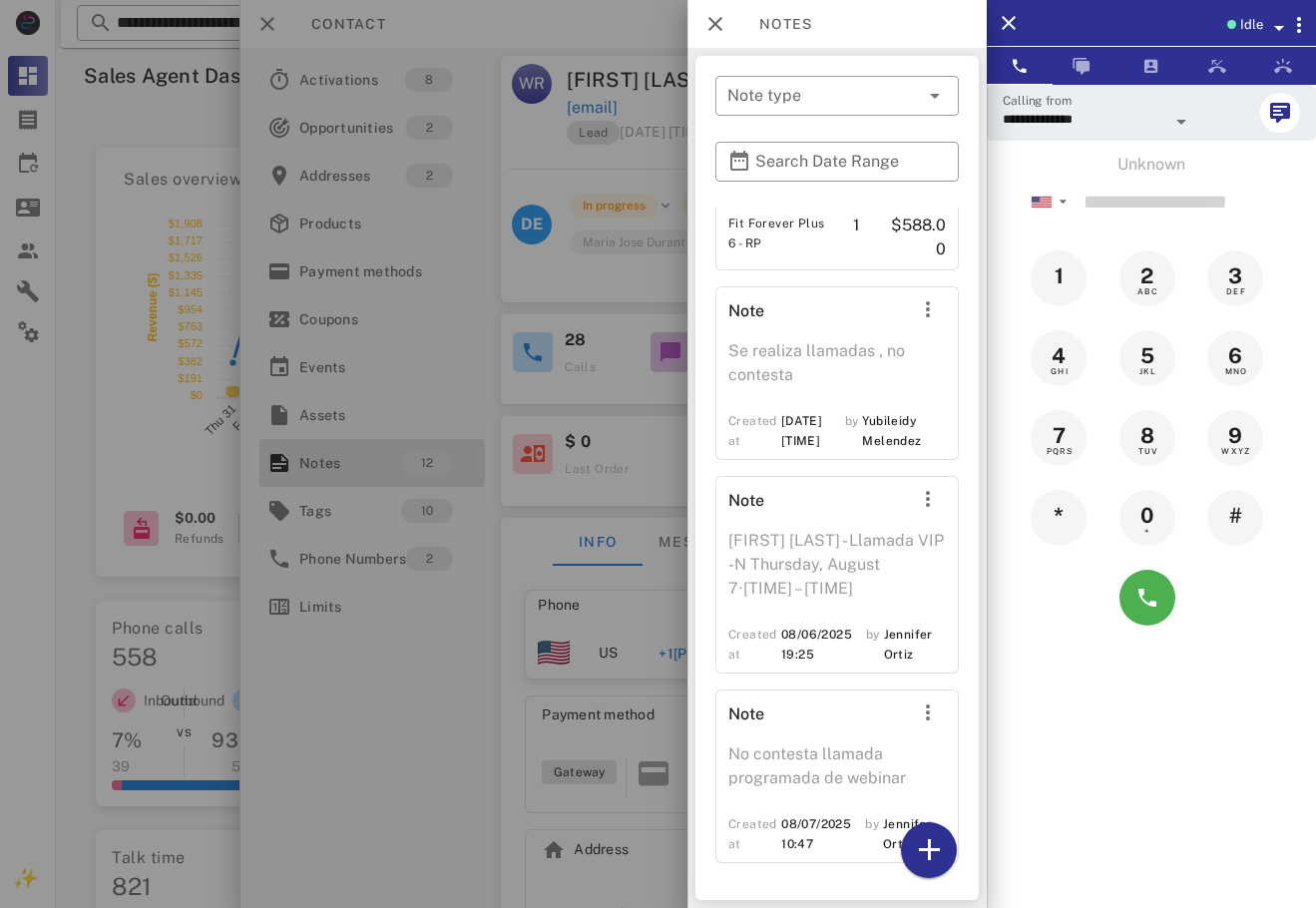 drag, startPoint x: 607, startPoint y: 731, endPoint x: 525, endPoint y: 486, distance: 258.35828 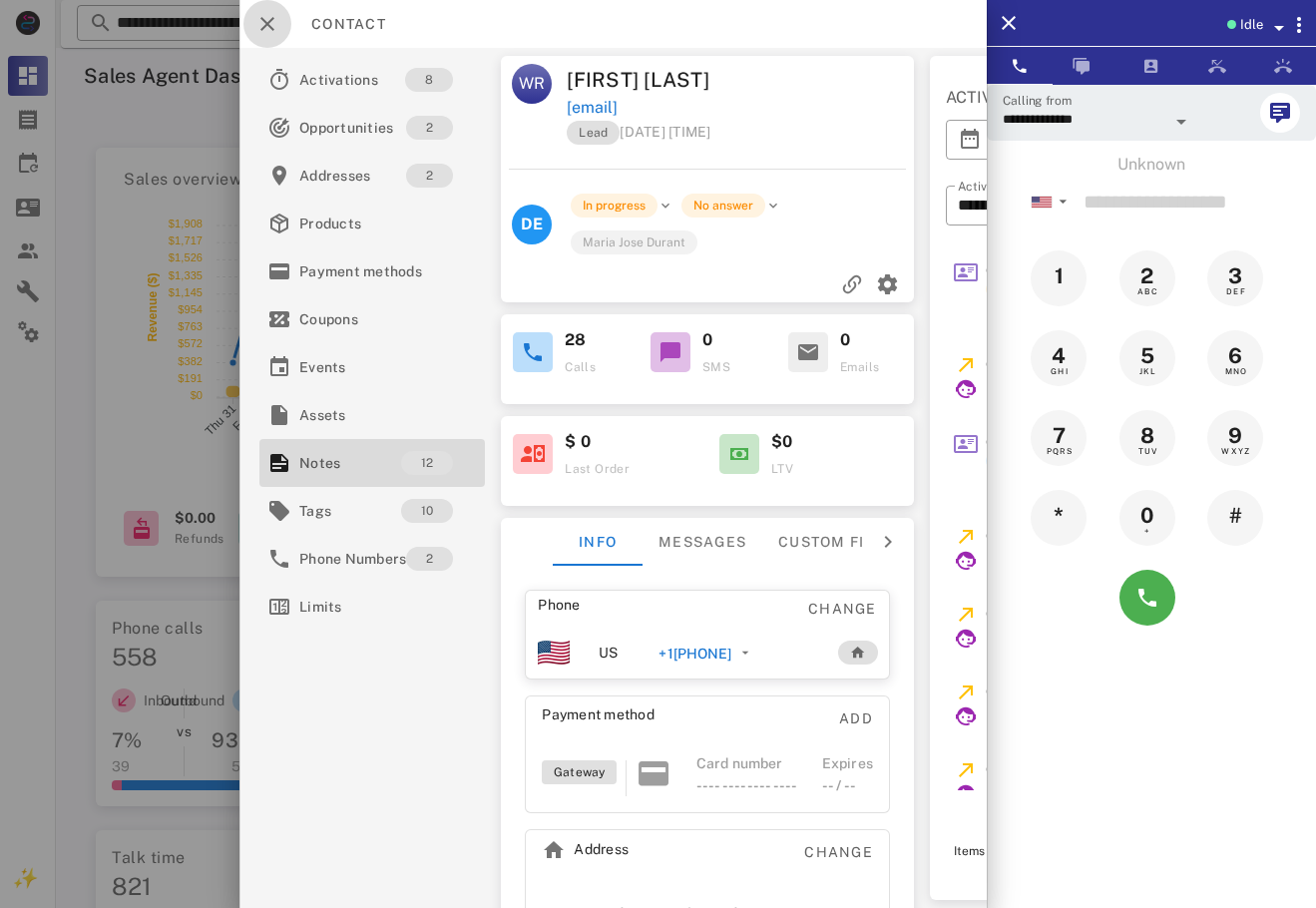 click at bounding box center [267, 24] 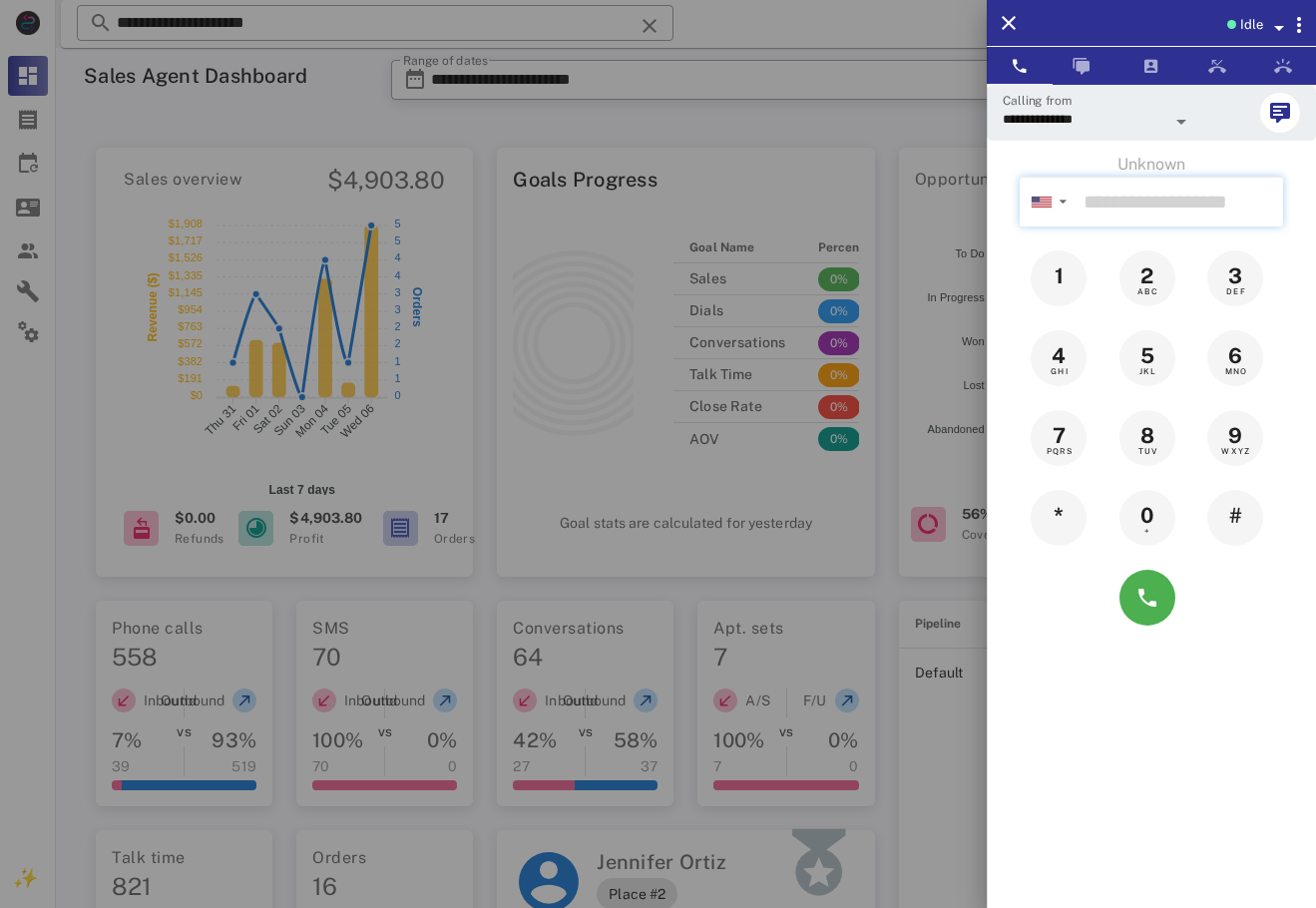 click at bounding box center [1179, 202] 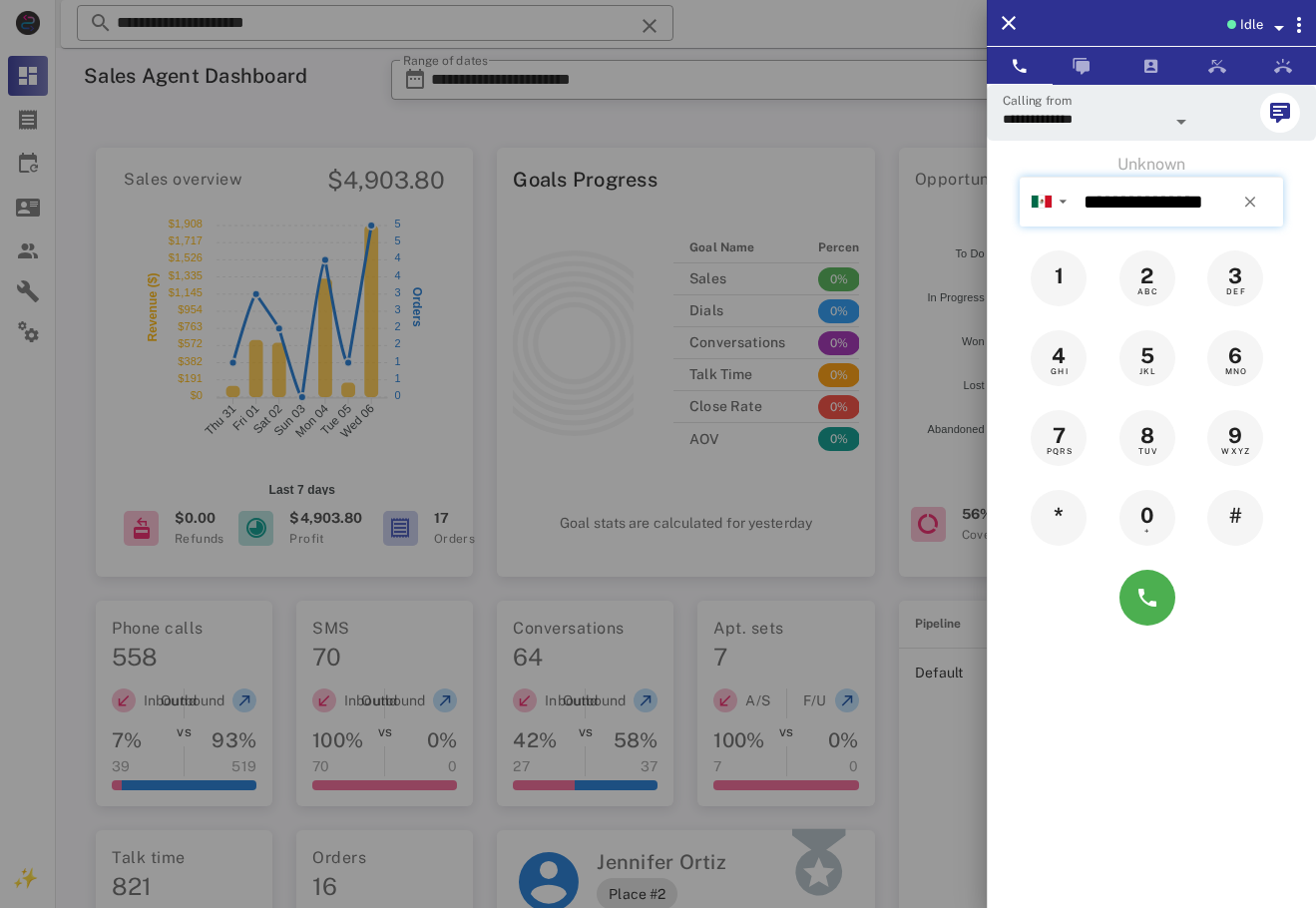type on "**********" 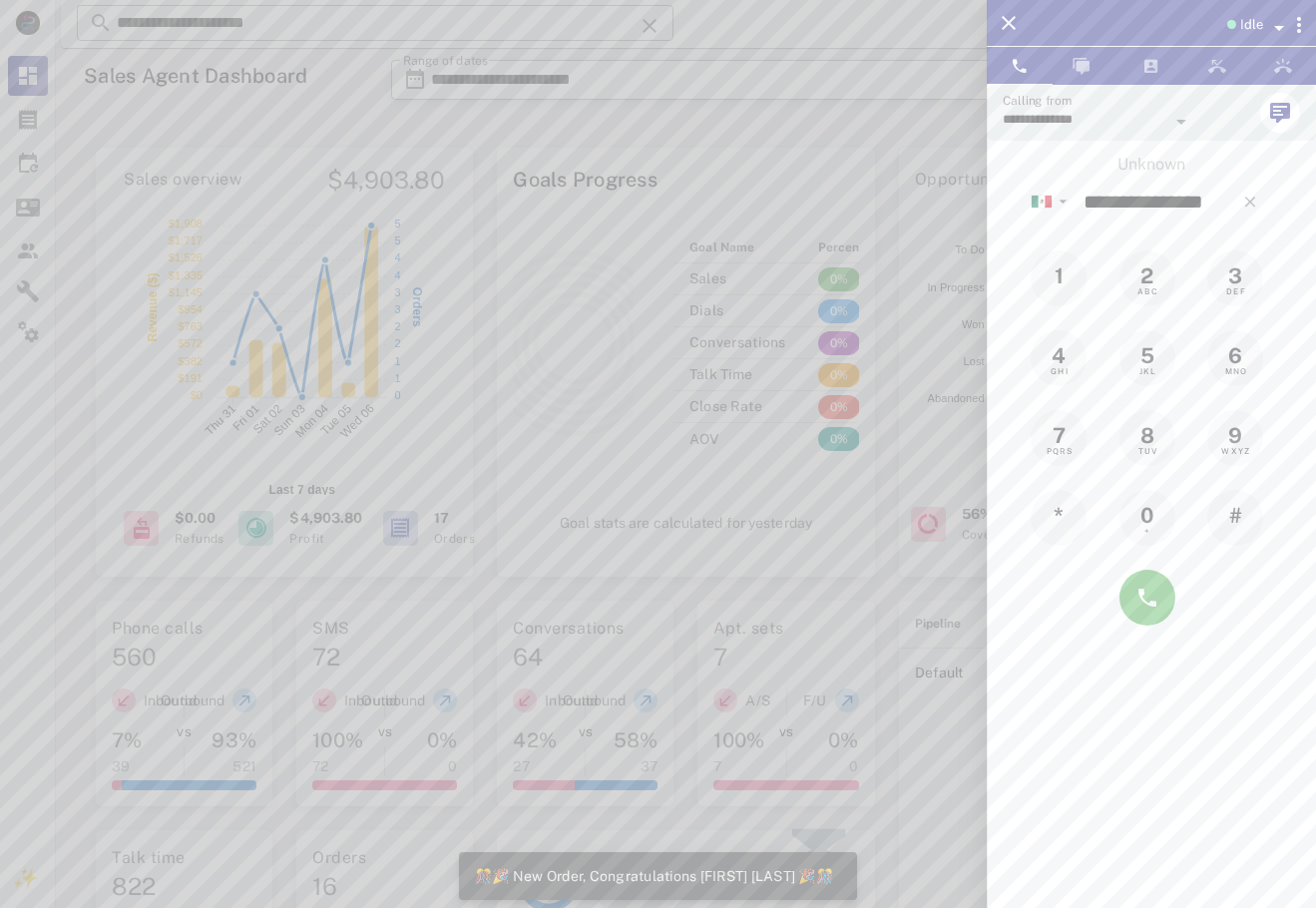 click on "**********" at bounding box center (1151, 538) 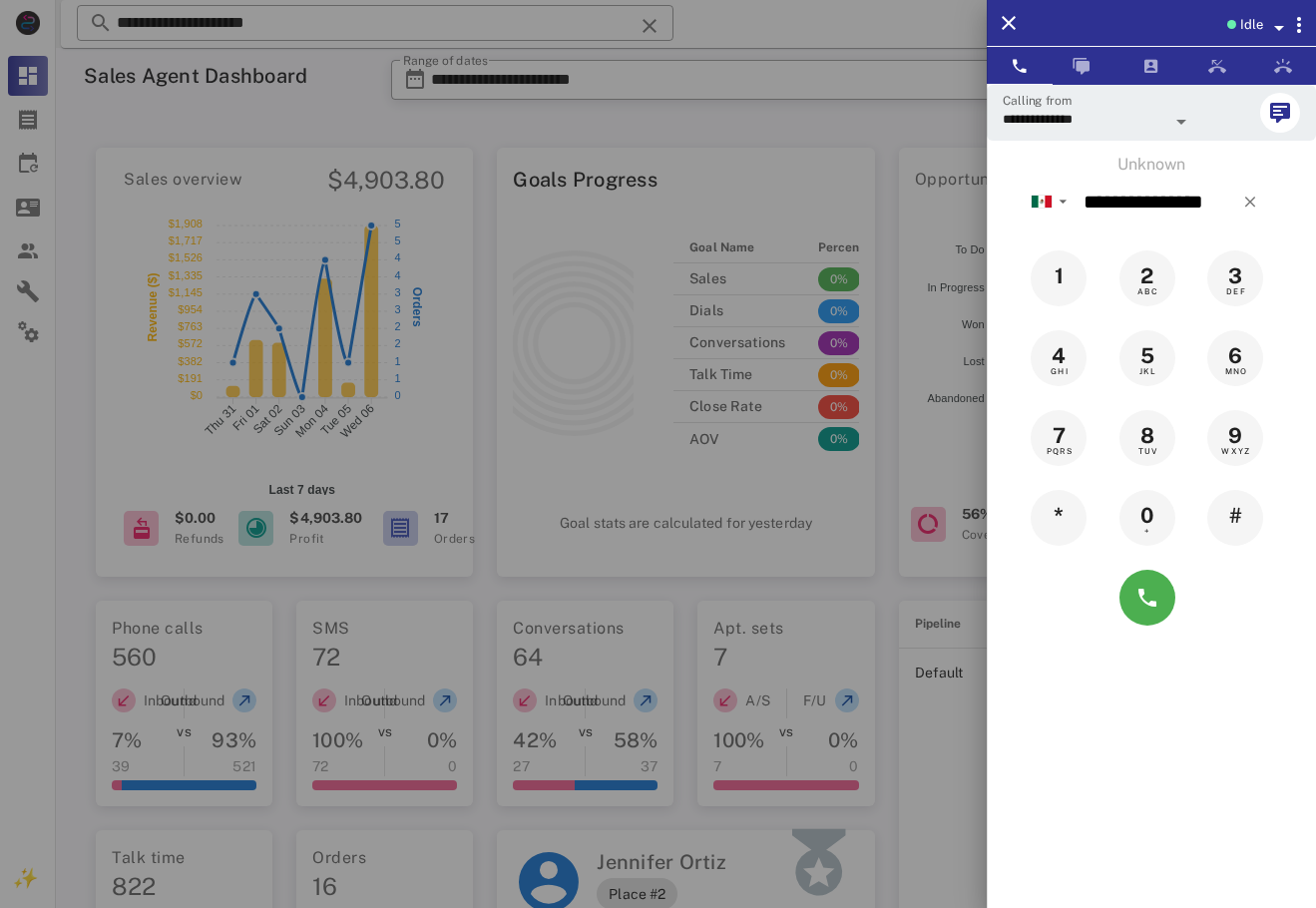click on "**********" at bounding box center (1151, 538) 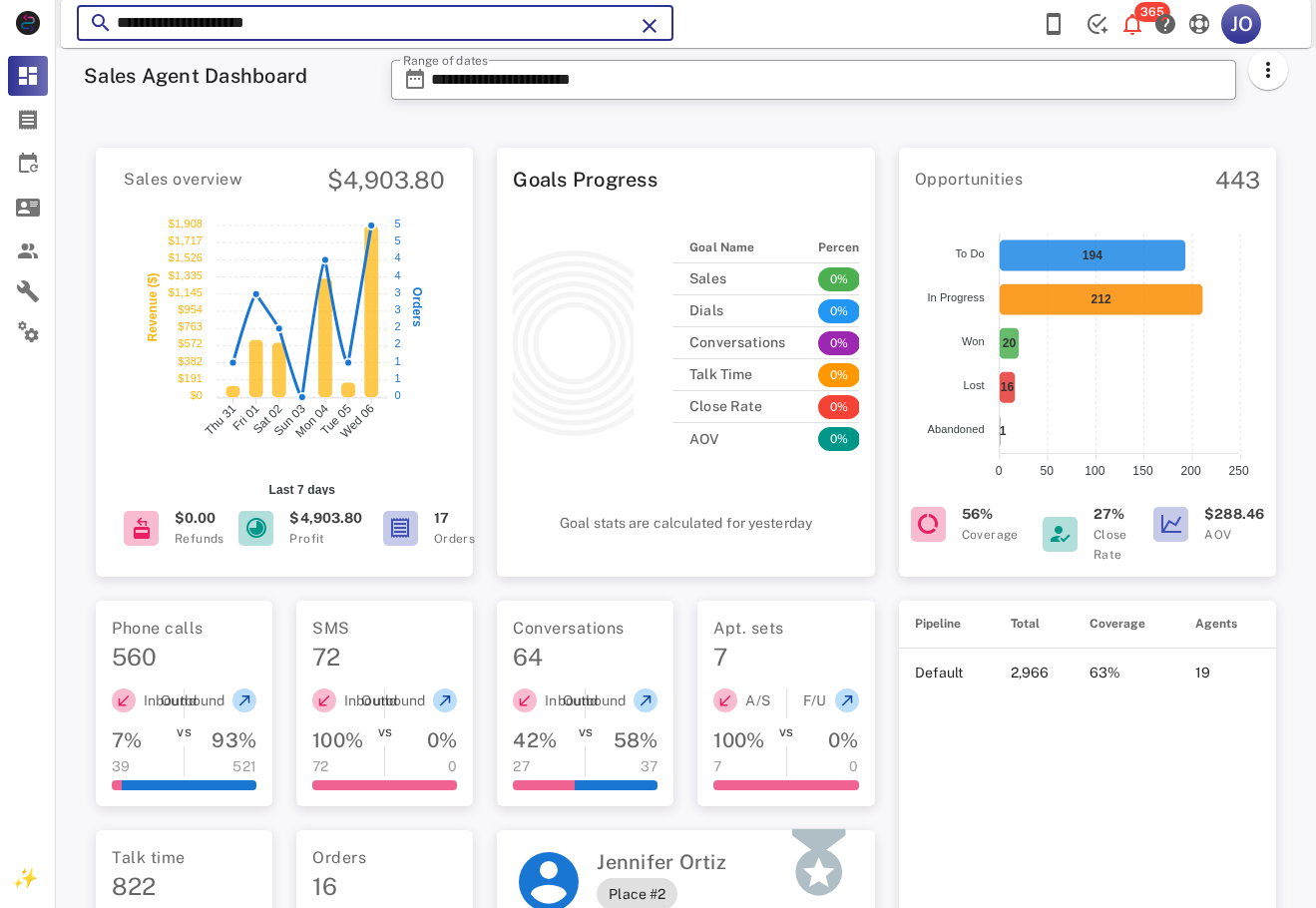 drag, startPoint x: 294, startPoint y: 33, endPoint x: 145, endPoint y: 35, distance: 149.01342 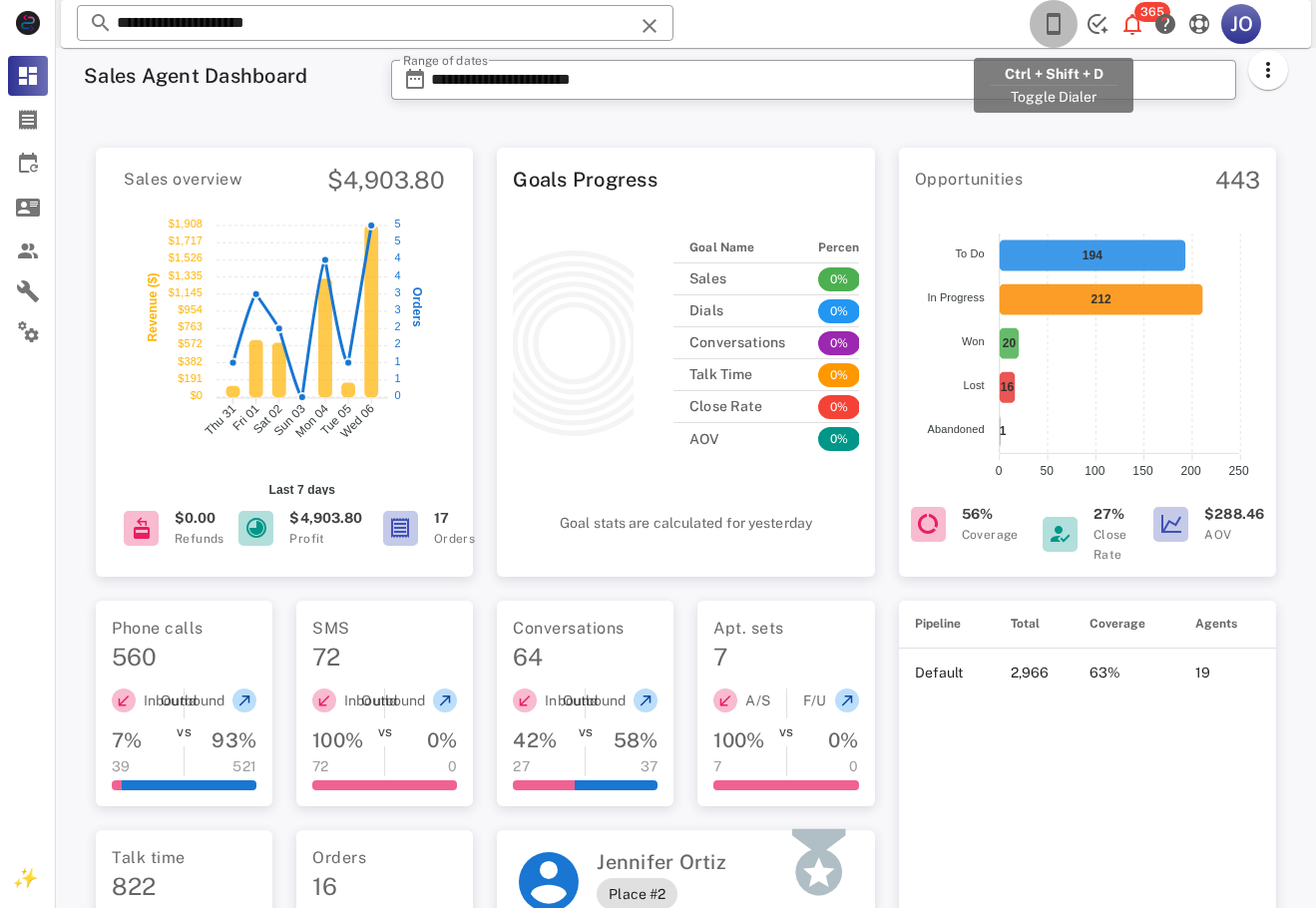 click at bounding box center (1054, 24) 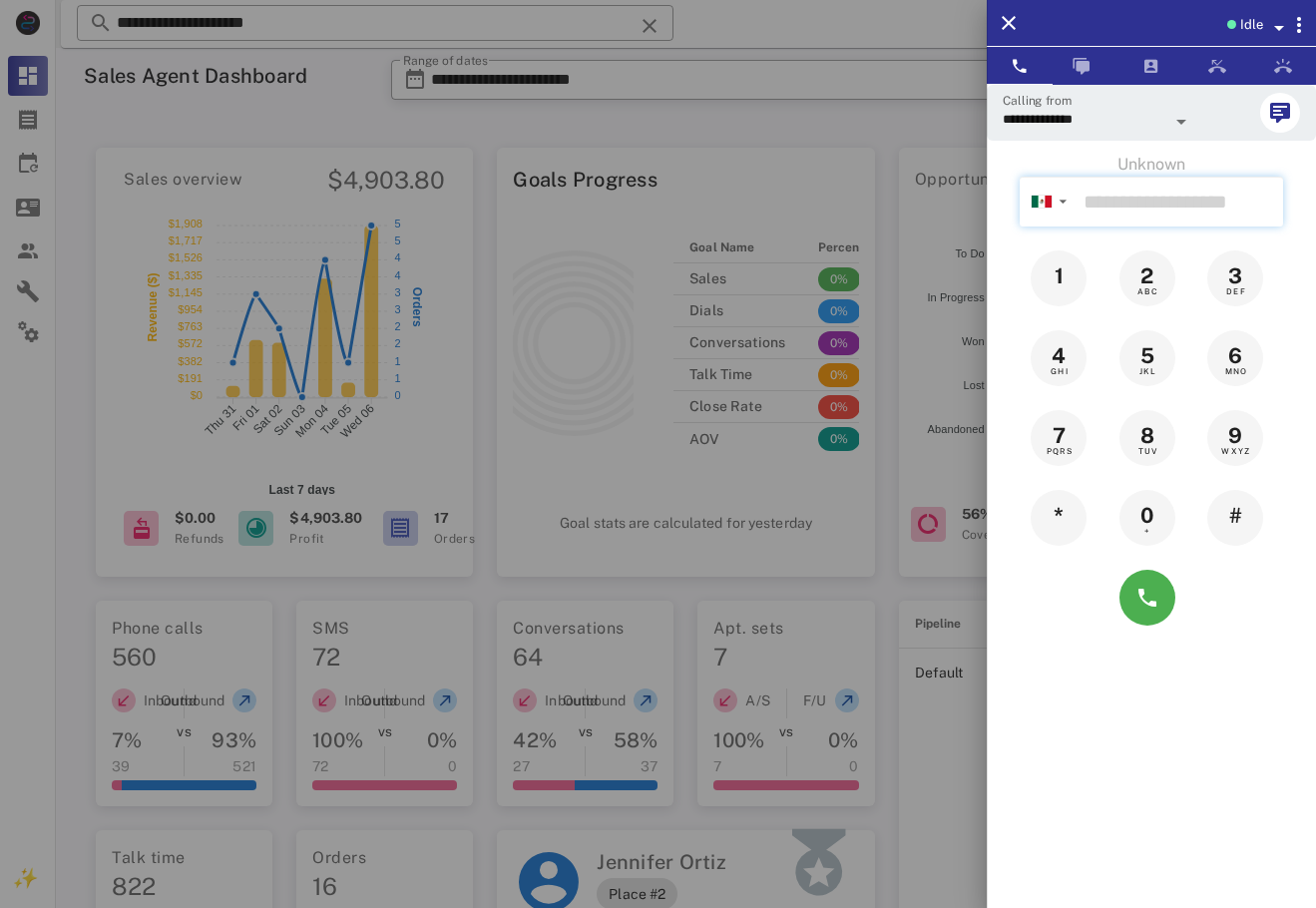 click at bounding box center [1179, 202] 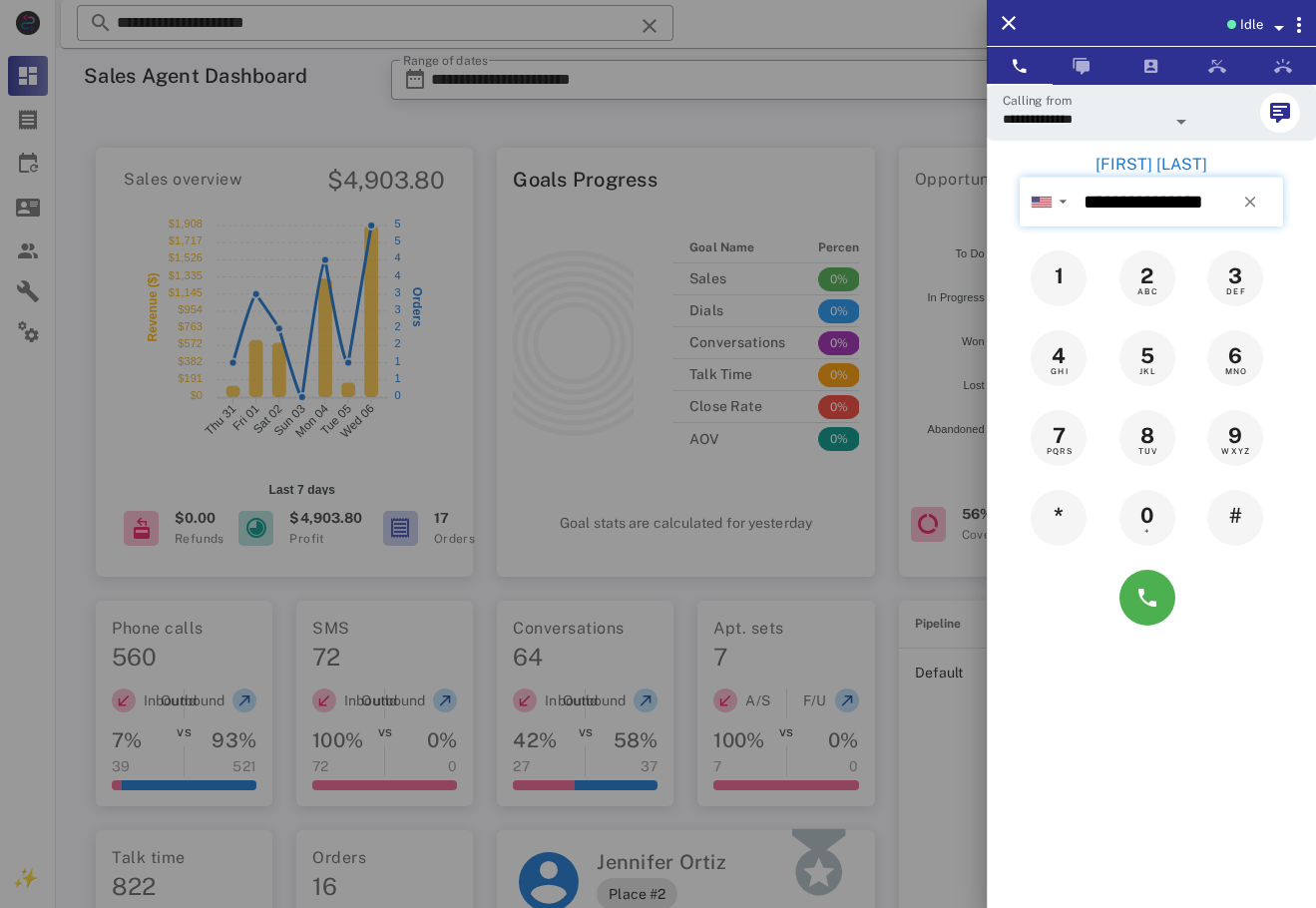 type on "**********" 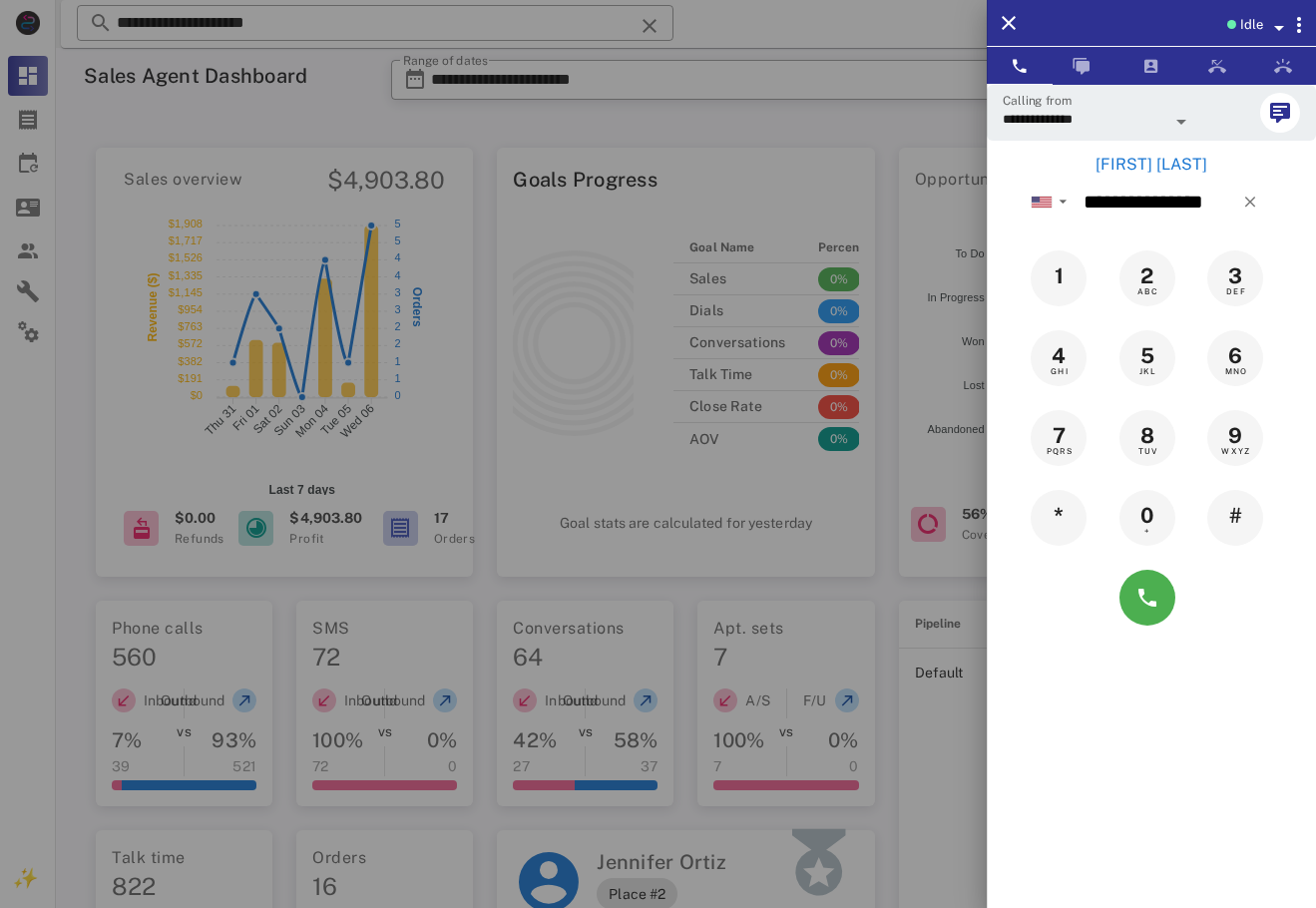 click on "[FIRST] [LAST]" at bounding box center [1151, 165] 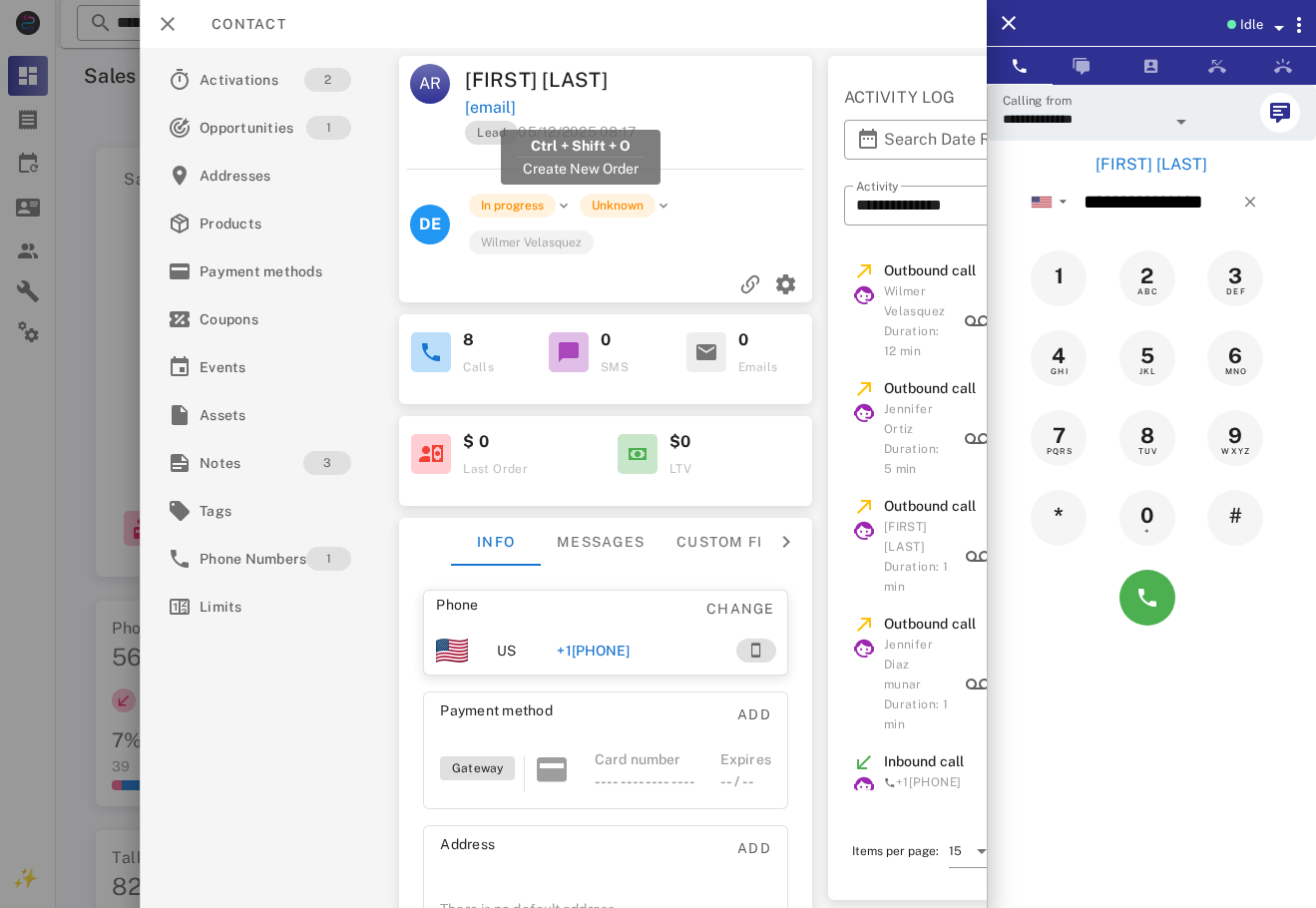 drag, startPoint x: 523, startPoint y: 108, endPoint x: 466, endPoint y: 115, distance: 57.428216 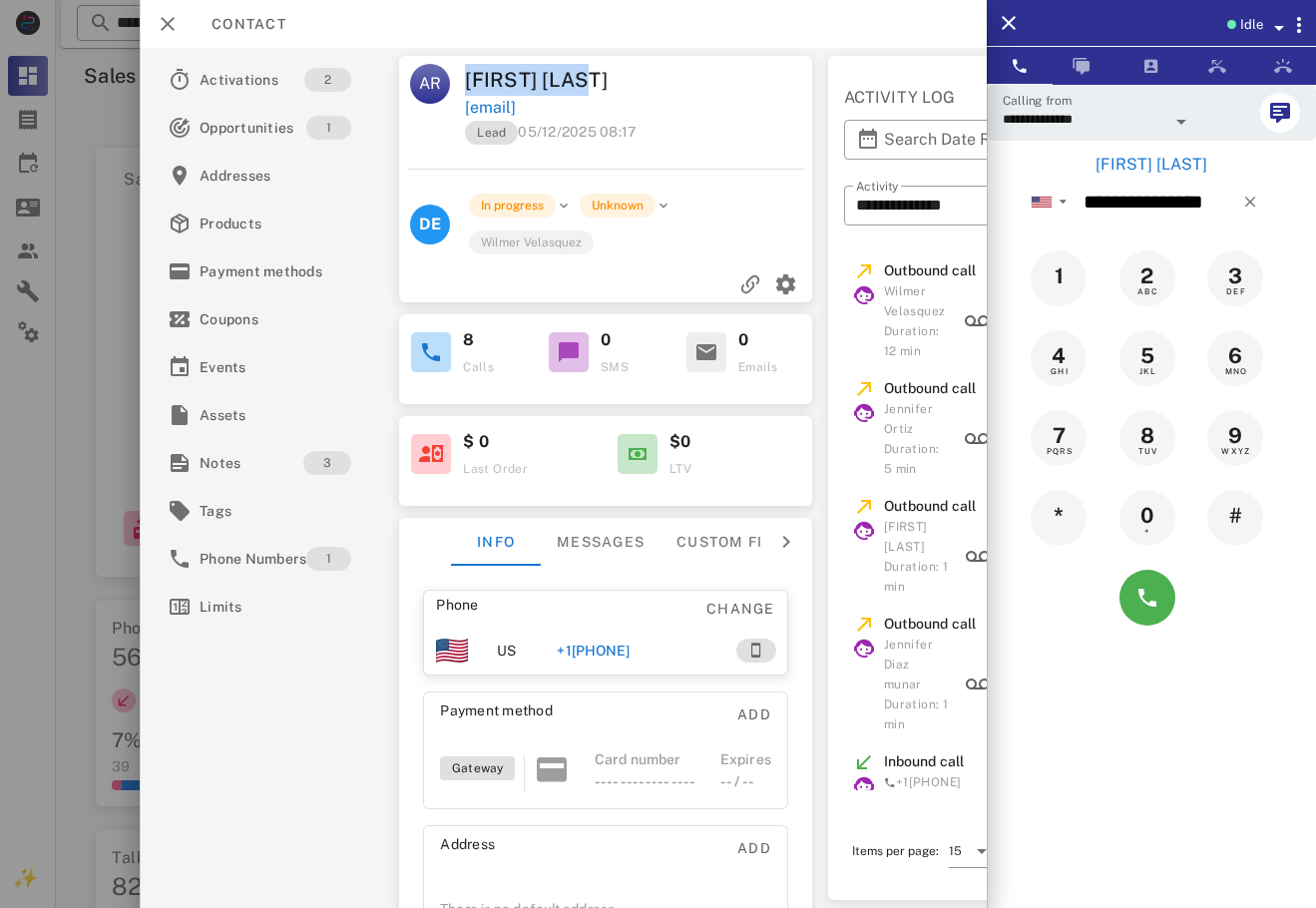 drag, startPoint x: 610, startPoint y: 72, endPoint x: 464, endPoint y: 76, distance: 146.05478 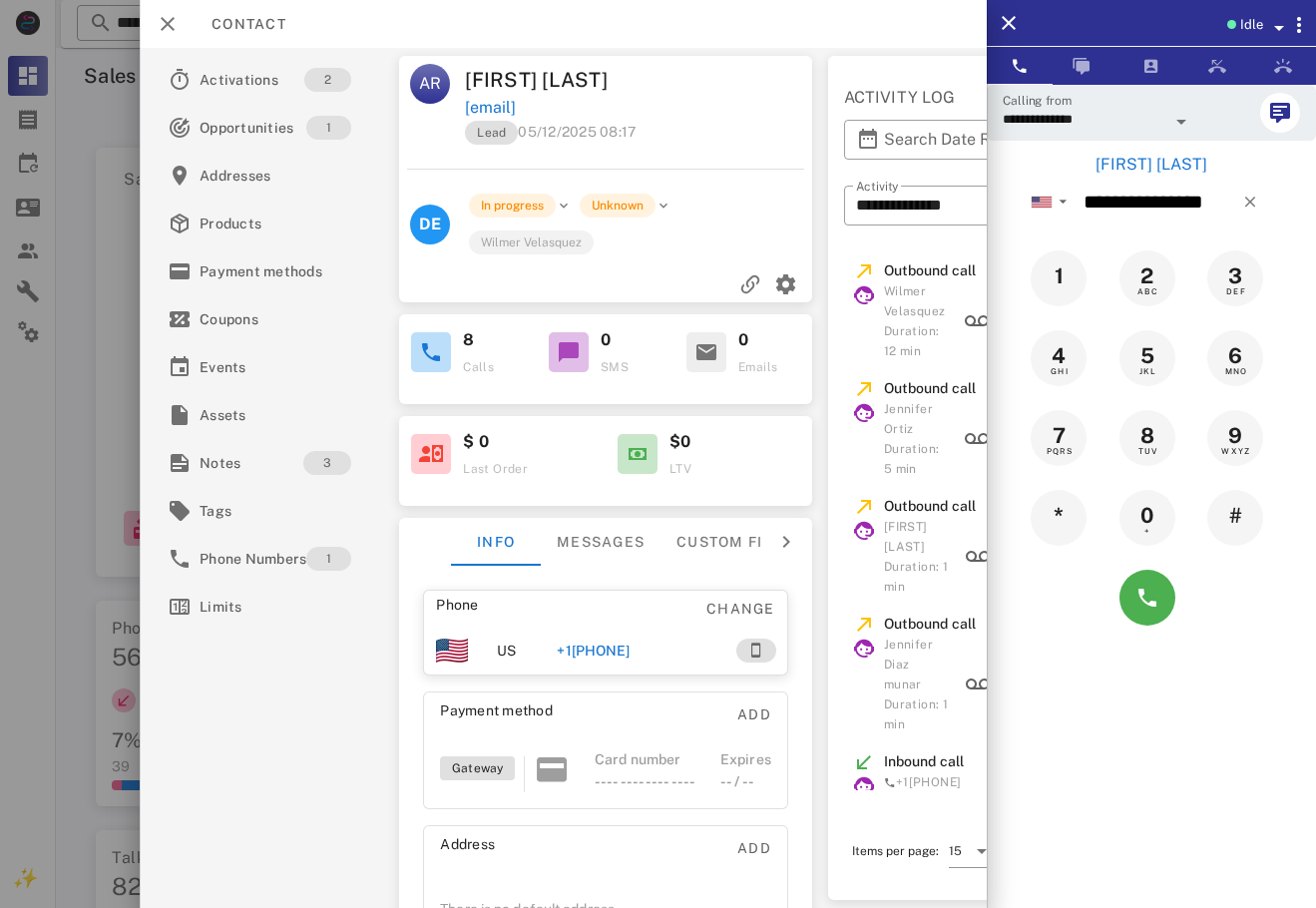 click on "Idle" at bounding box center (1181, 23) 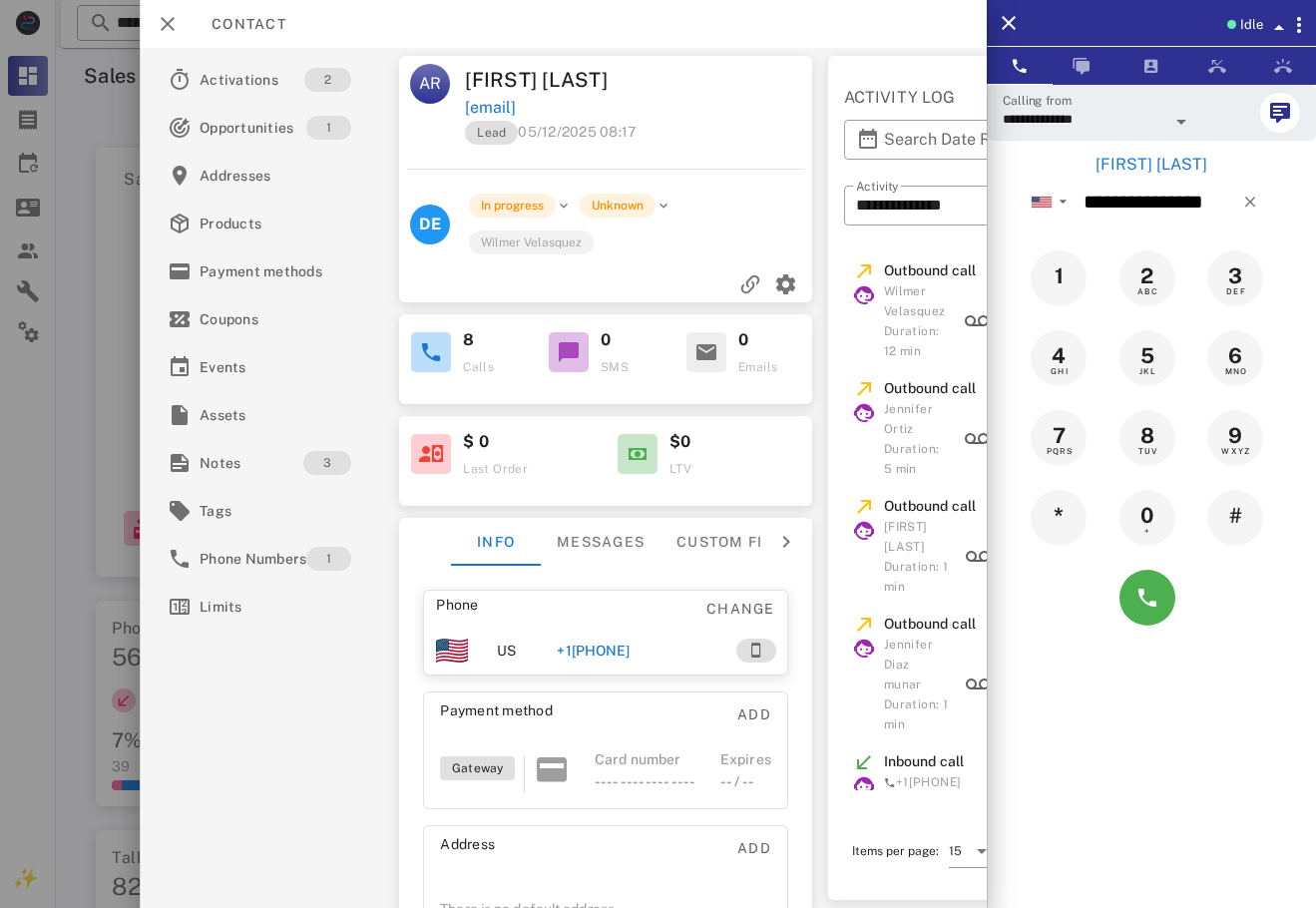 click on "Offline" at bounding box center (1243, 40) 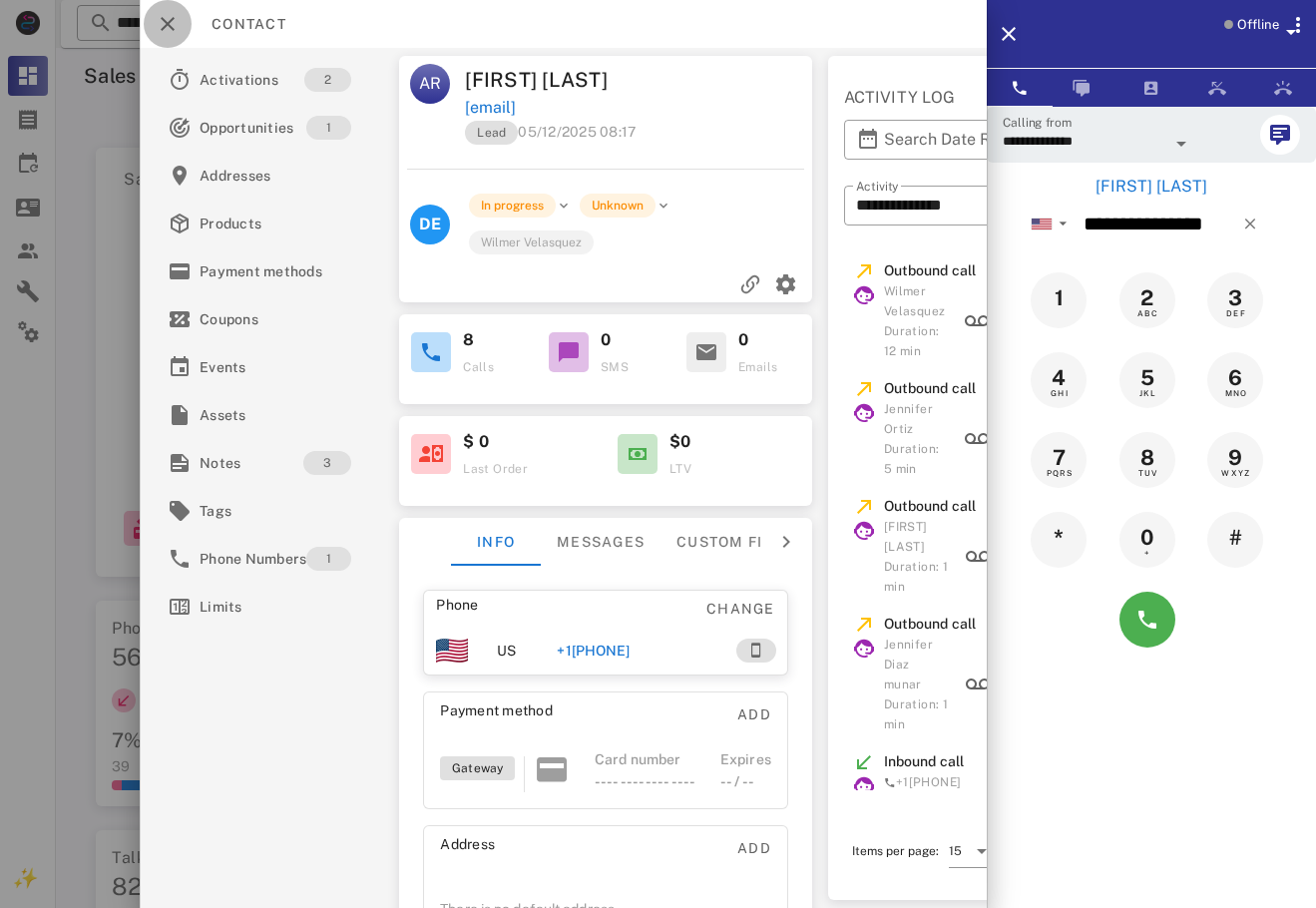 click at bounding box center [168, 24] 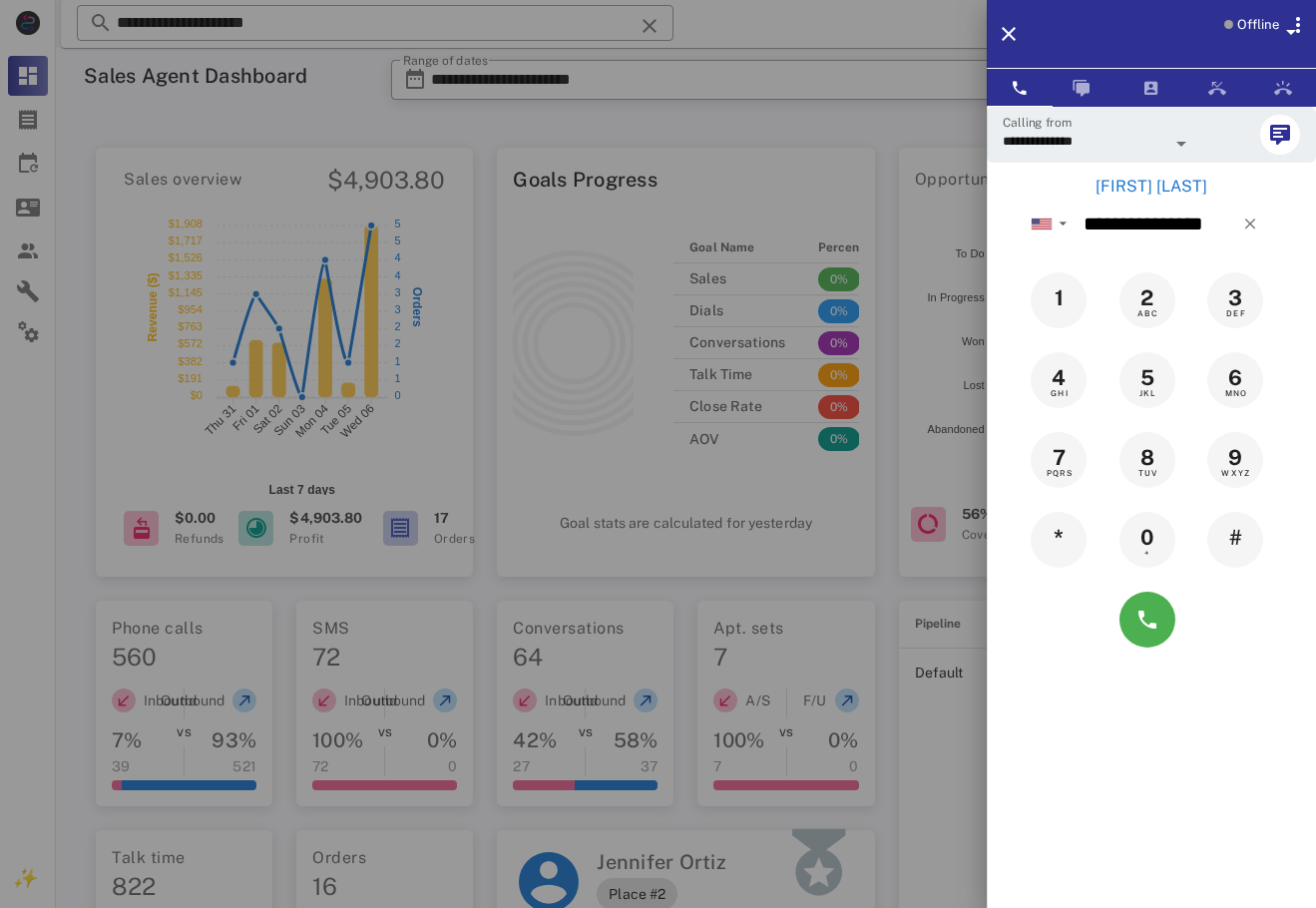 click at bounding box center [658, 454] 